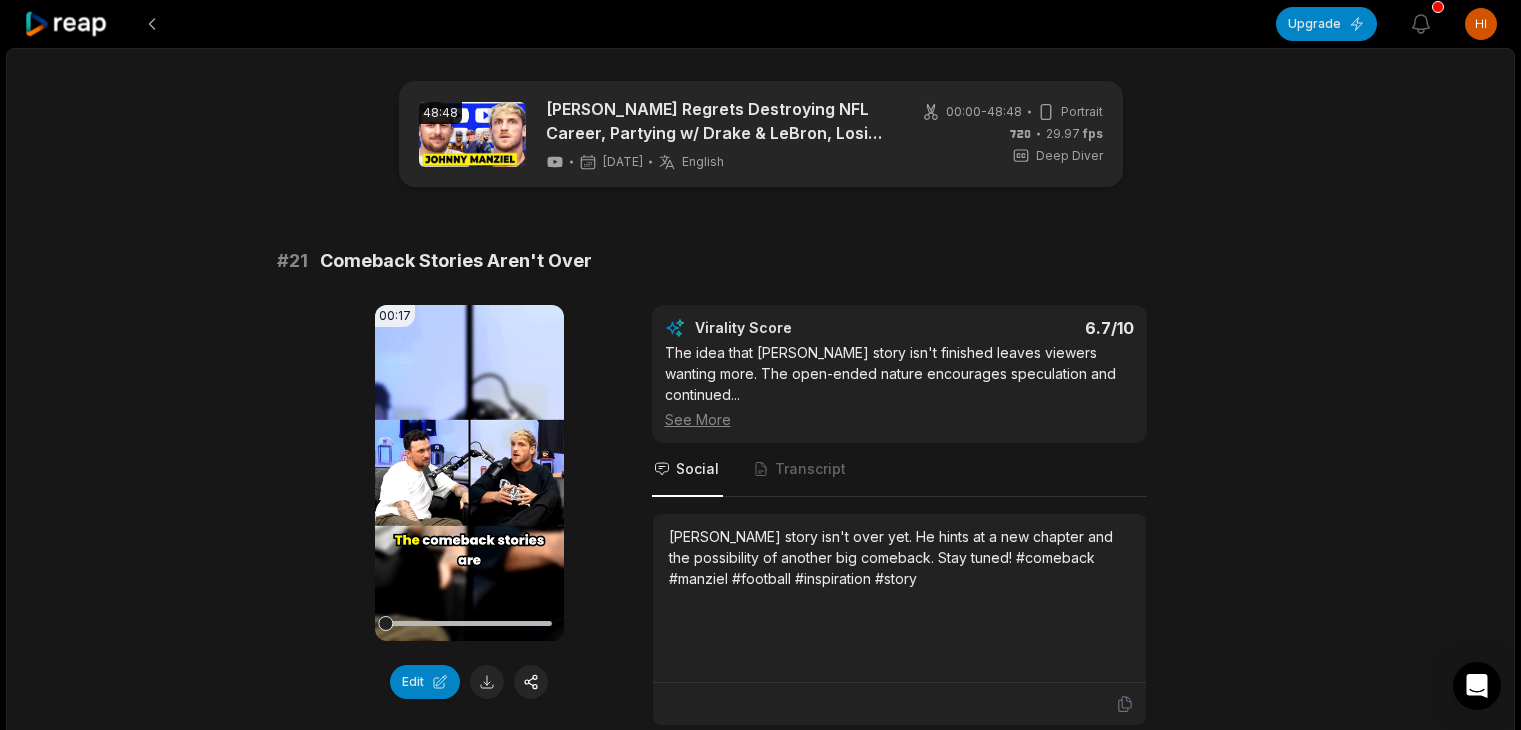 scroll, scrollTop: 100, scrollLeft: 0, axis: vertical 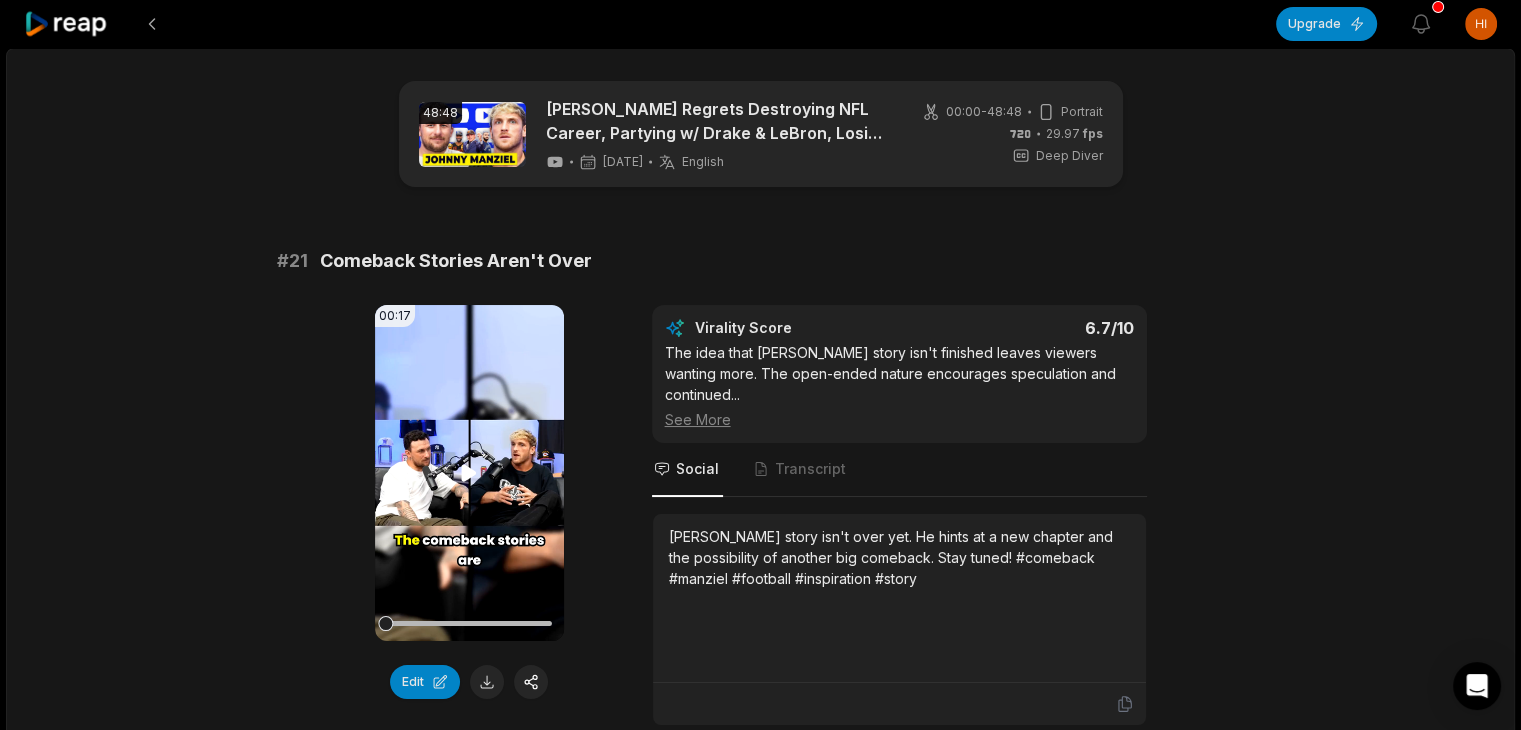 click 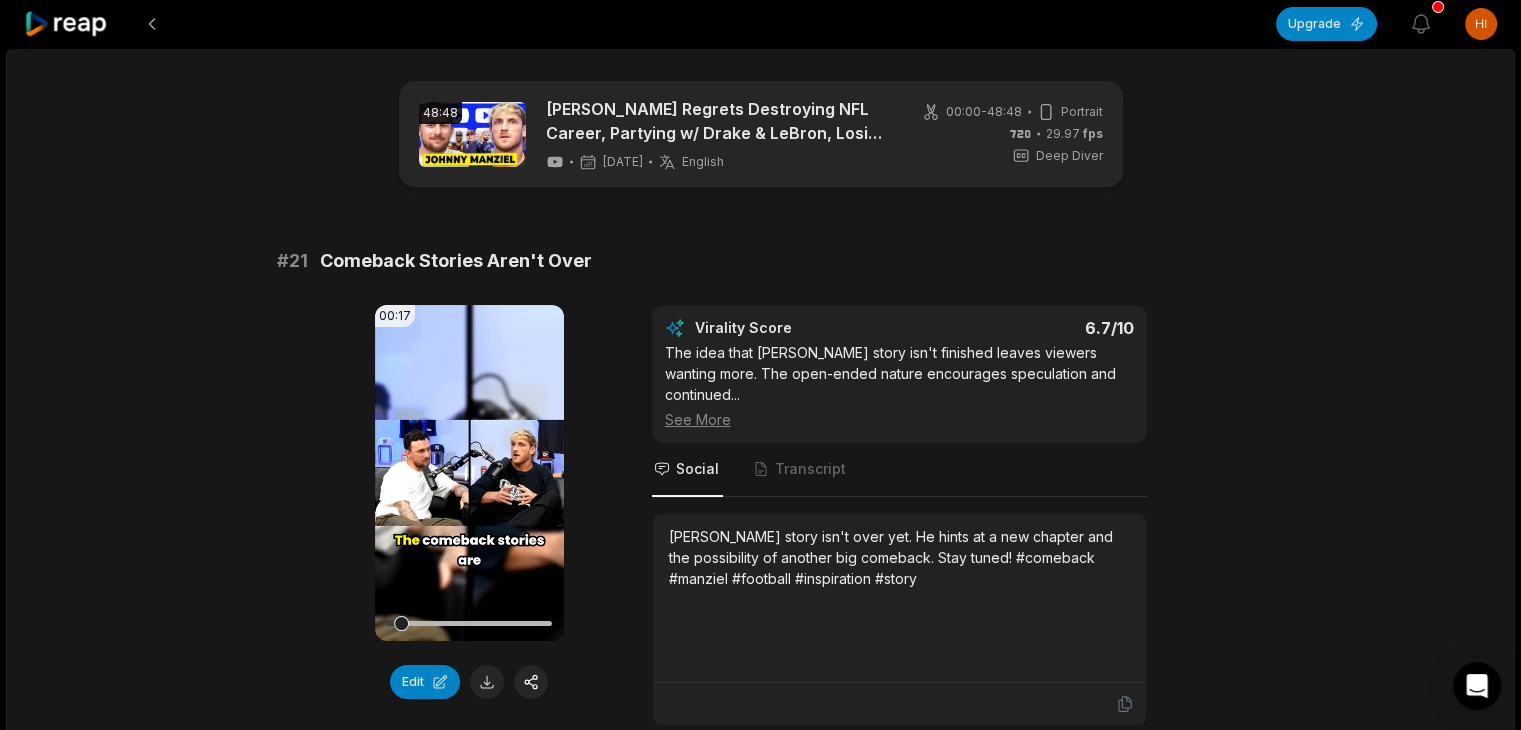 click on "Your browser does not support mp4 format." at bounding box center [469, 473] 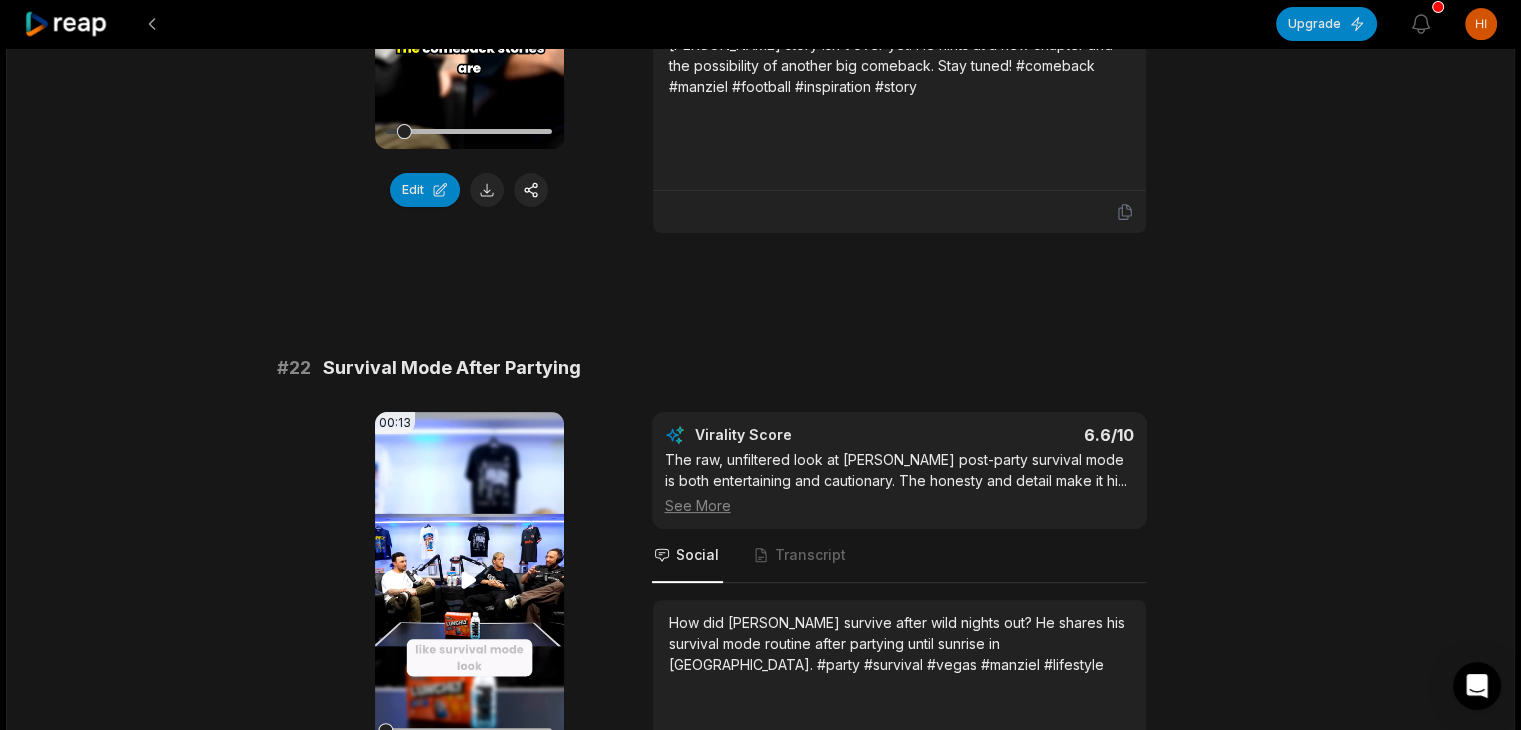 scroll, scrollTop: 700, scrollLeft: 0, axis: vertical 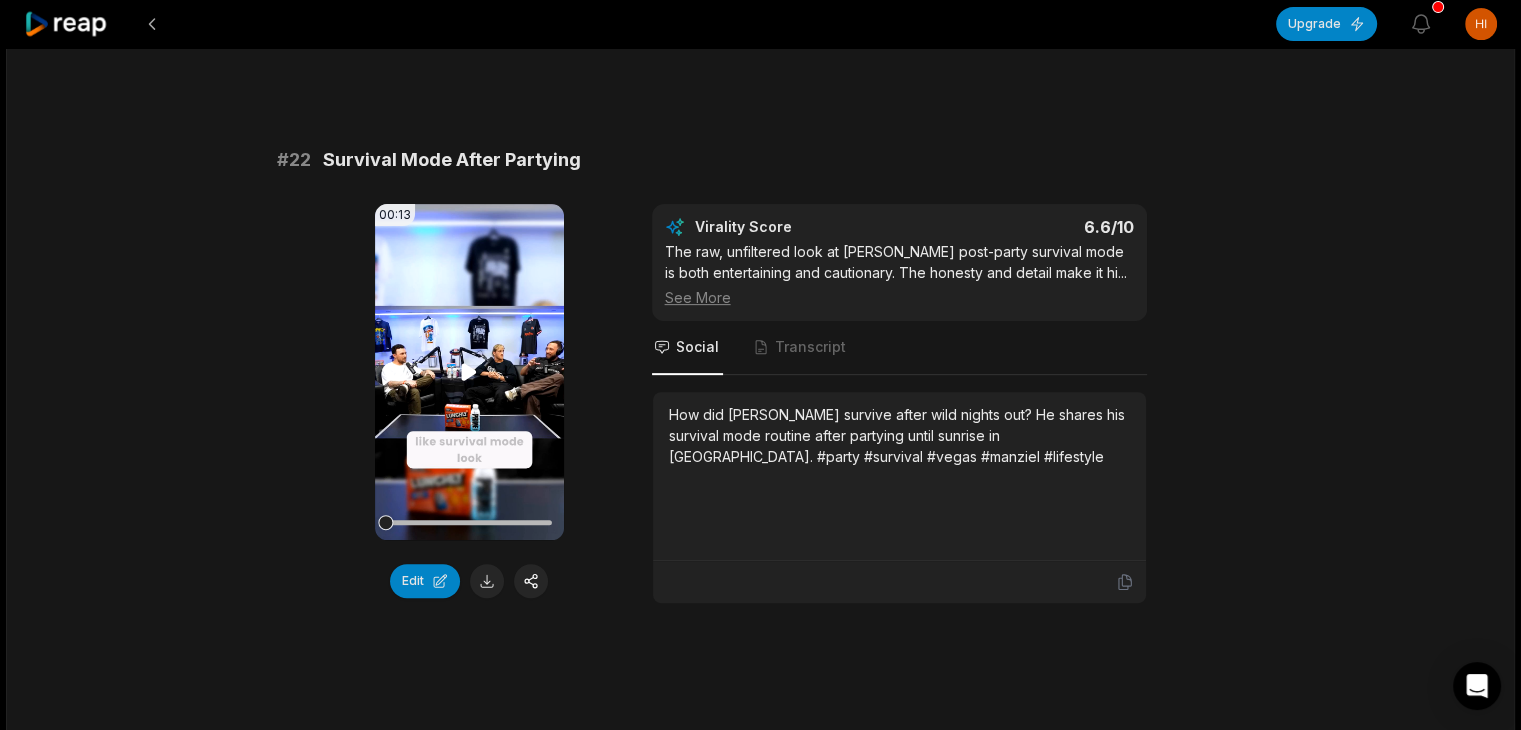click 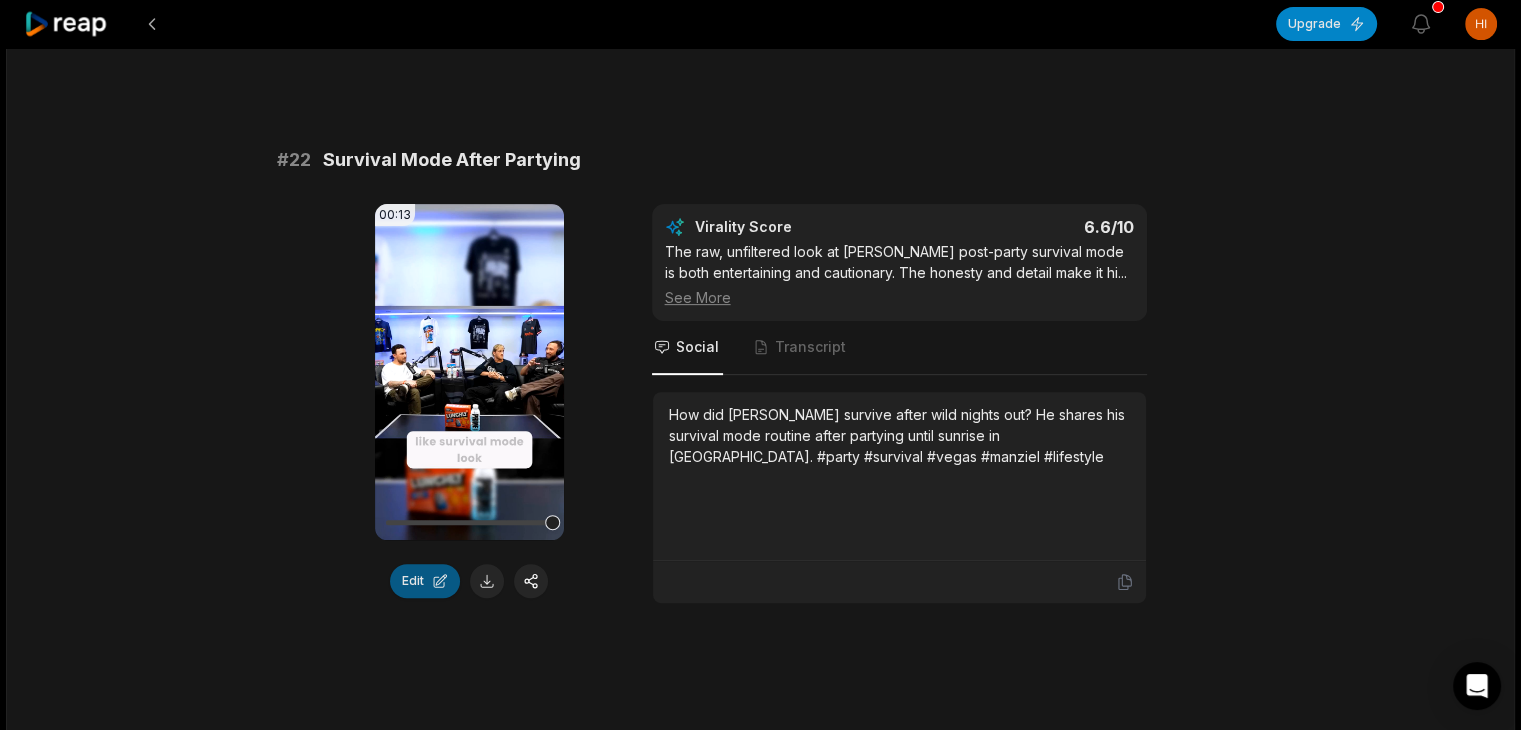 click on "Edit" at bounding box center [425, 581] 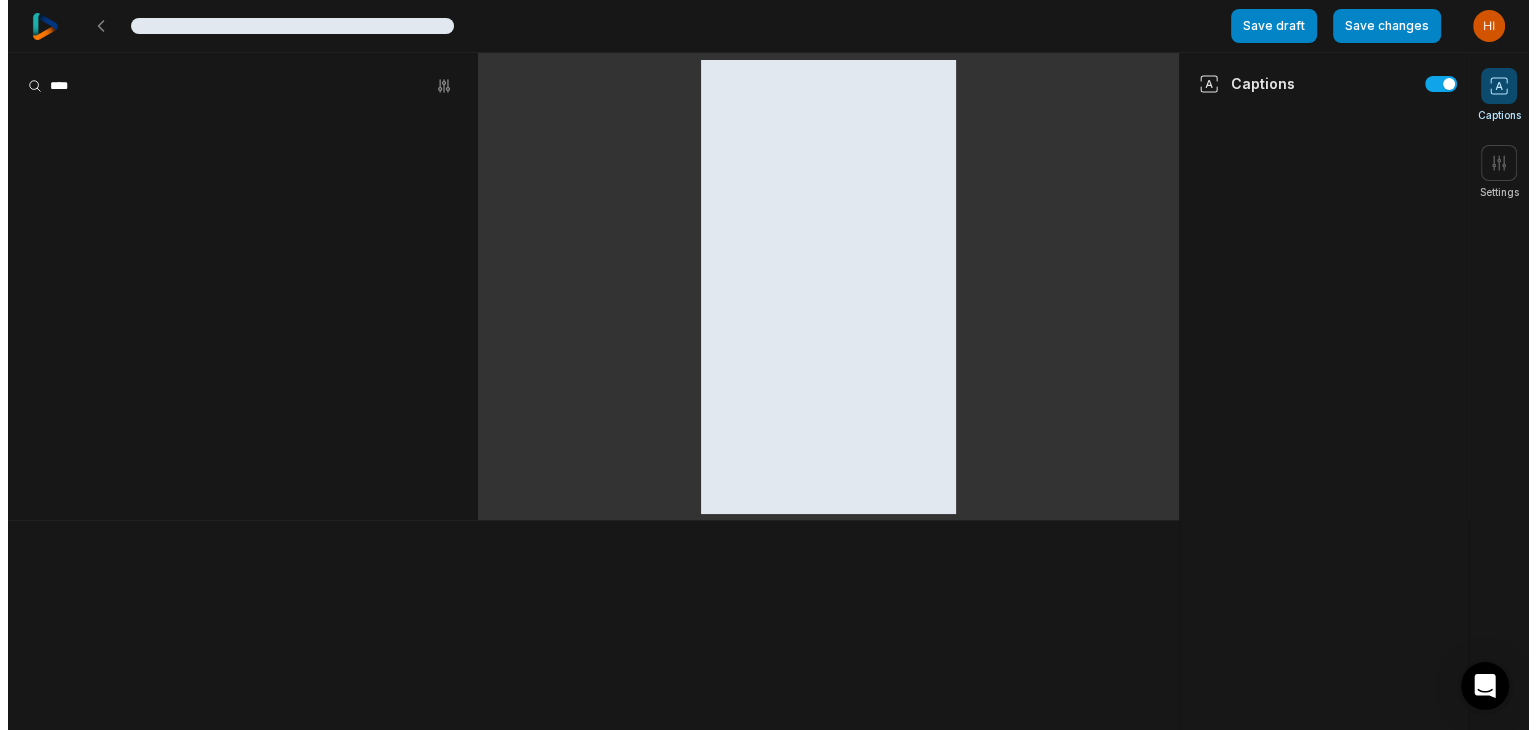 scroll, scrollTop: 0, scrollLeft: 0, axis: both 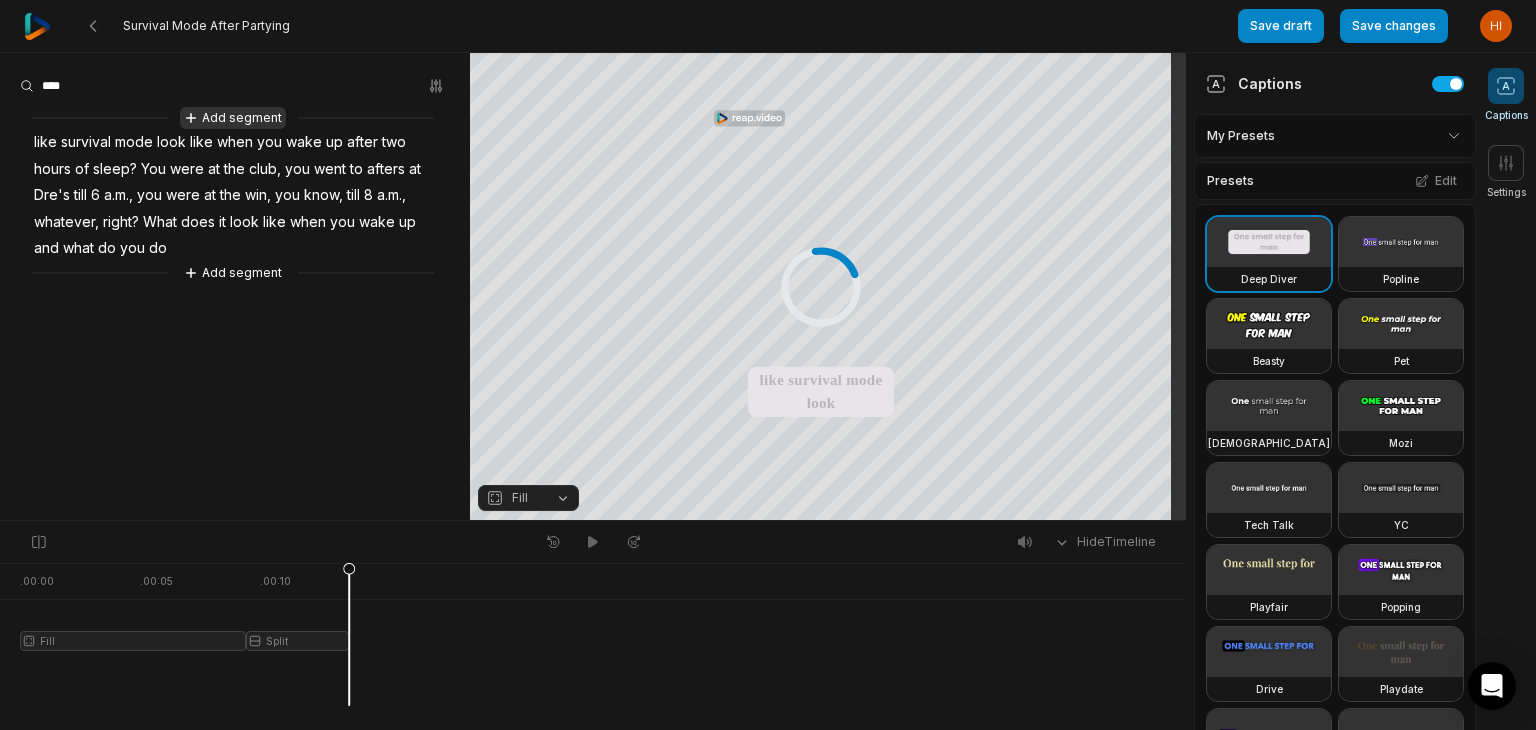 click on "Add segment" at bounding box center [233, 118] 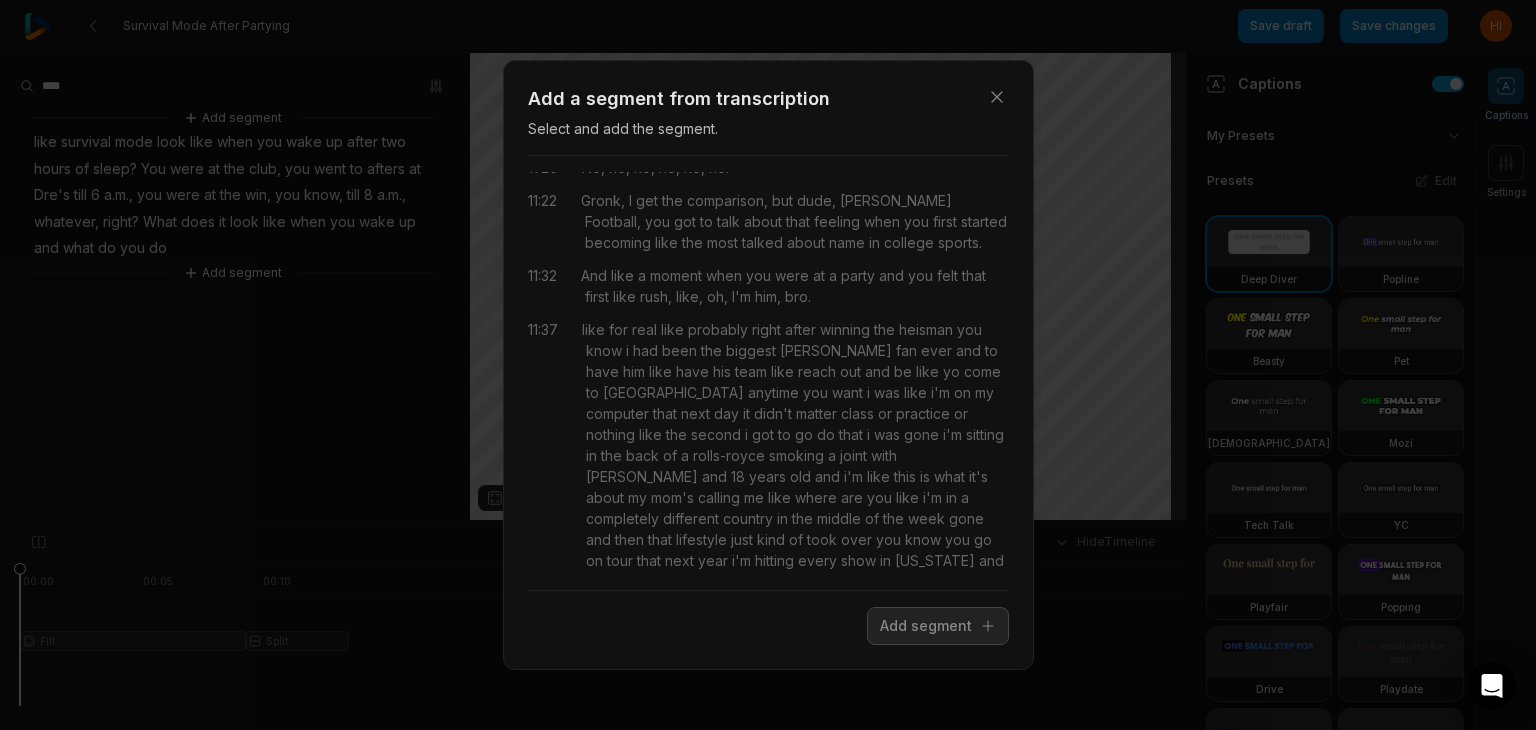 scroll, scrollTop: 10529, scrollLeft: 0, axis: vertical 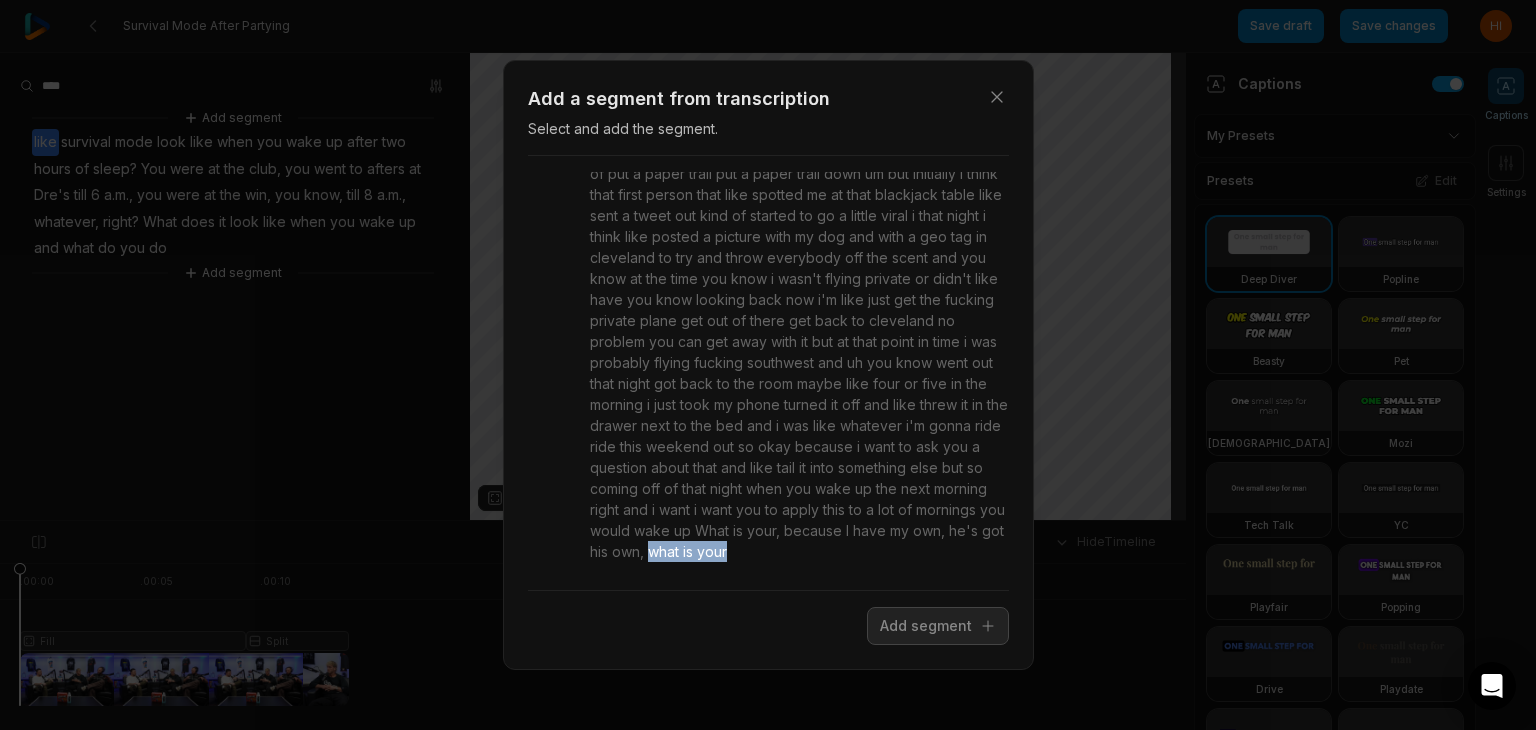drag, startPoint x: 963, startPoint y: 529, endPoint x: 970, endPoint y: 545, distance: 17.464249 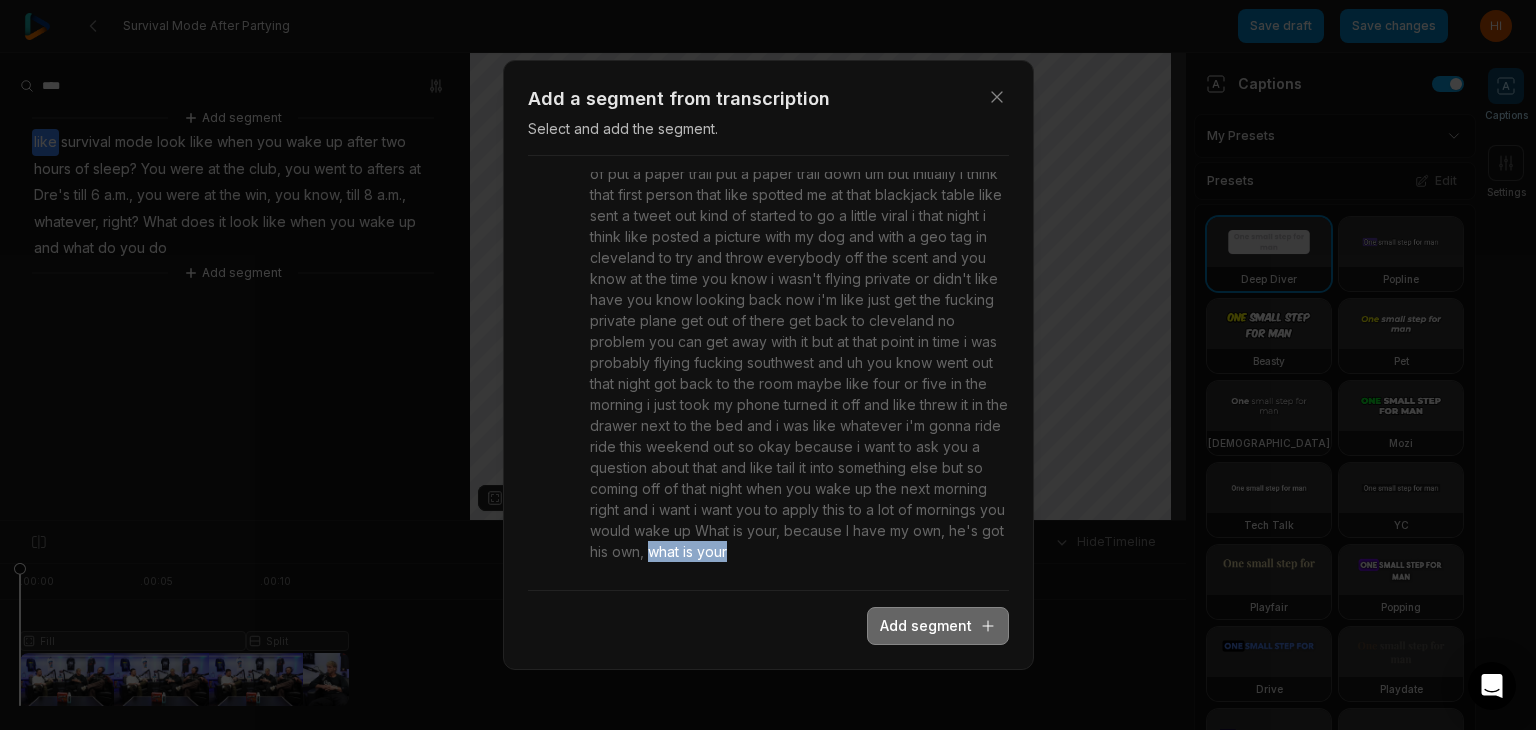 click on "Add segment" at bounding box center (938, 626) 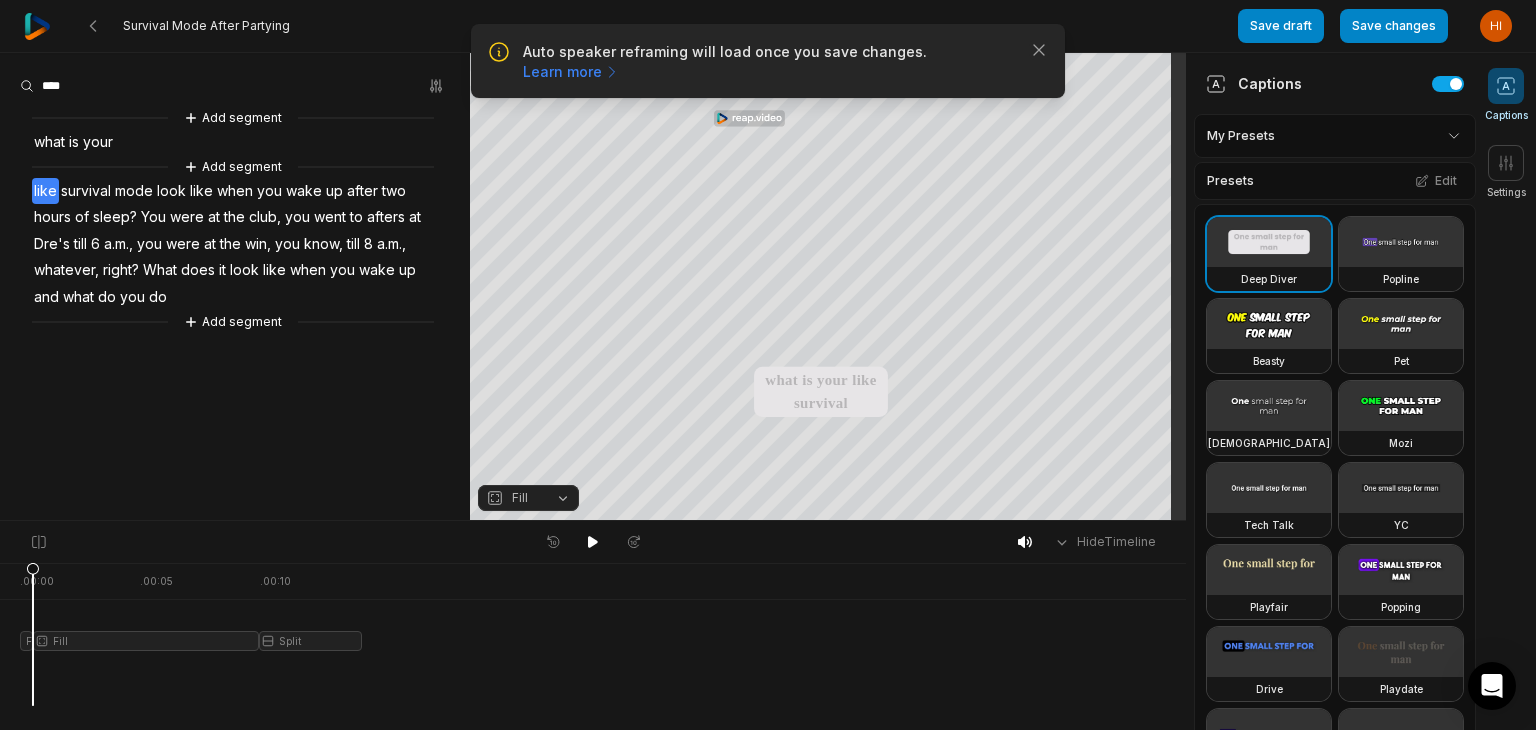 scroll, scrollTop: 0, scrollLeft: 0, axis: both 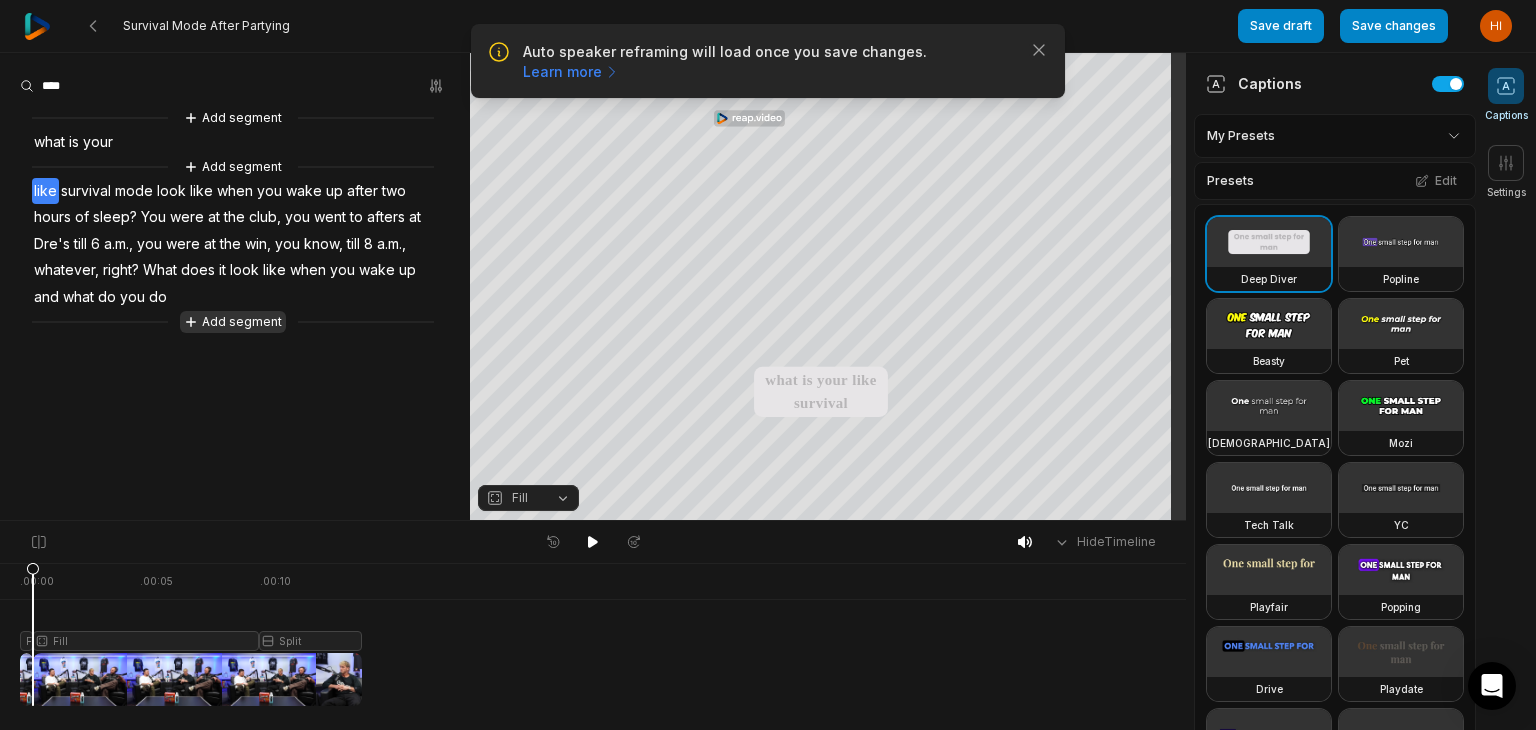 click on "Add segment" at bounding box center (233, 322) 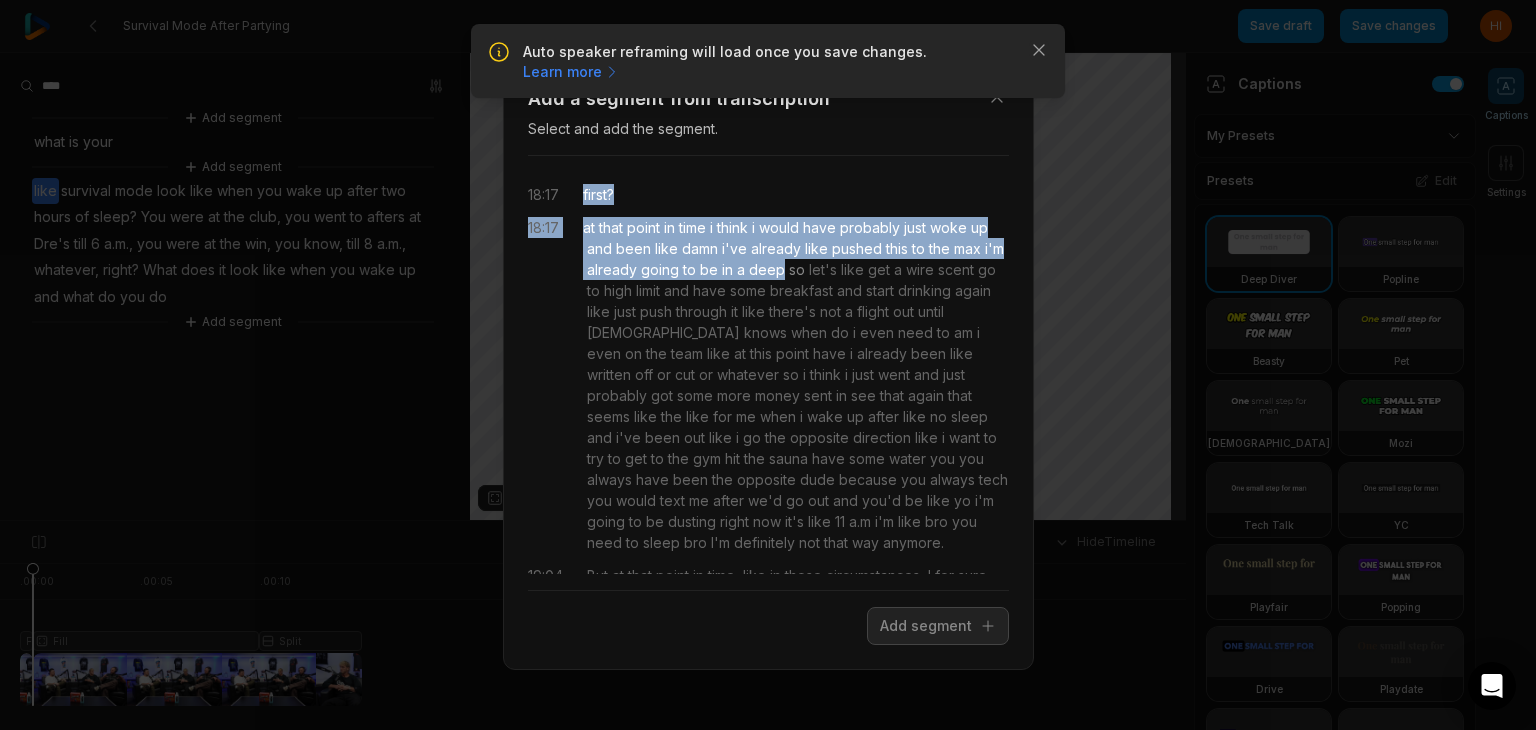drag, startPoint x: 582, startPoint y: 185, endPoint x: 804, endPoint y: 265, distance: 235.97458 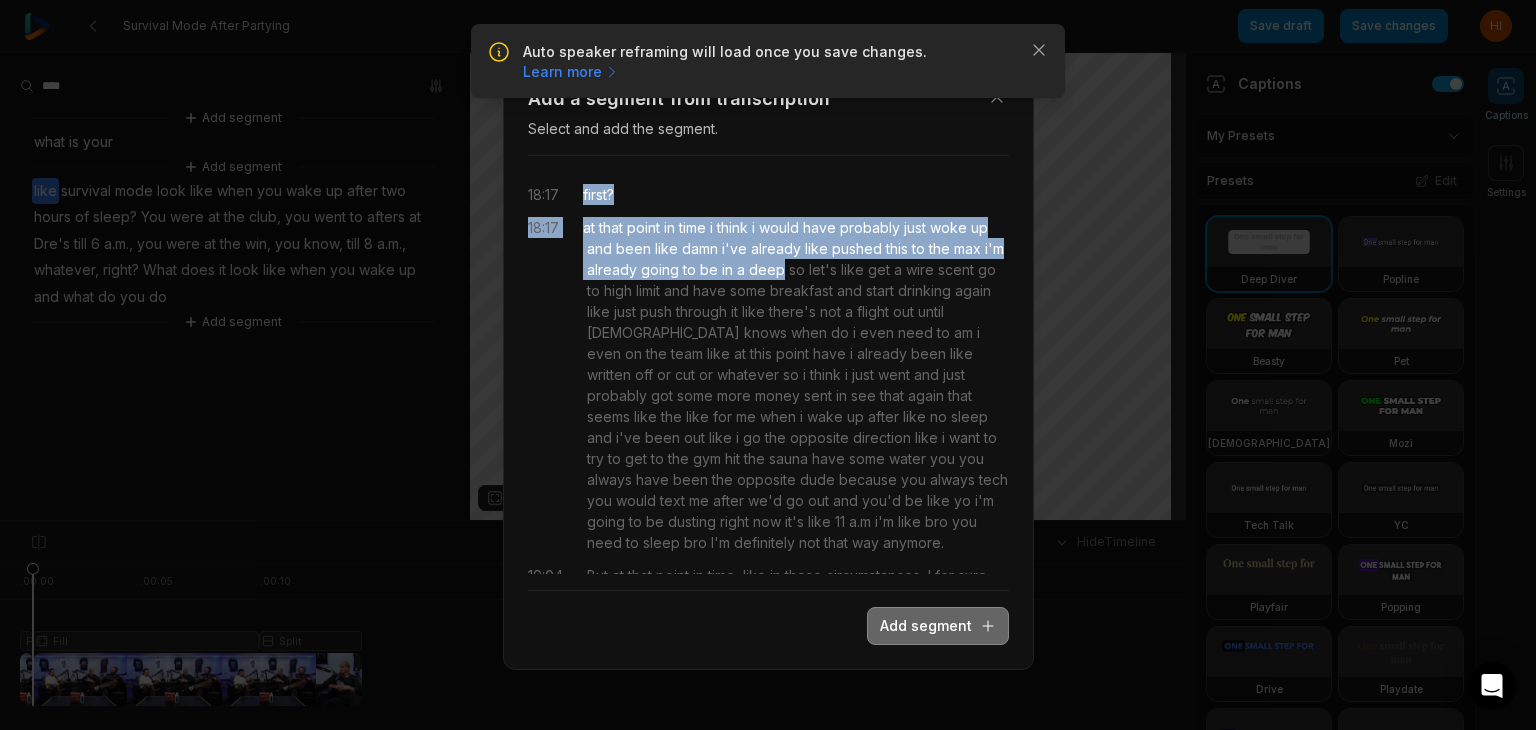 click on "Add segment" at bounding box center [938, 626] 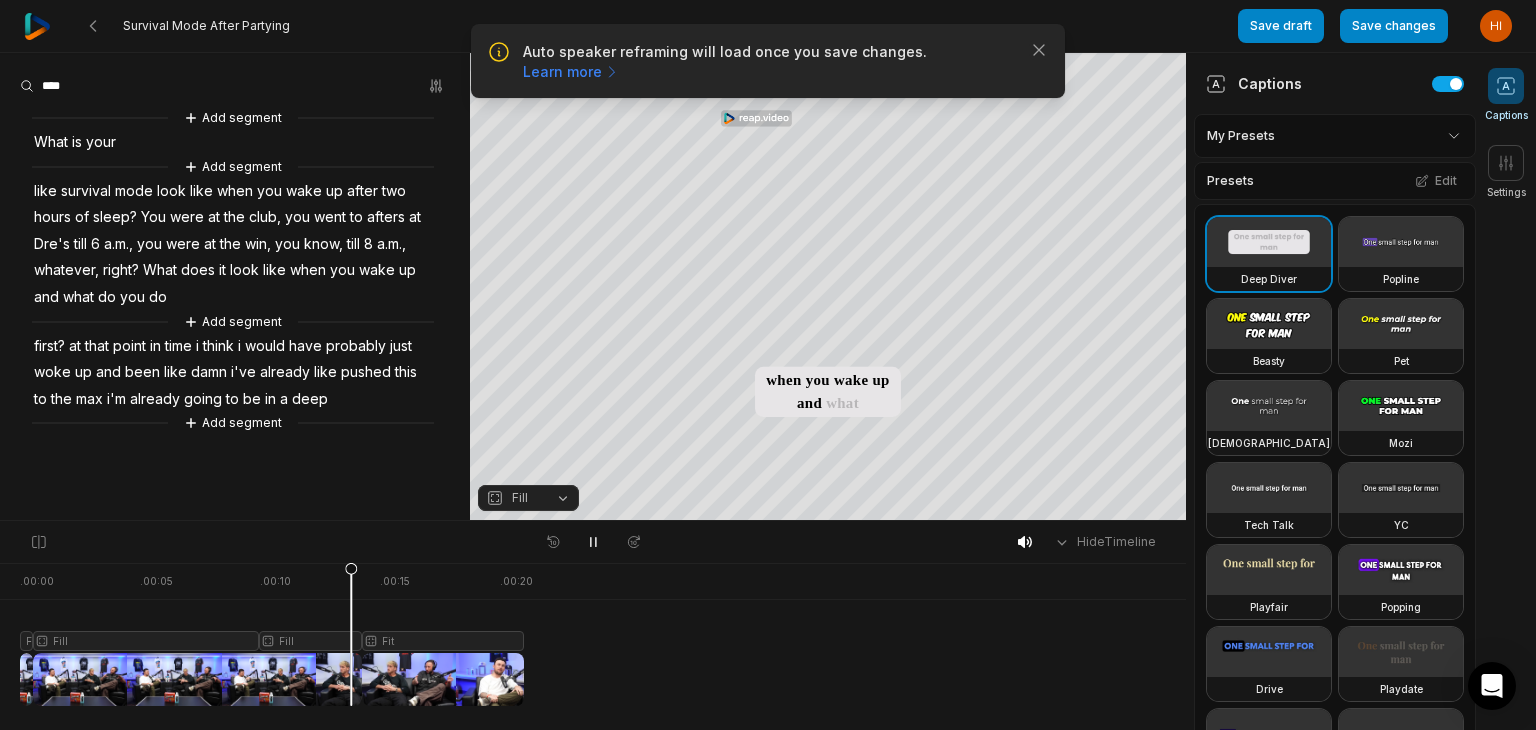 scroll, scrollTop: 0, scrollLeft: 0, axis: both 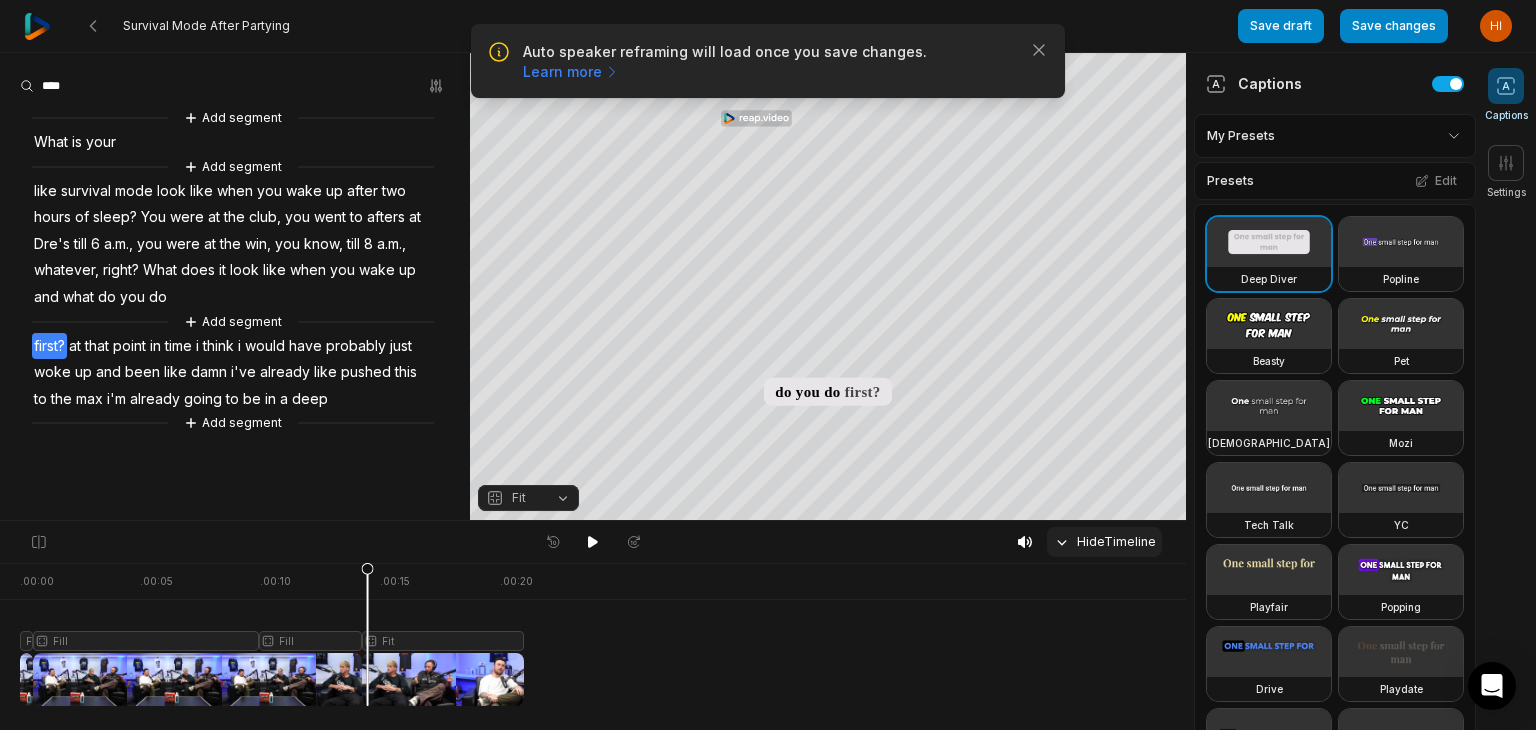 click 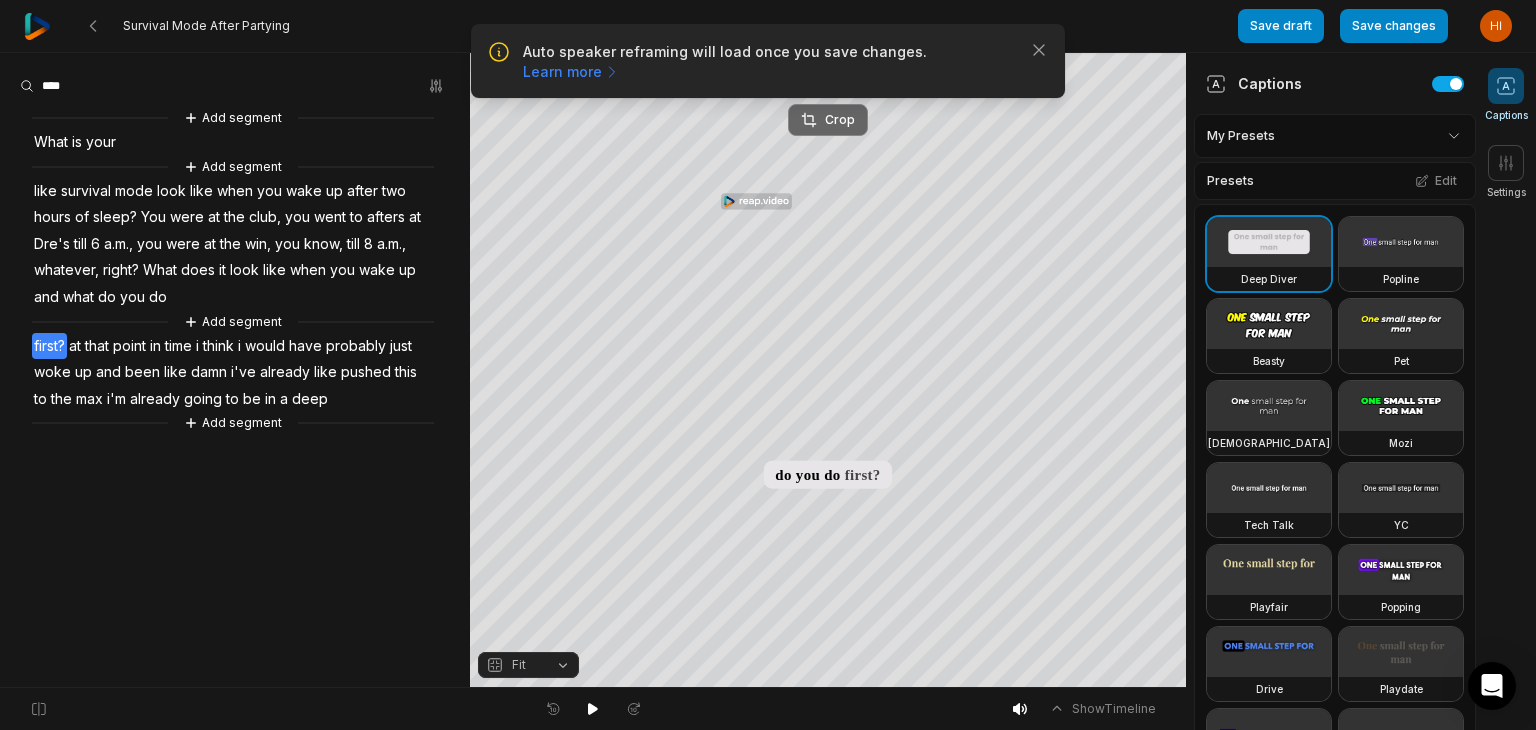 click on "Crop" at bounding box center (828, 120) 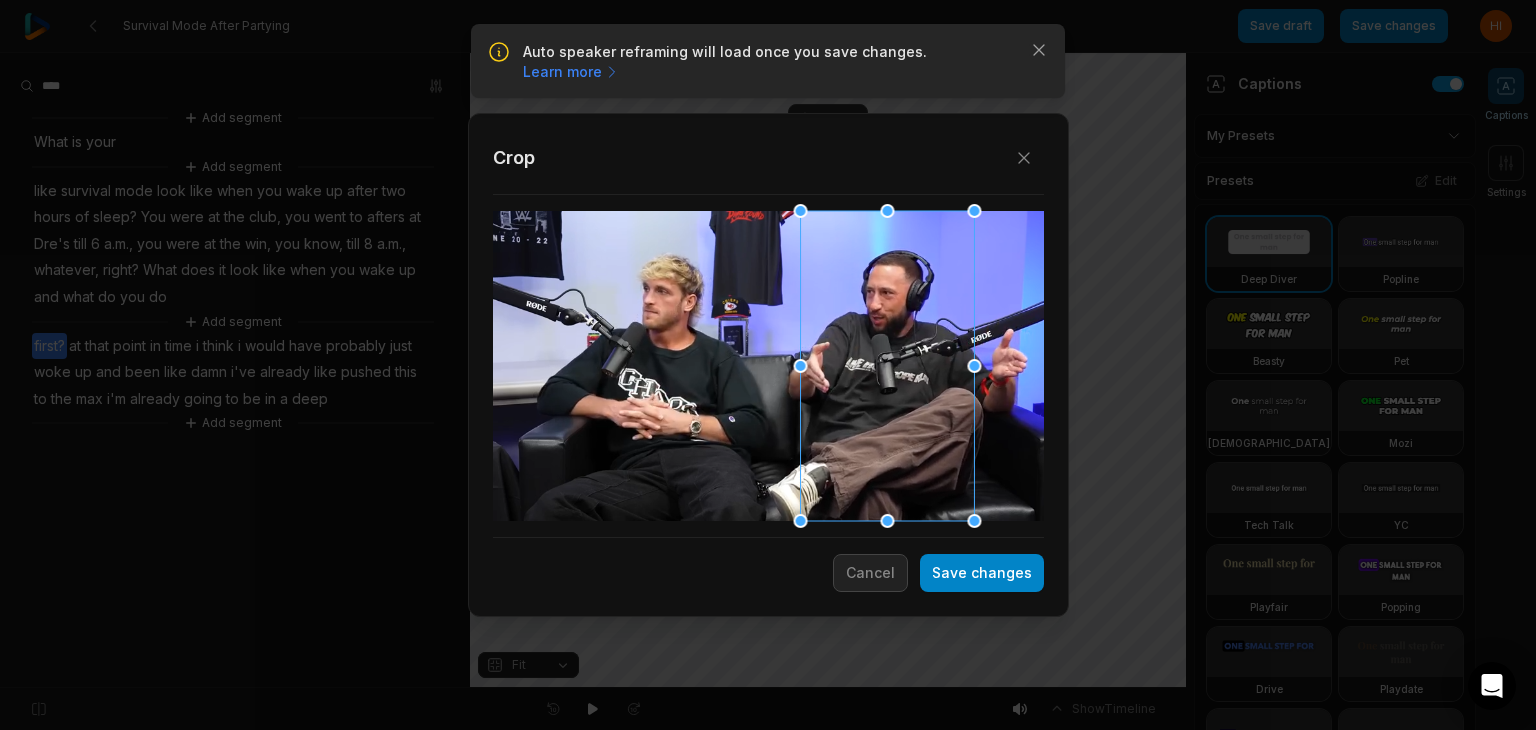 drag, startPoint x: 812, startPoint y: 431, endPoint x: 932, endPoint y: 461, distance: 123.69317 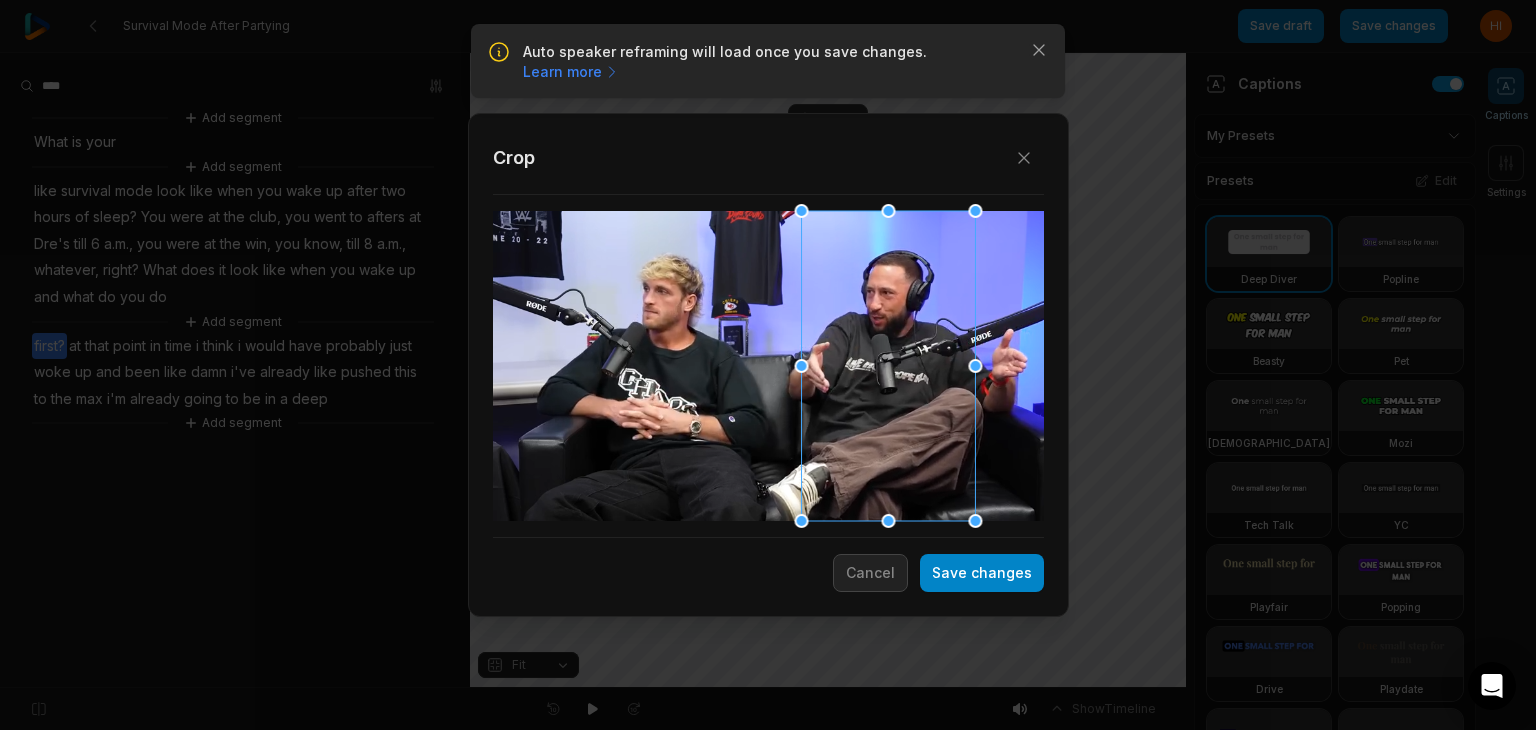 click on "Close Crop Save changes Cancel" at bounding box center [768, 365] 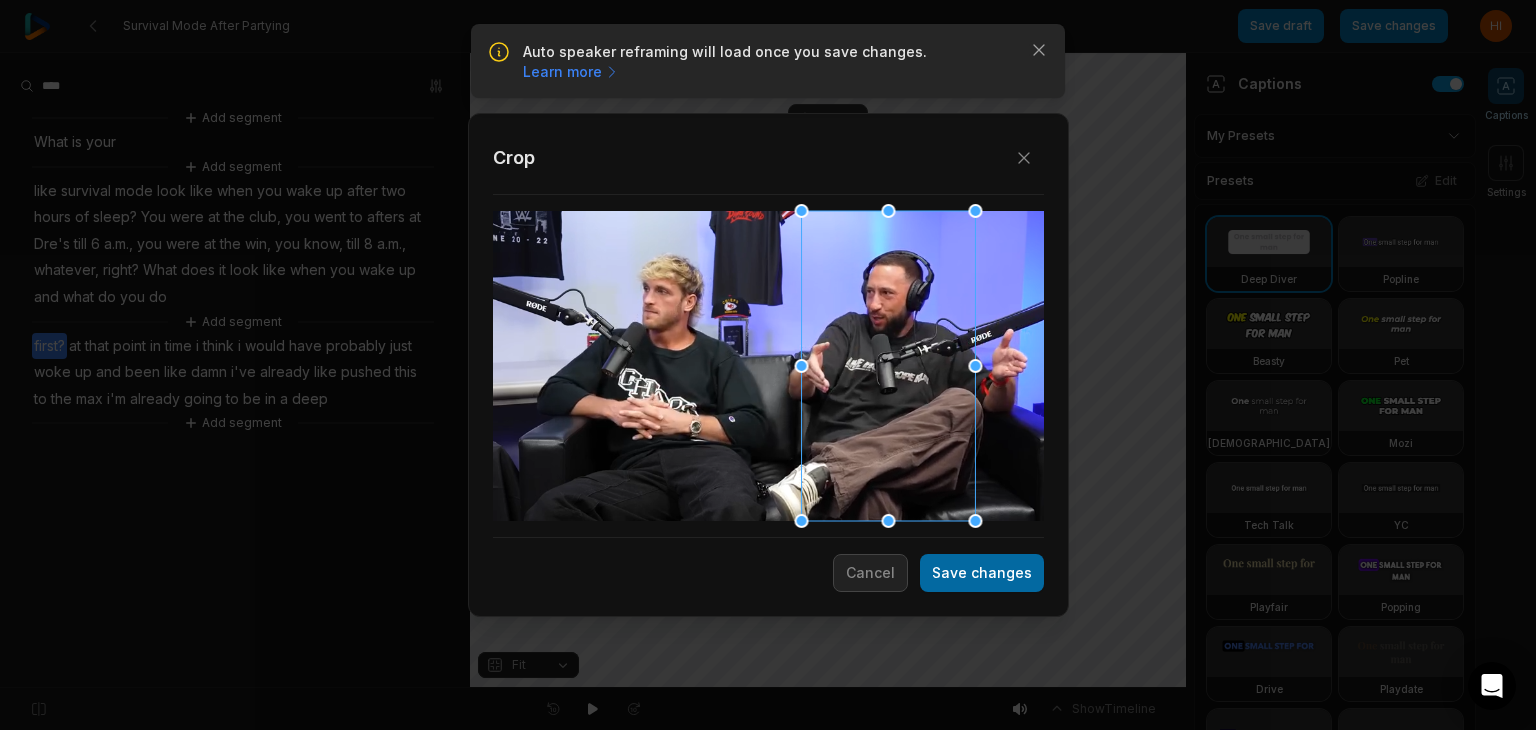 click on "Save changes" at bounding box center (982, 573) 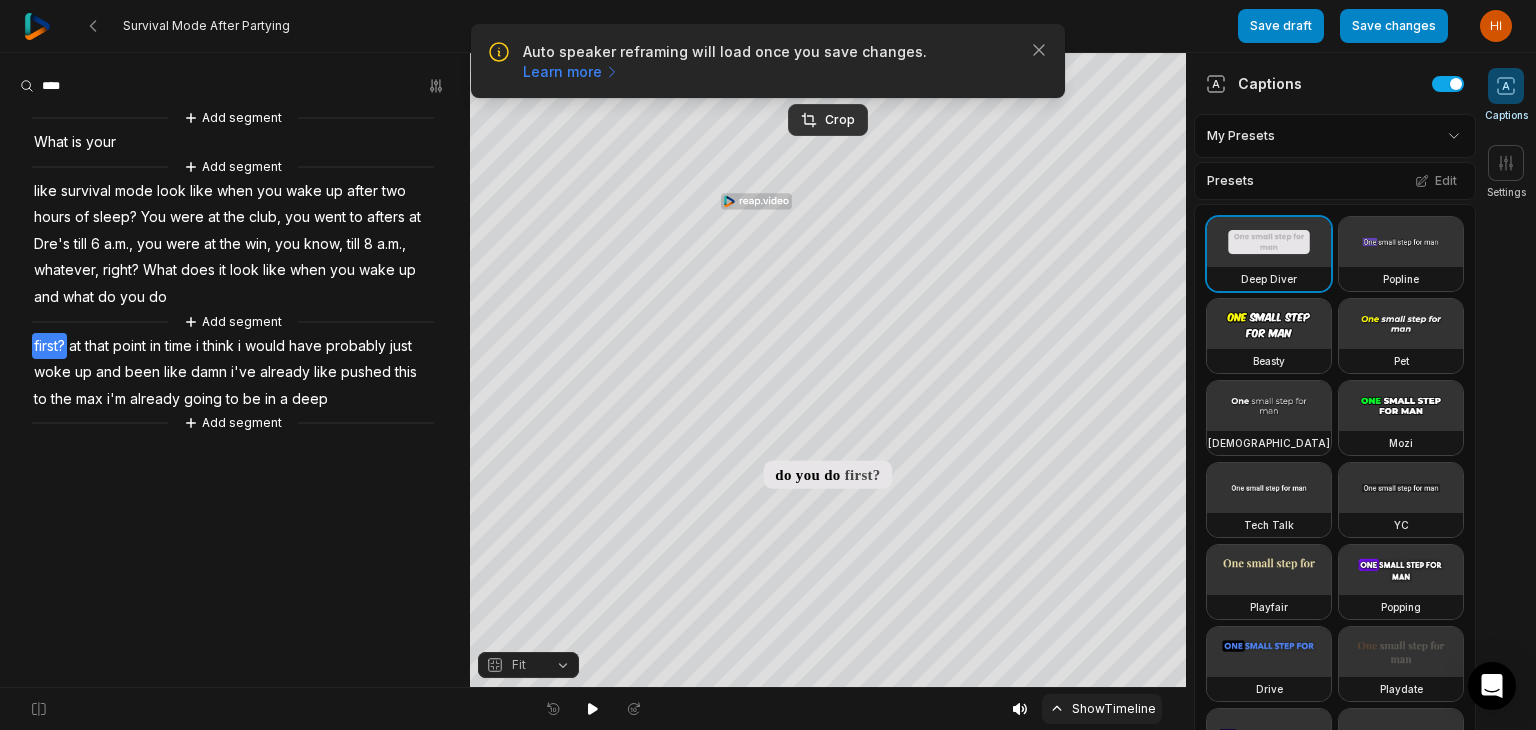 click 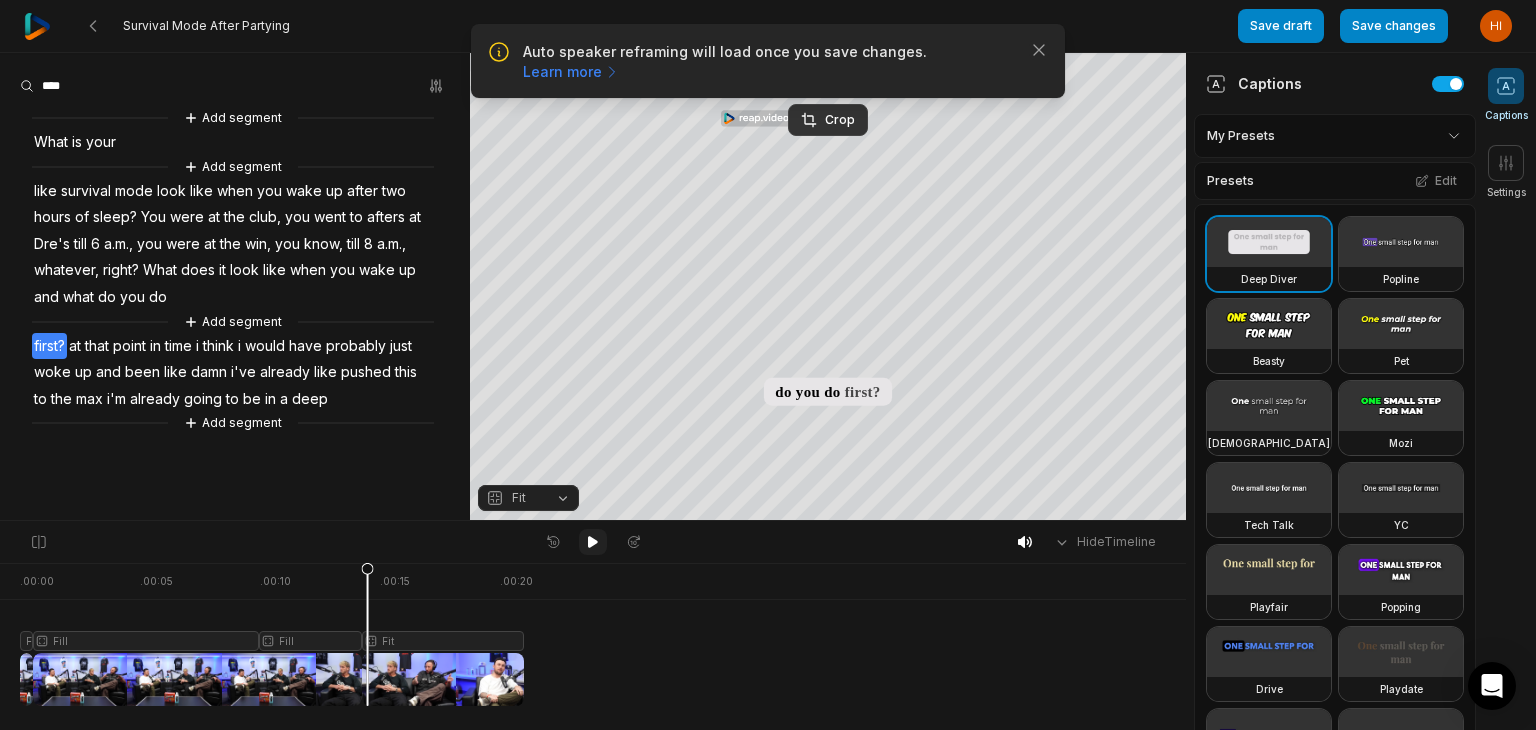 click 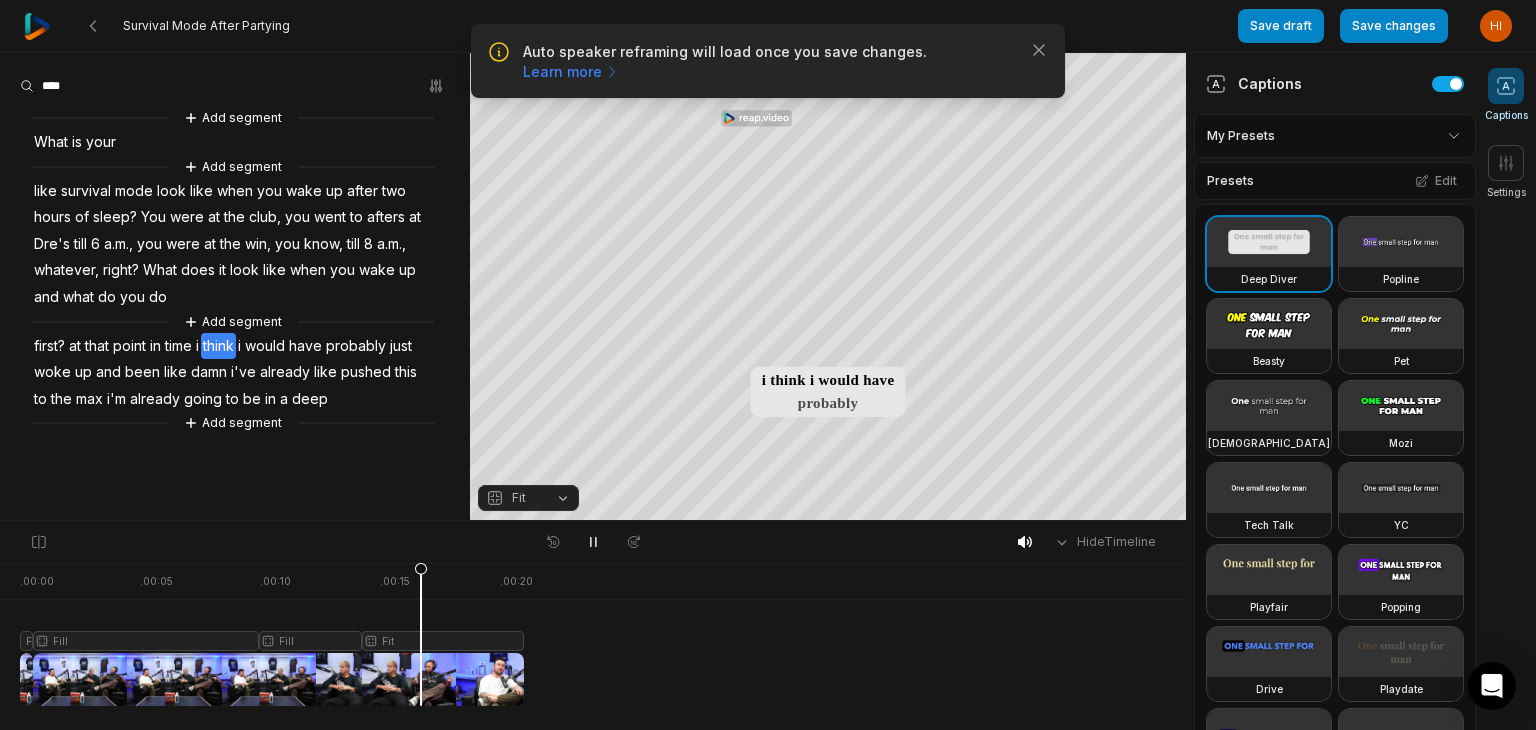 click at bounding box center (272, 634) 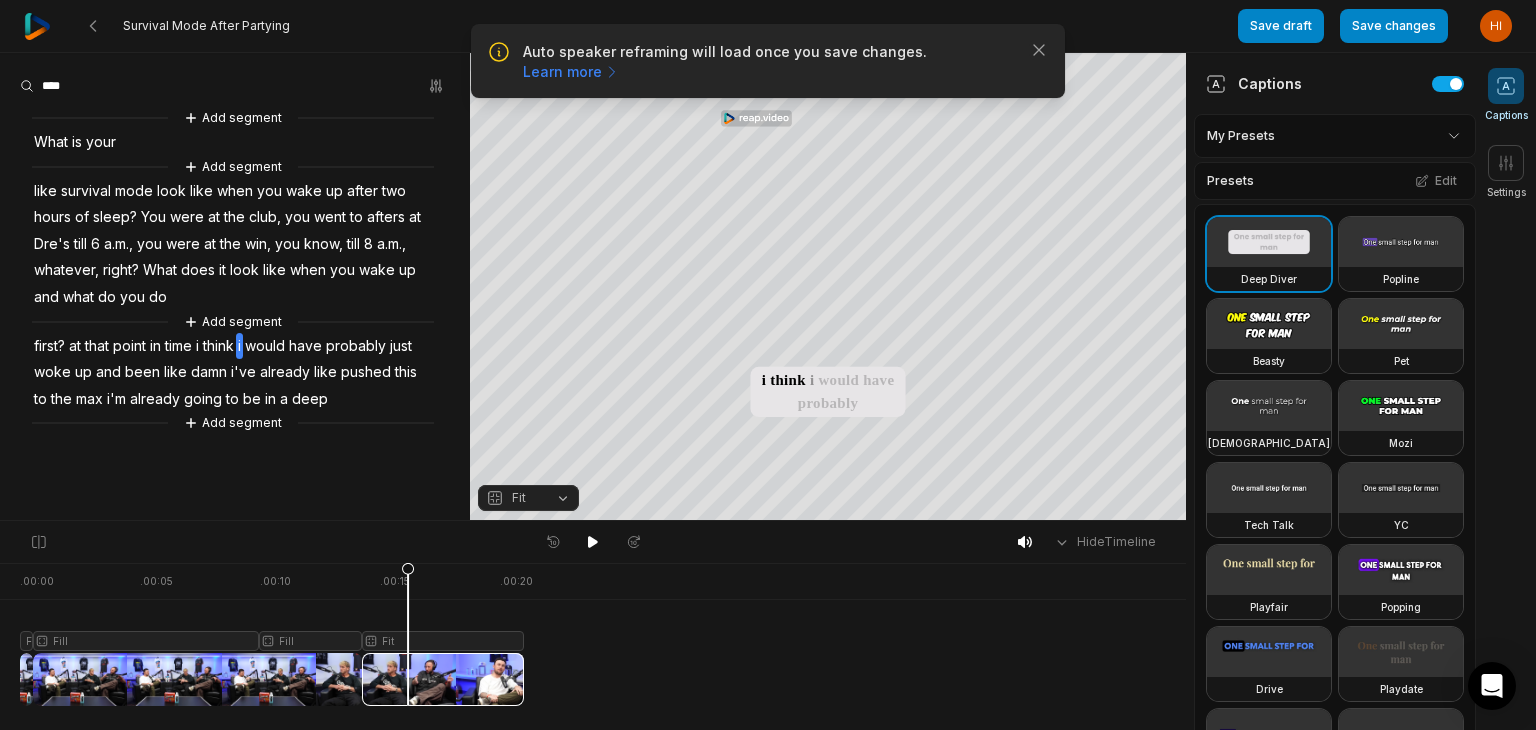 click at bounding box center [272, 634] 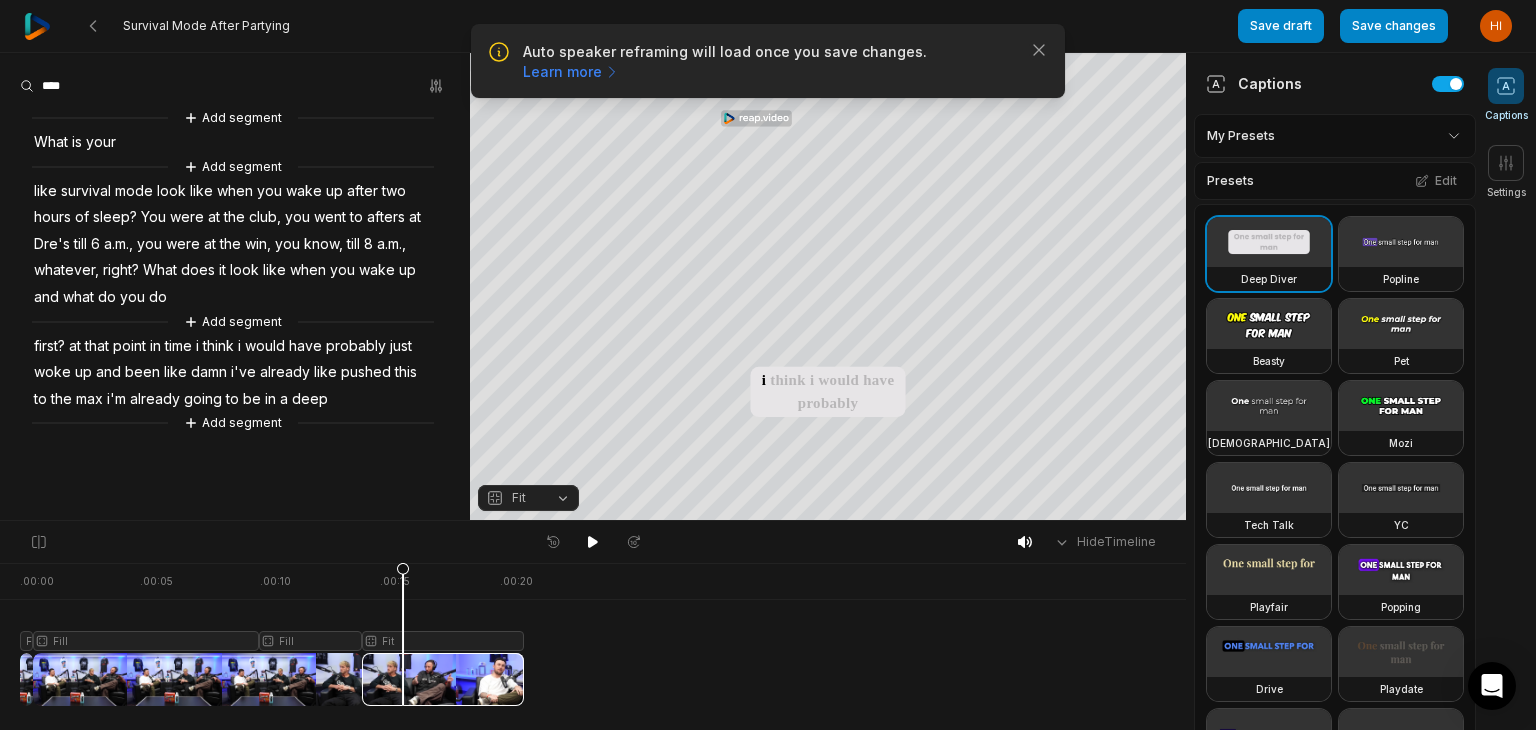 click 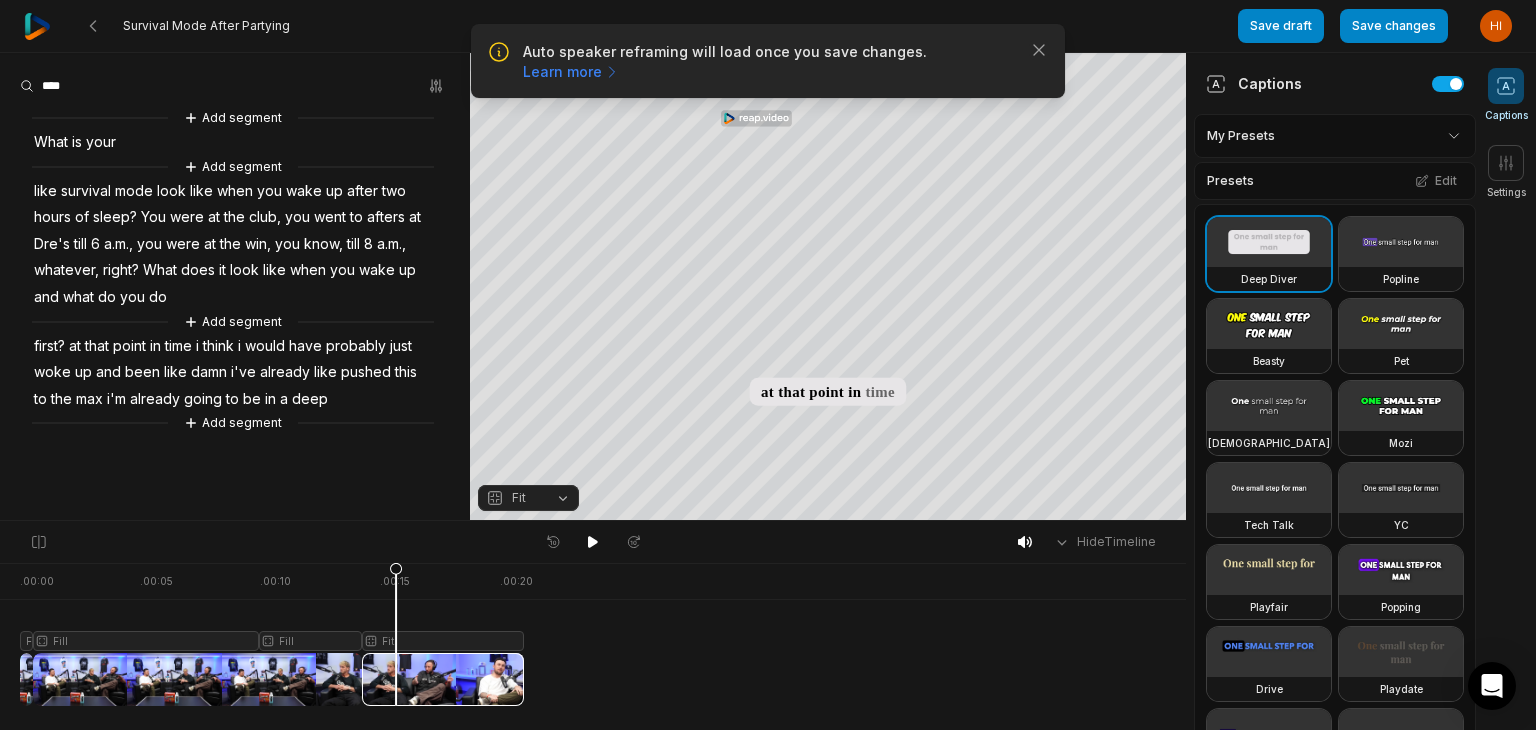 click at bounding box center [272, 634] 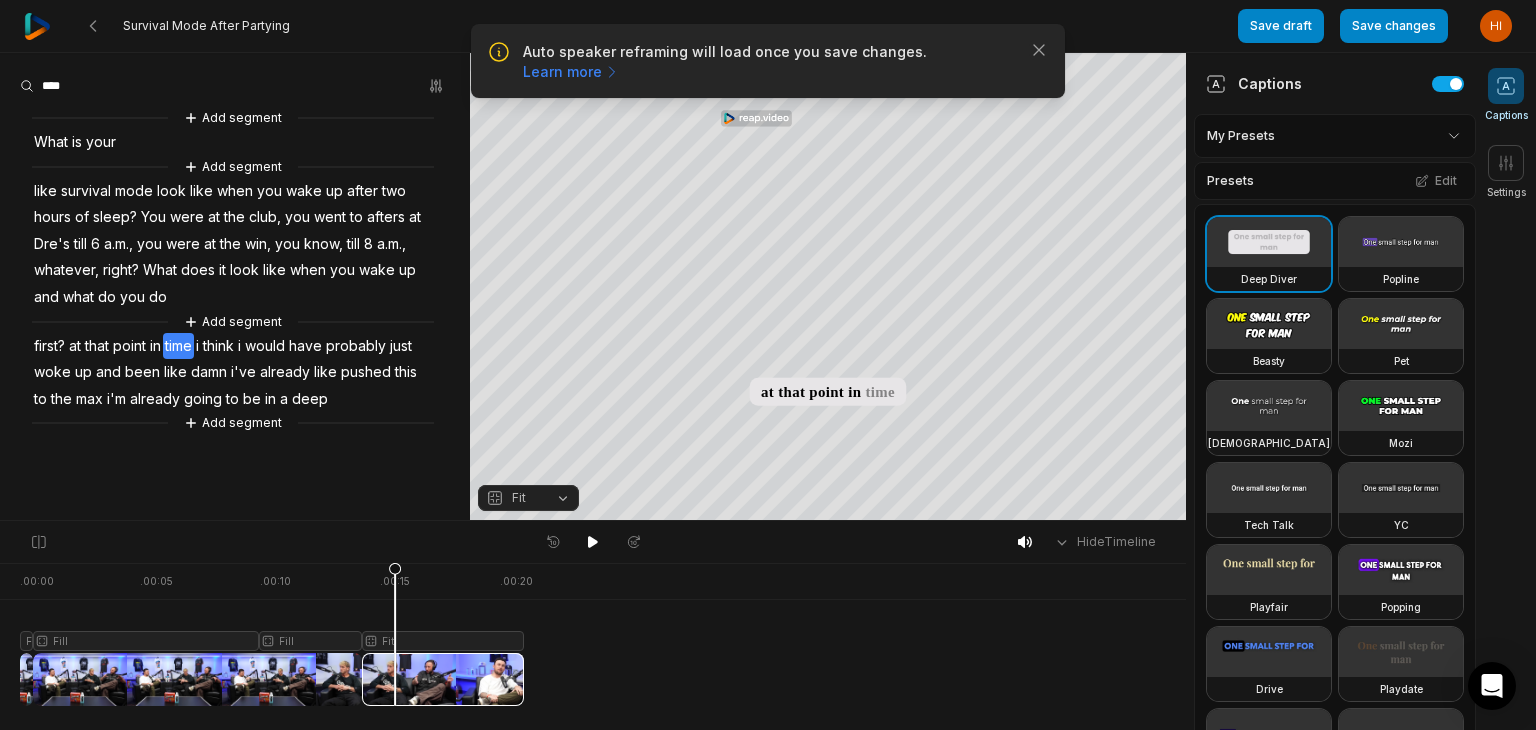 click 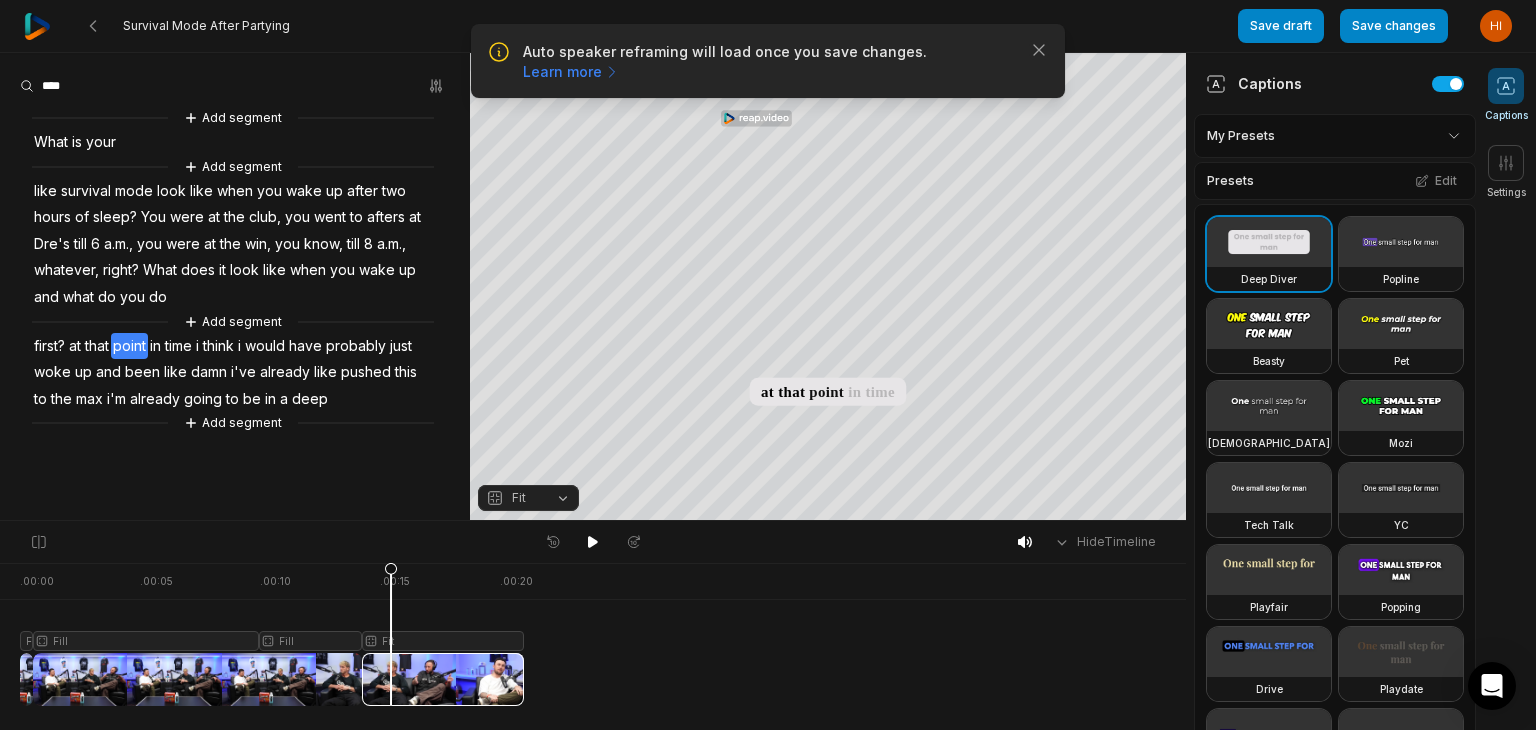 click 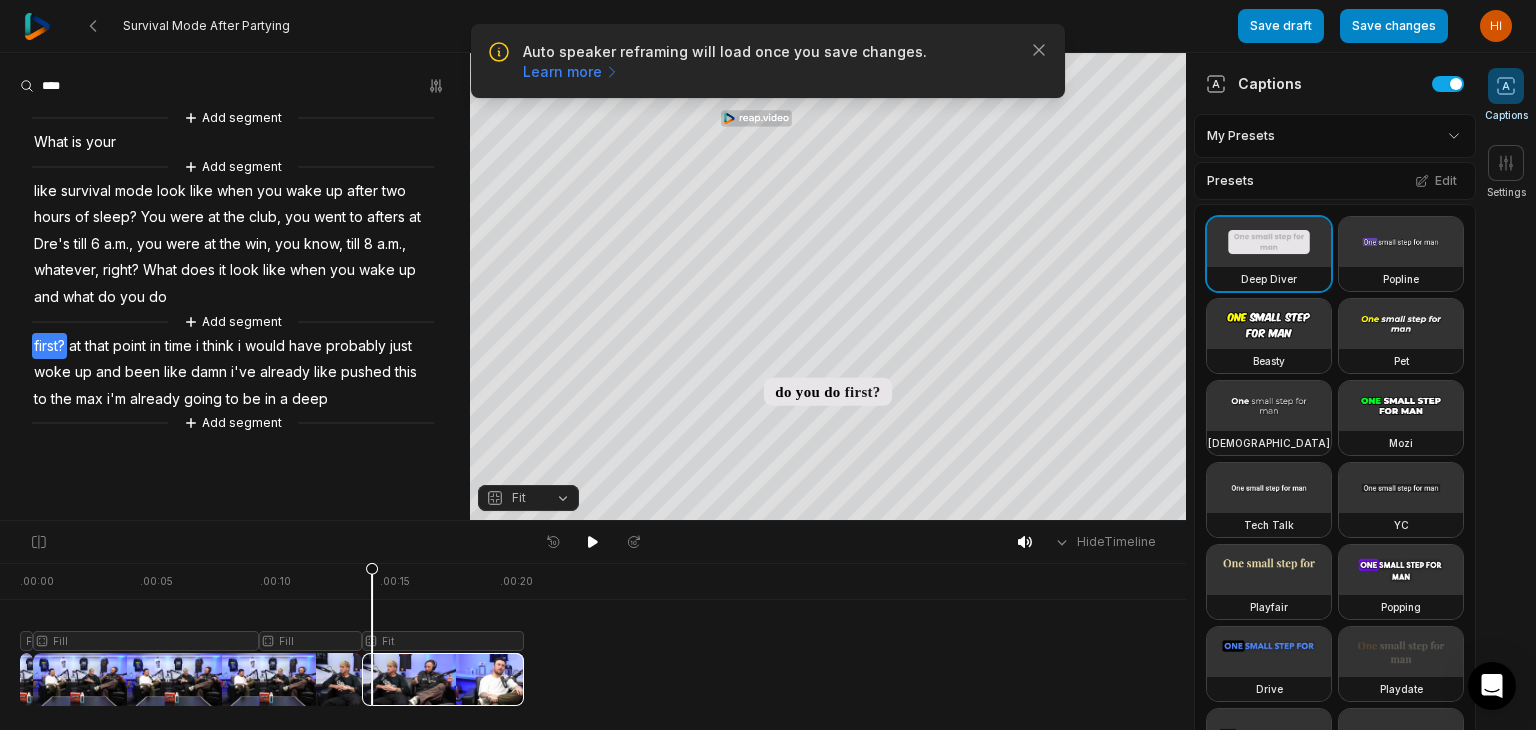 drag, startPoint x: 393, startPoint y: 672, endPoint x: 372, endPoint y: 663, distance: 22.847319 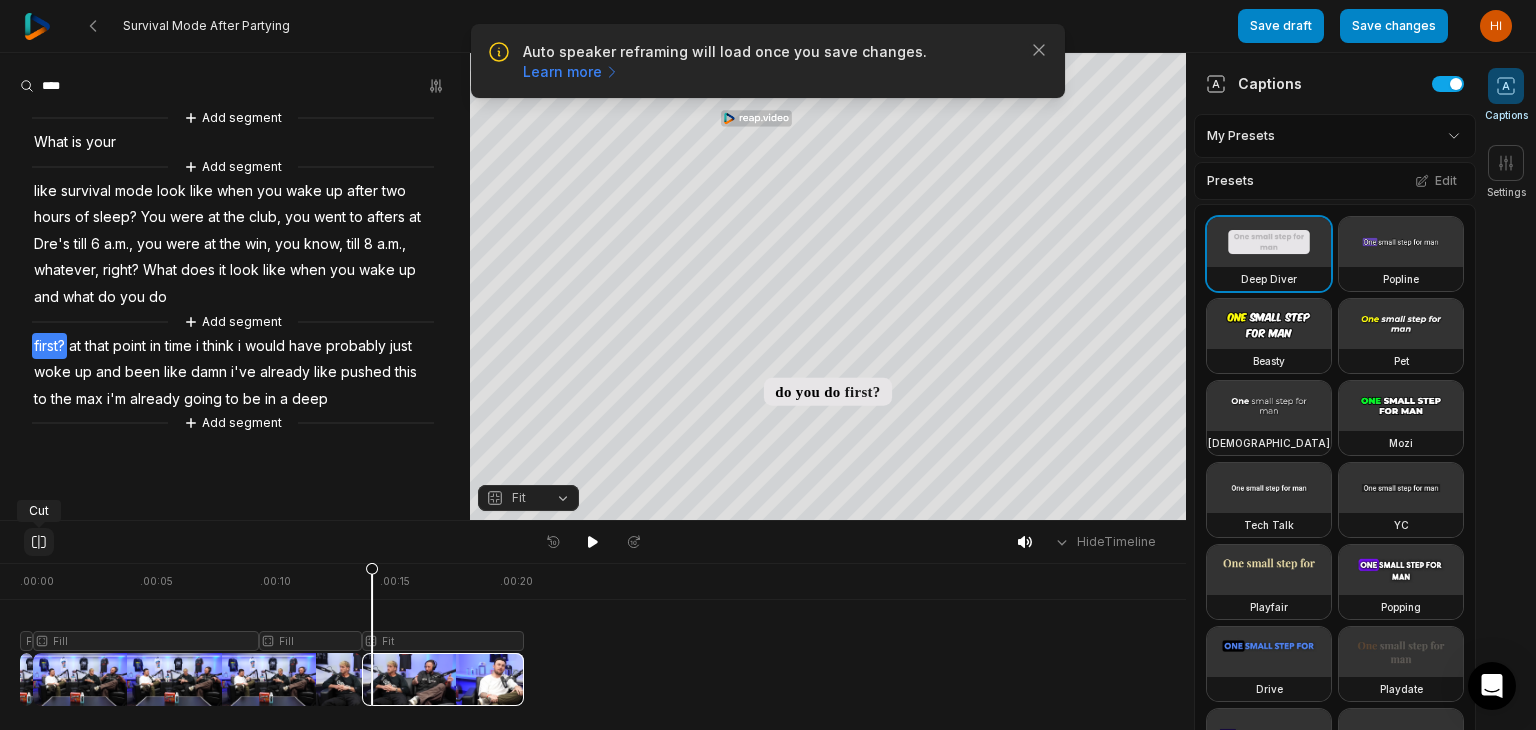 click at bounding box center [39, 542] 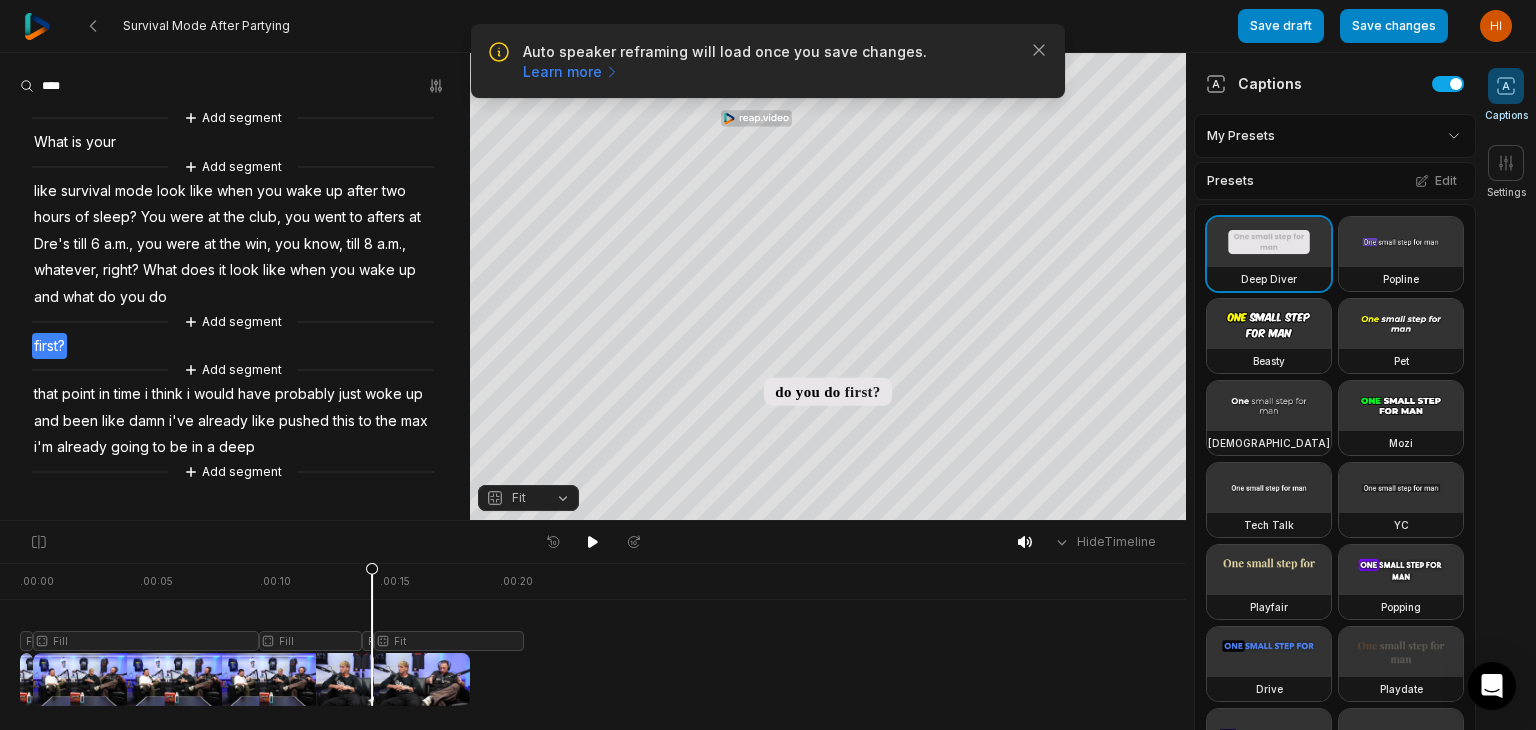 click at bounding box center [272, 634] 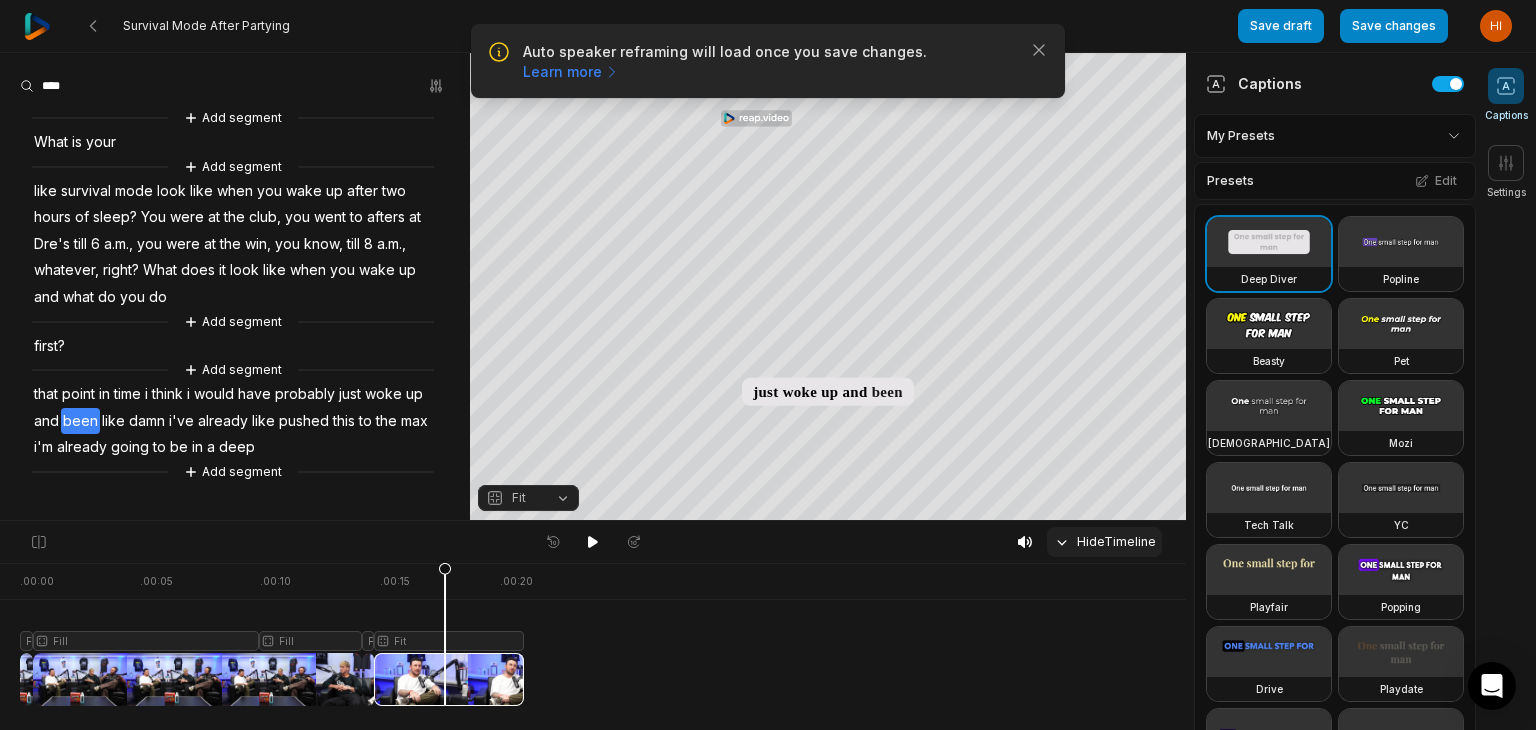 click 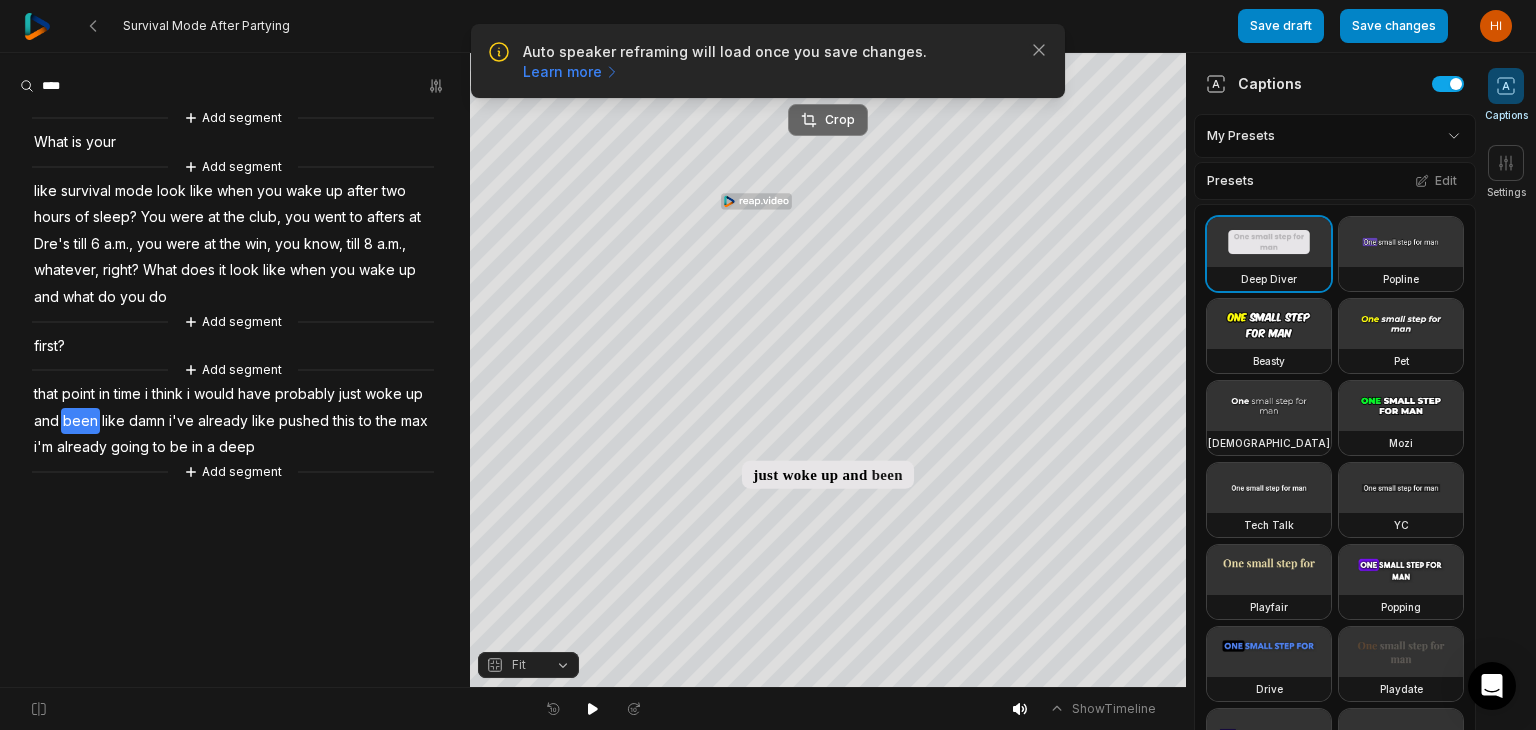 click on "Crop" at bounding box center [828, 120] 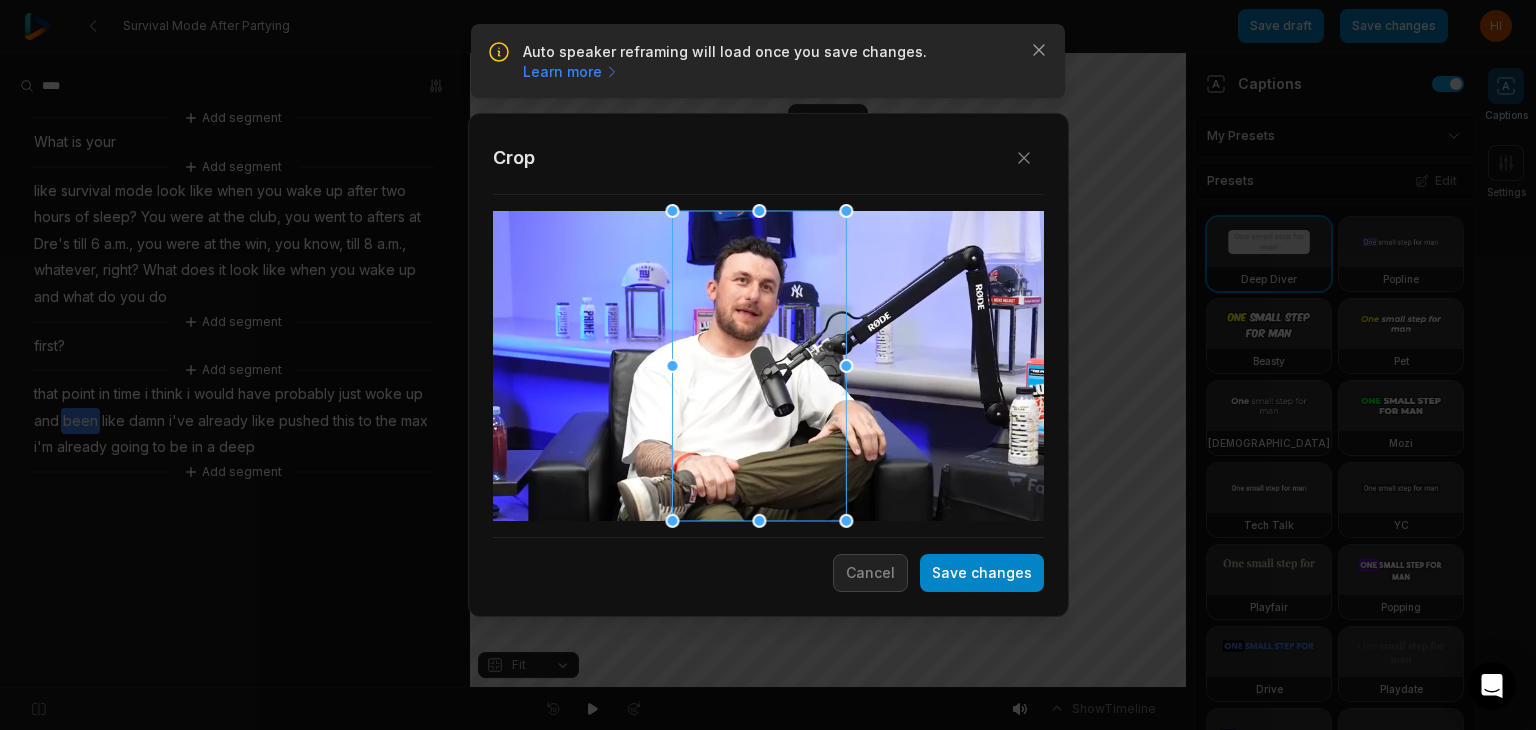 drag, startPoint x: 849, startPoint y: 353, endPoint x: 720, endPoint y: 365, distance: 129.55693 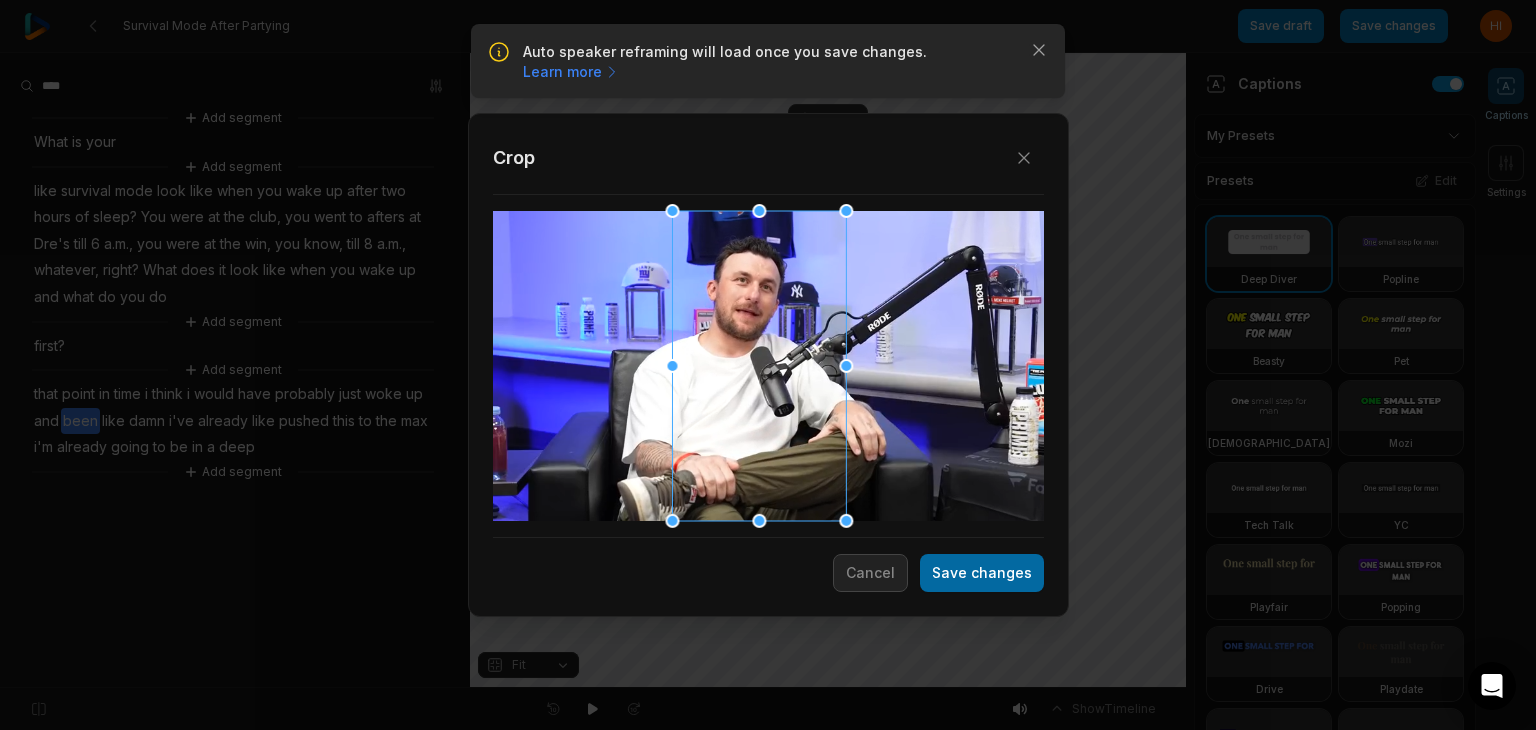 click on "Save changes" at bounding box center (982, 573) 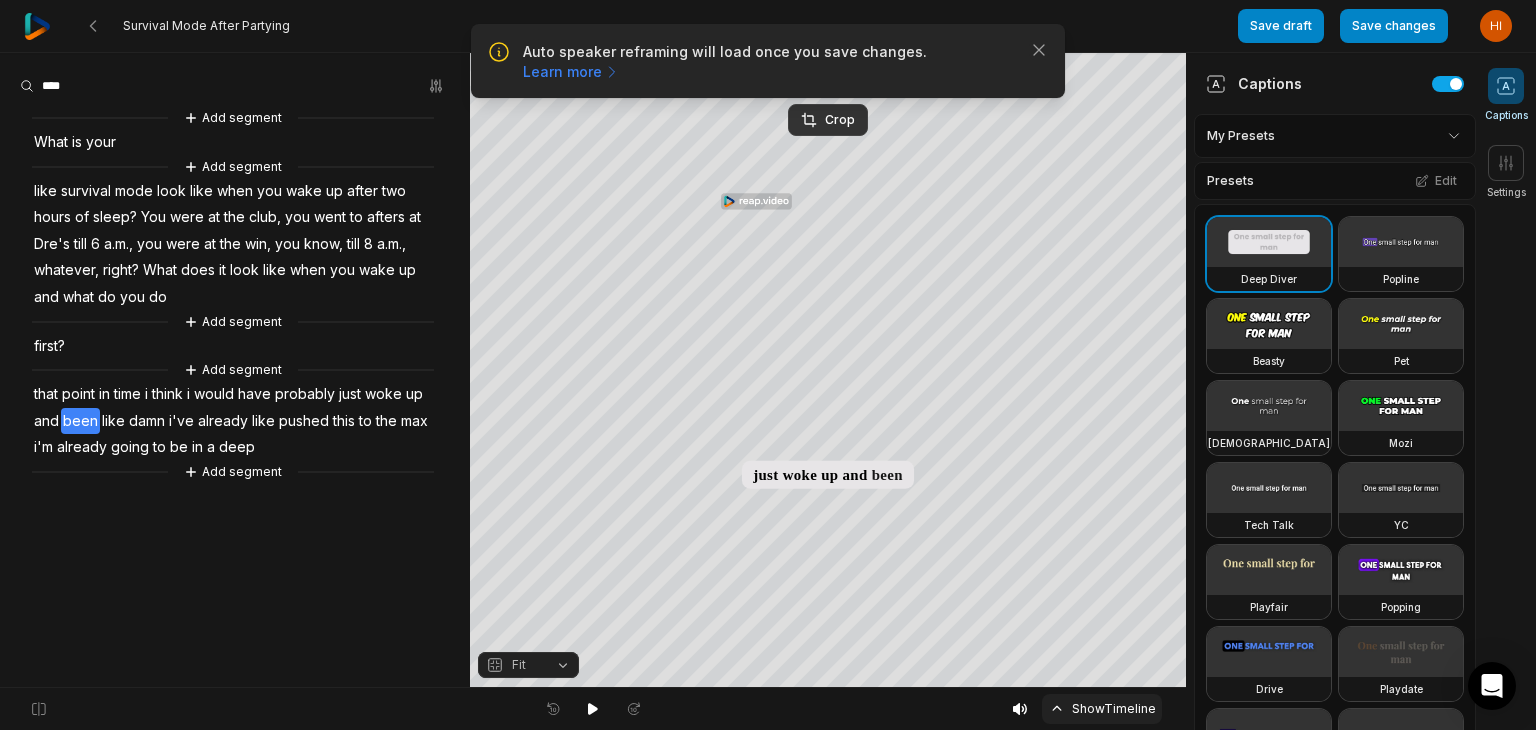 click 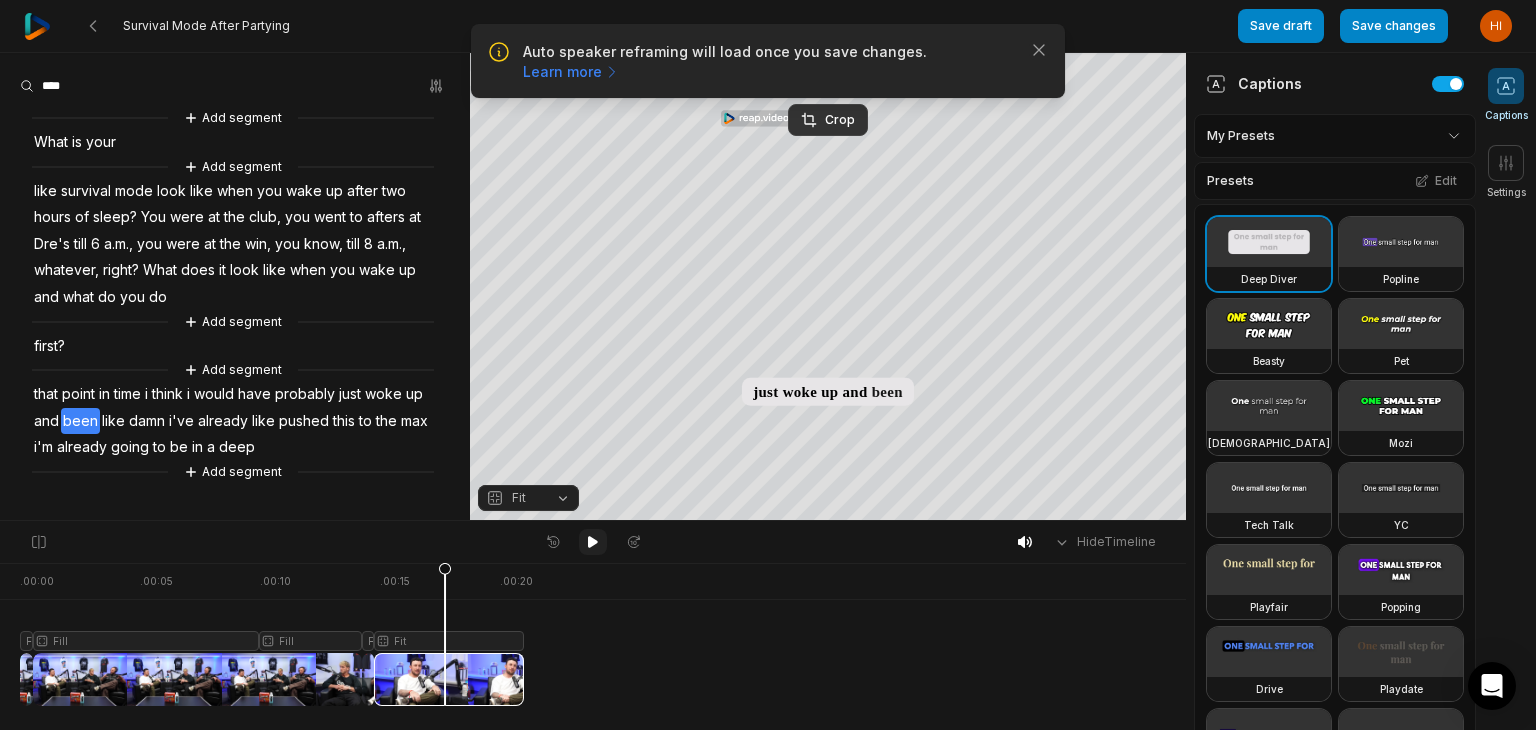 click 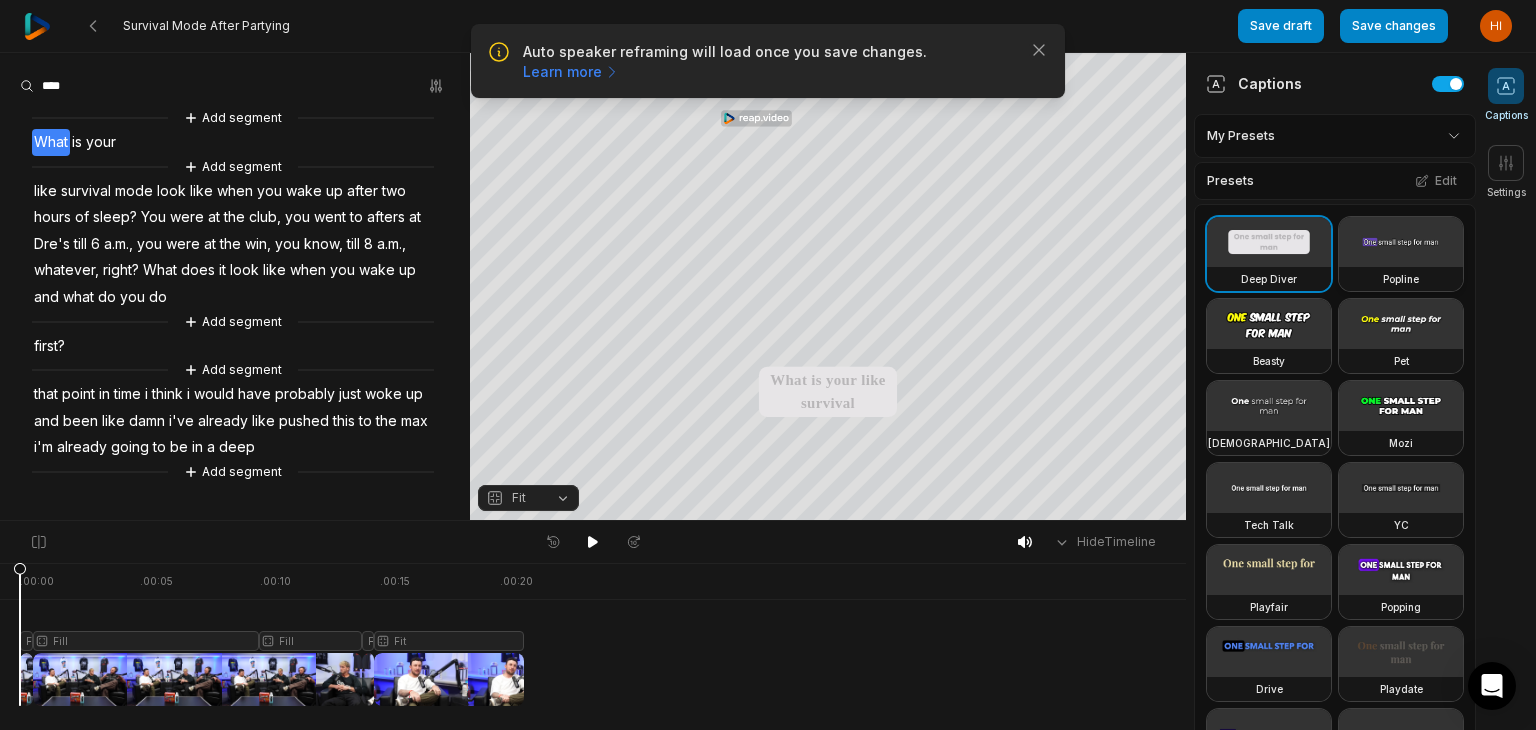 click on "Popline" at bounding box center [1401, 279] 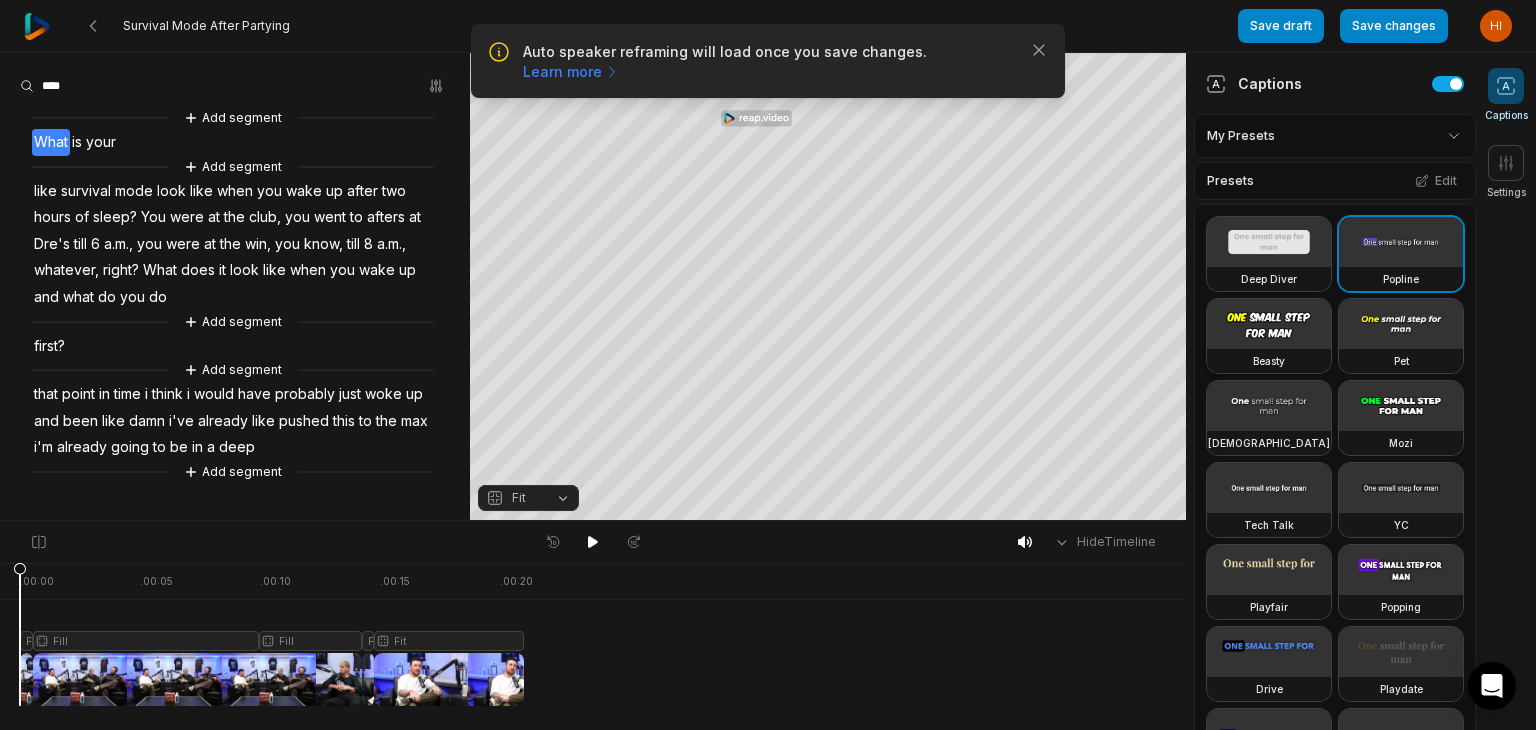 click at bounding box center [1269, 324] 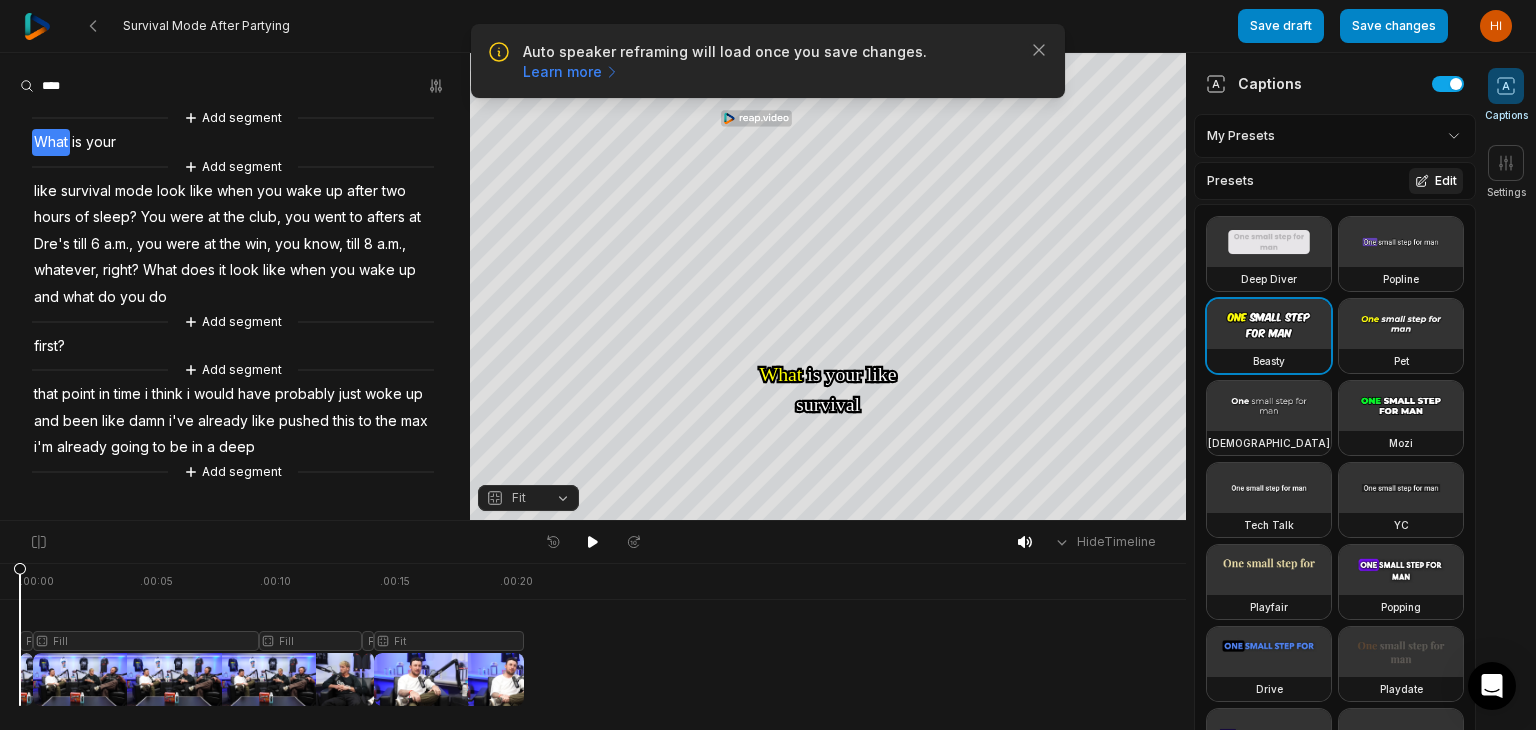 click on "Edit" at bounding box center [1436, 181] 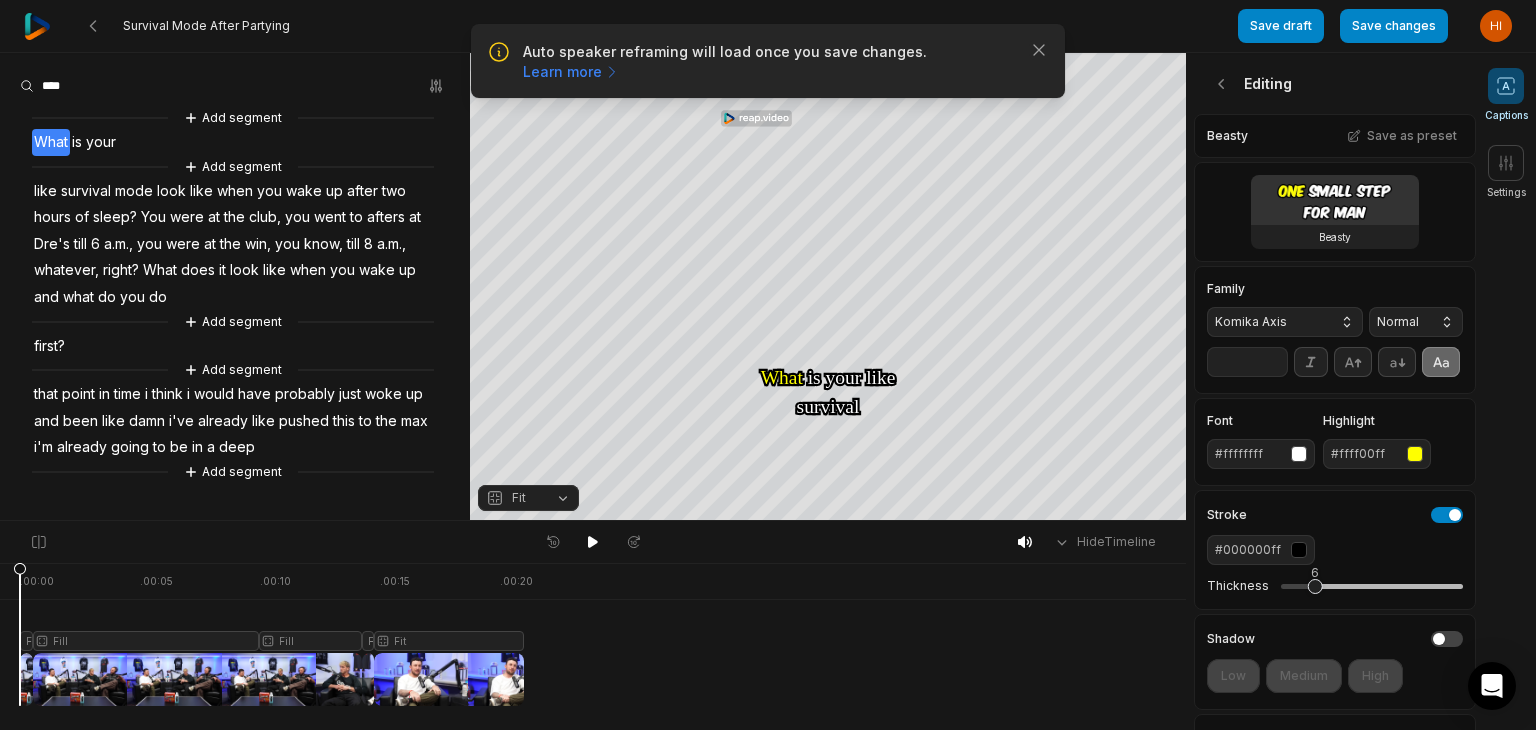 click on "**" at bounding box center [1247, 362] 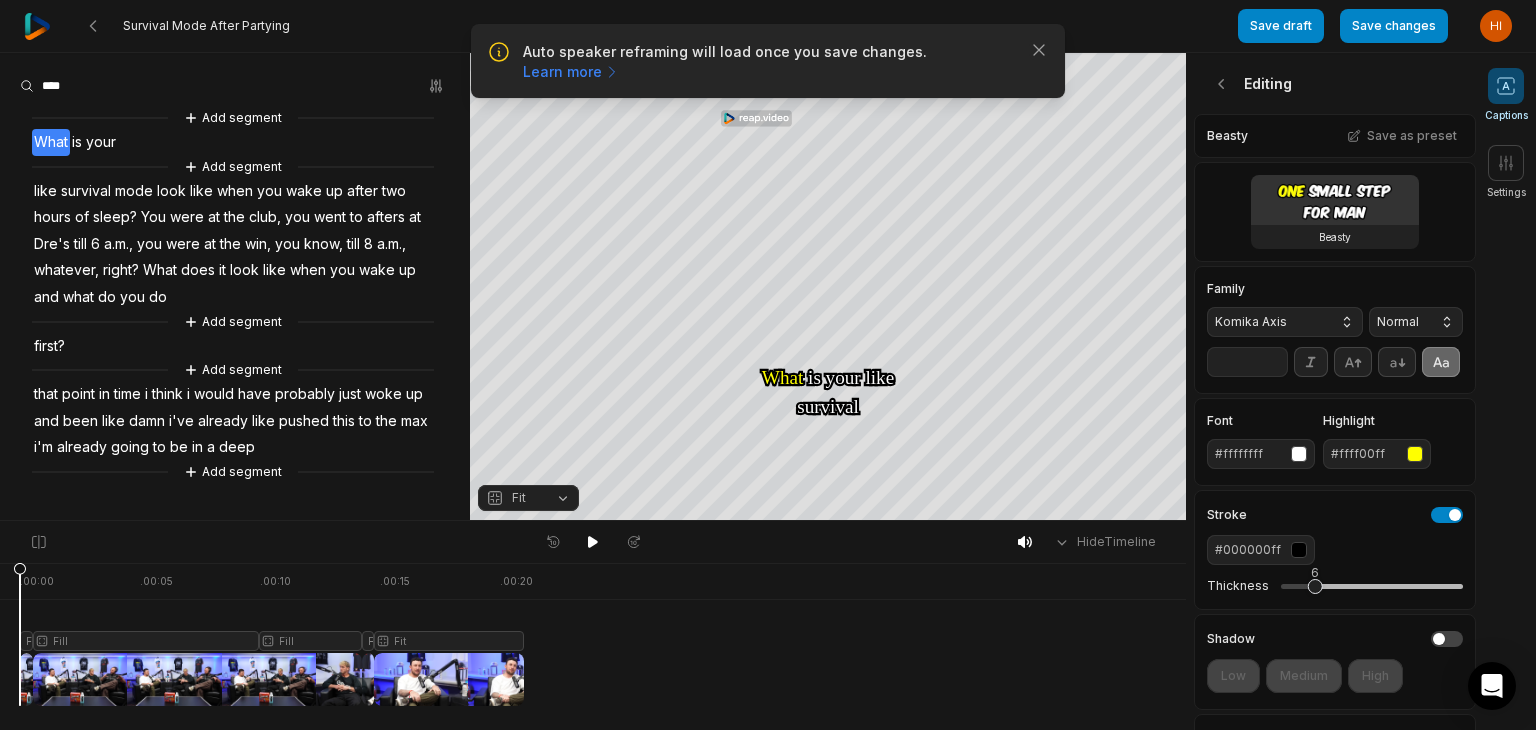 click on "**" at bounding box center (1247, 362) 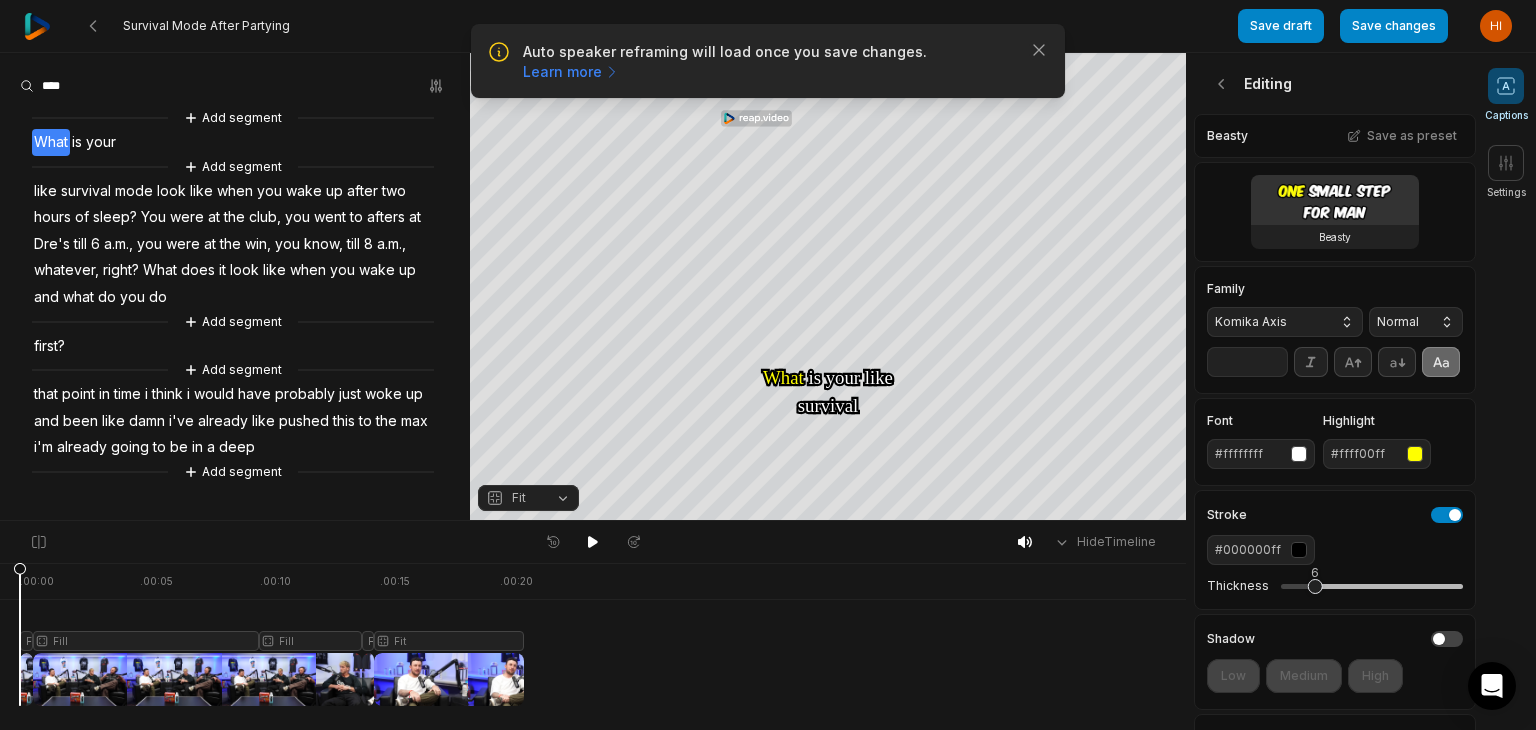 click on "**" at bounding box center (1247, 362) 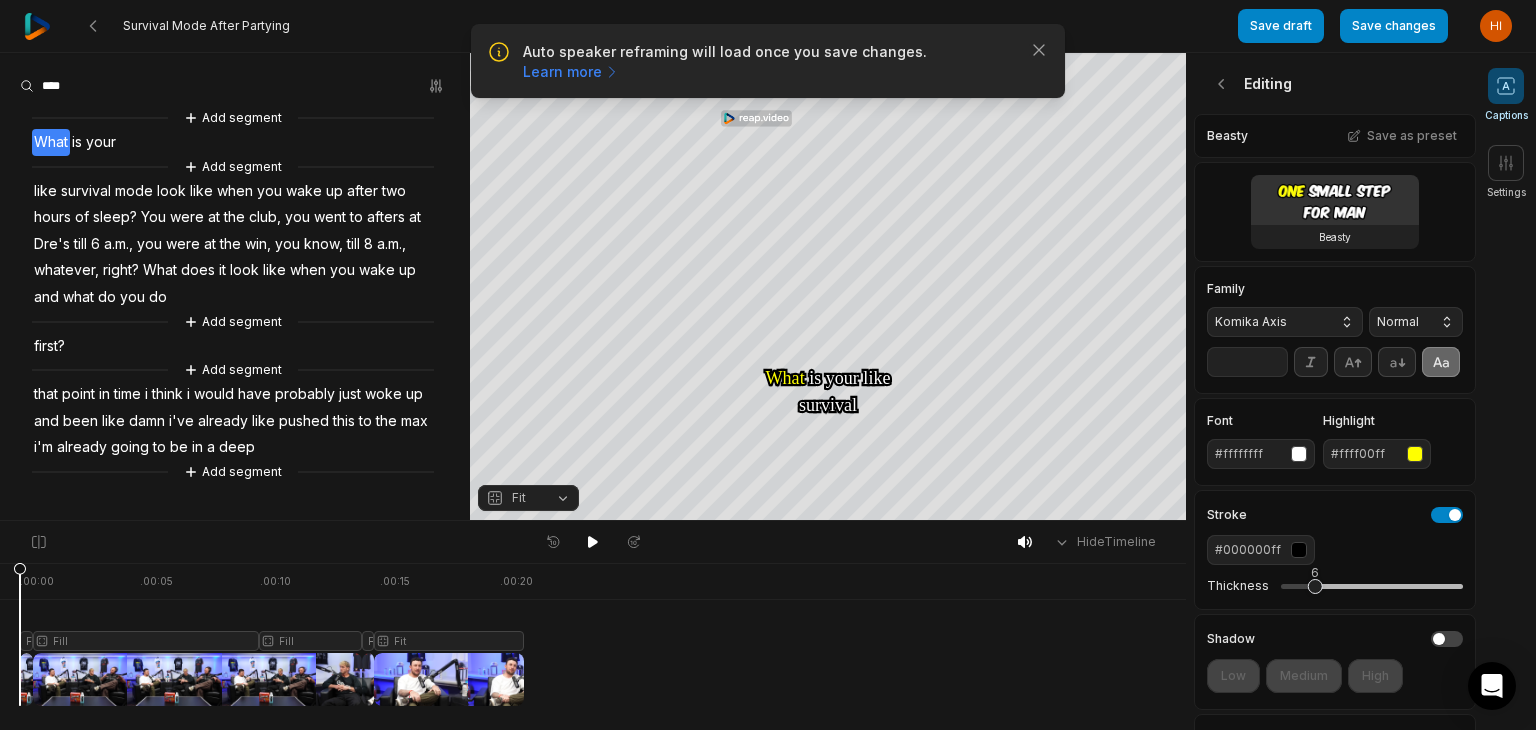 click on "**" at bounding box center (1247, 362) 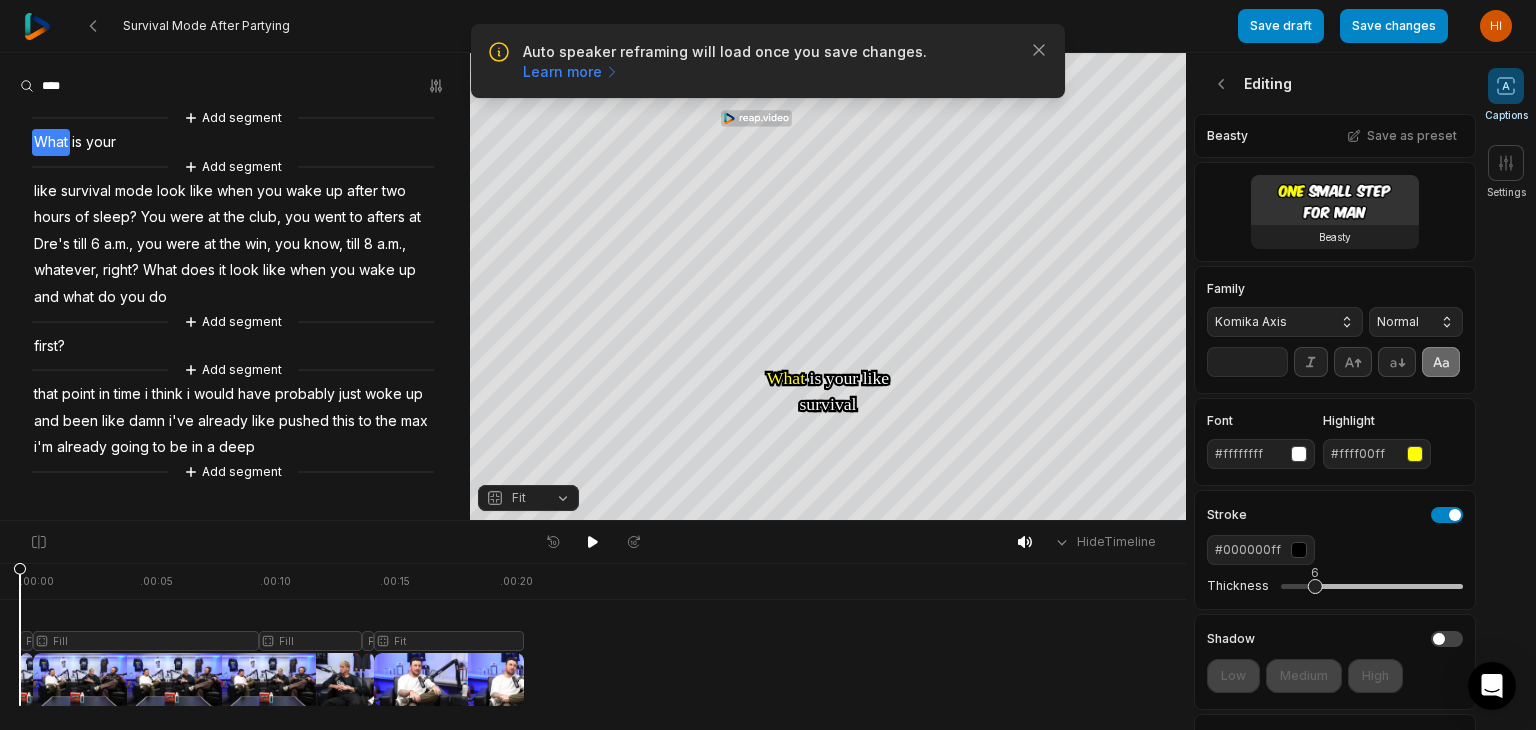 click on "Komika Axis" at bounding box center (1285, 322) 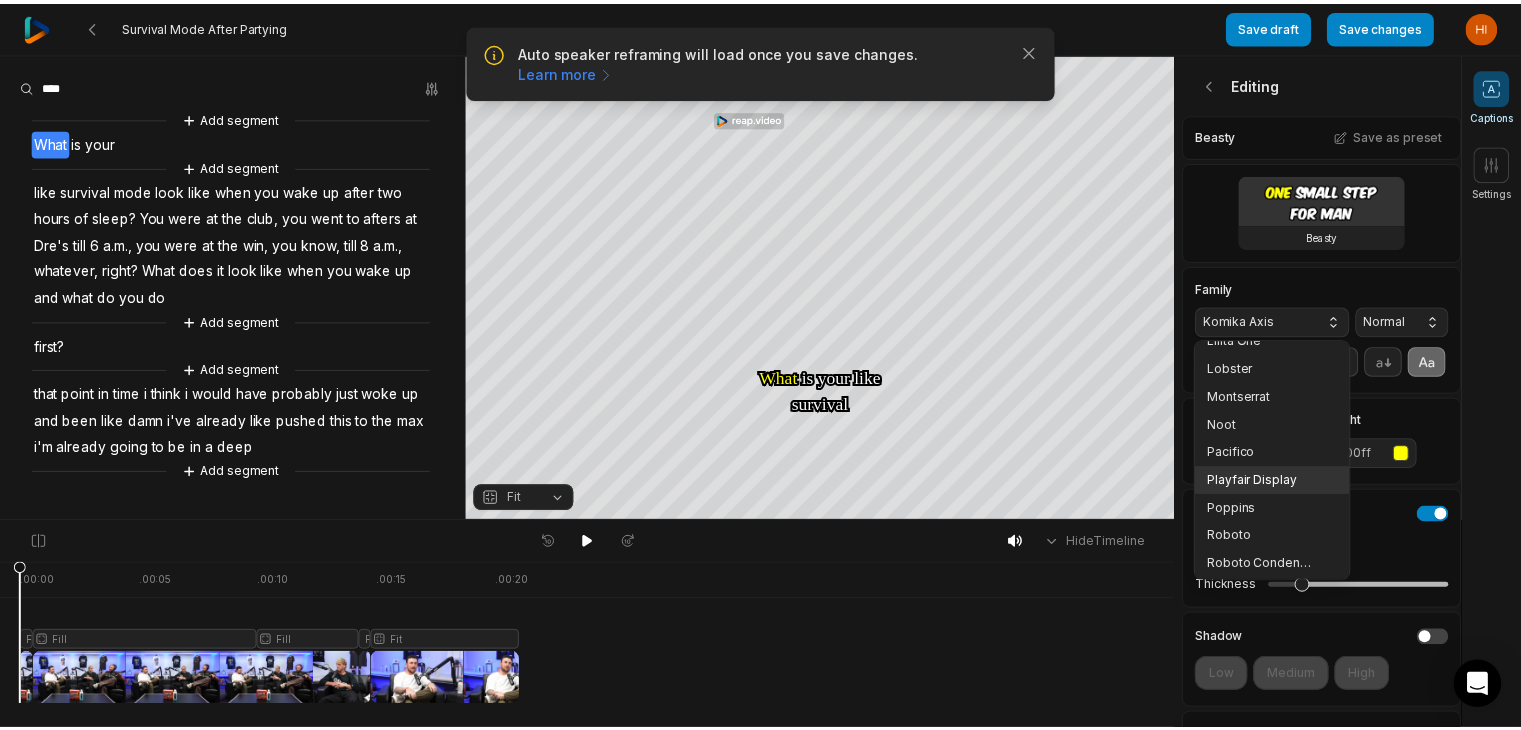 scroll, scrollTop: 316, scrollLeft: 0, axis: vertical 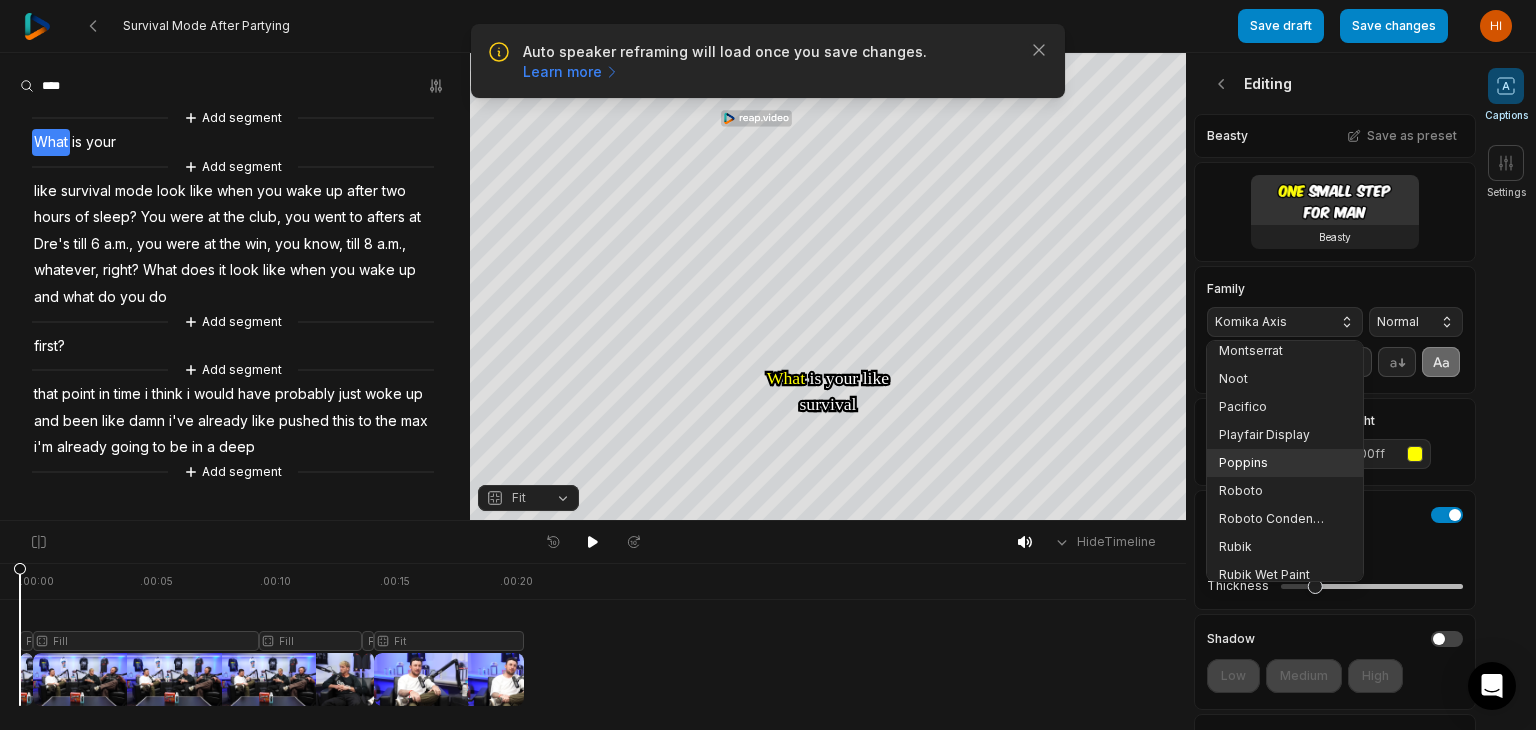 click on "Poppins" at bounding box center (1273, 463) 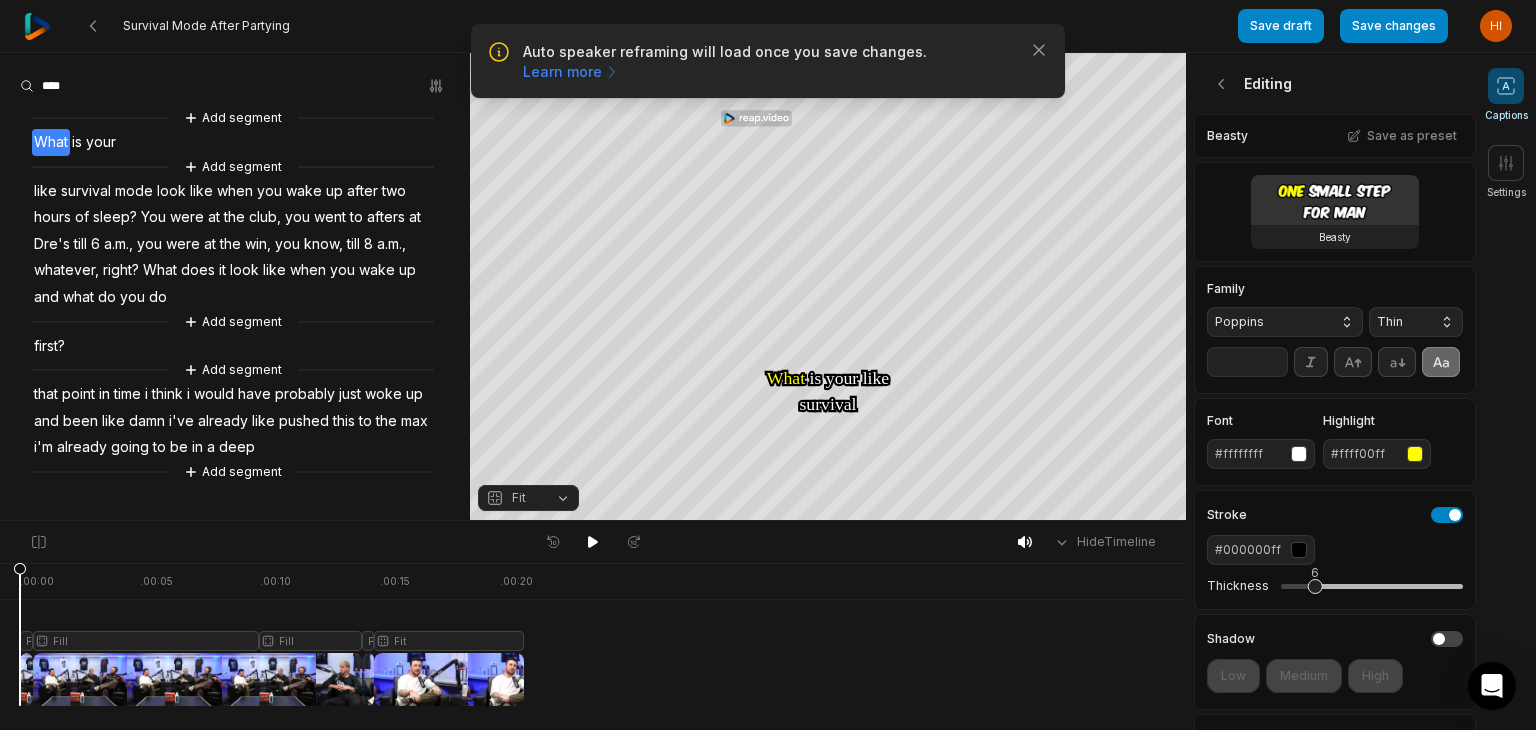 click on "Thin" at bounding box center (1416, 322) 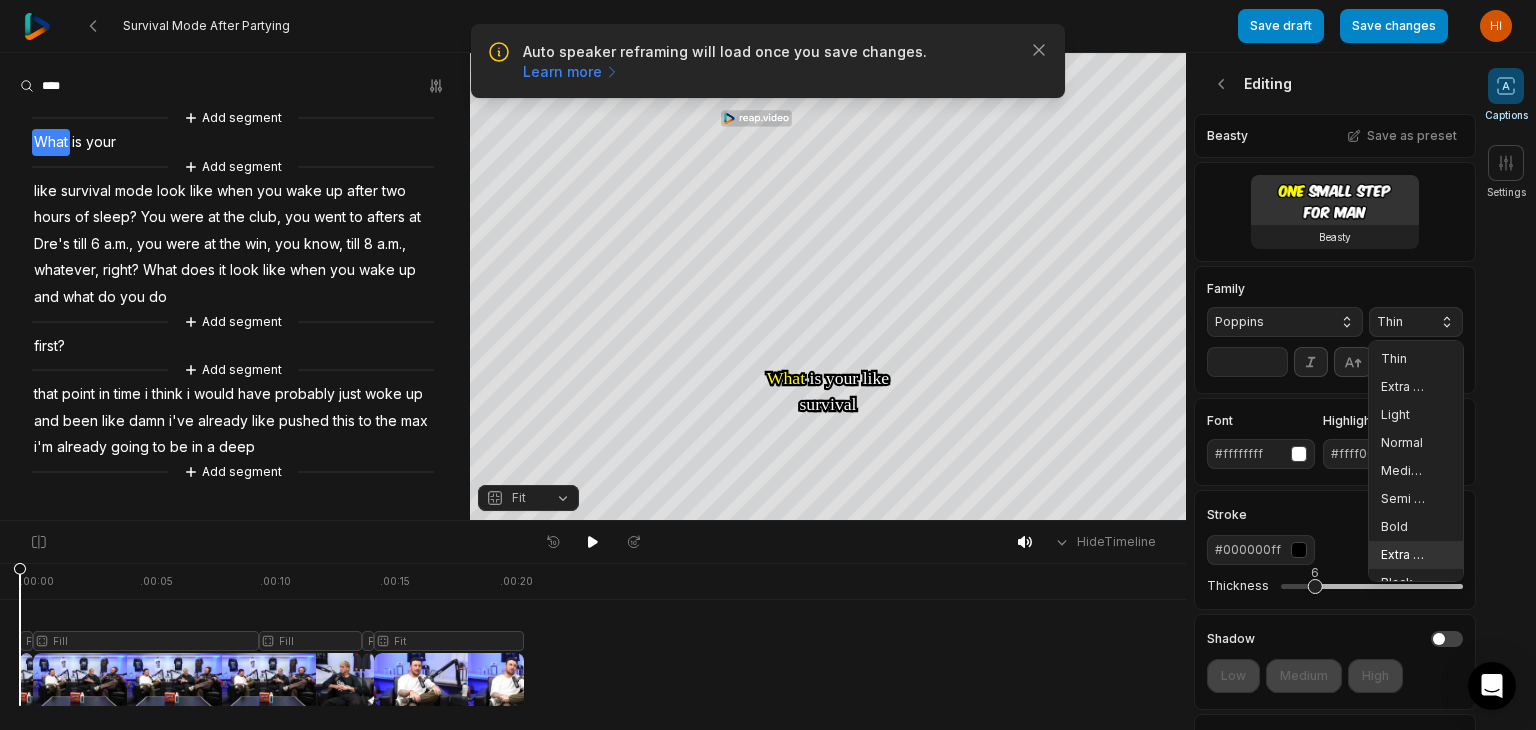 click on "Extra Bold" at bounding box center (1416, 555) 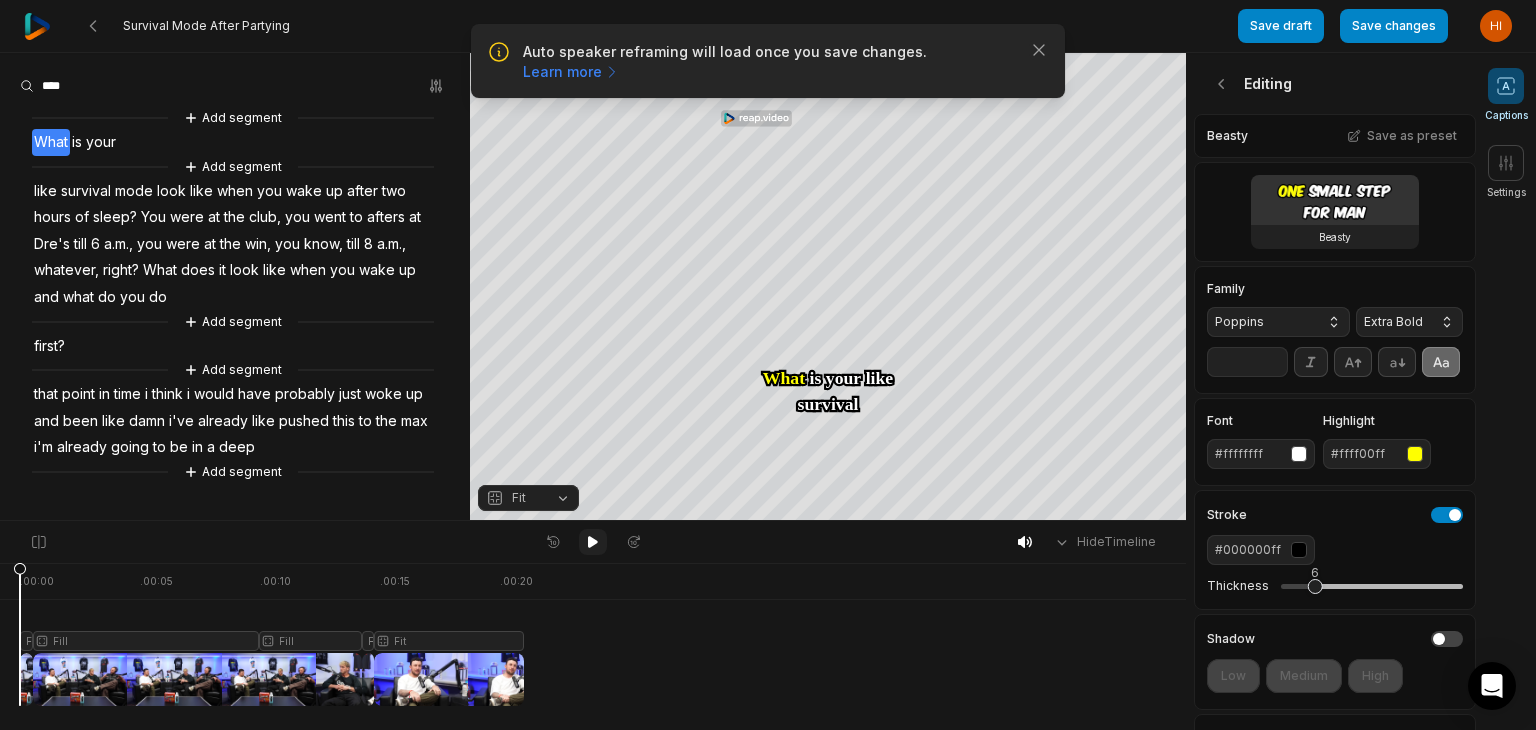 click 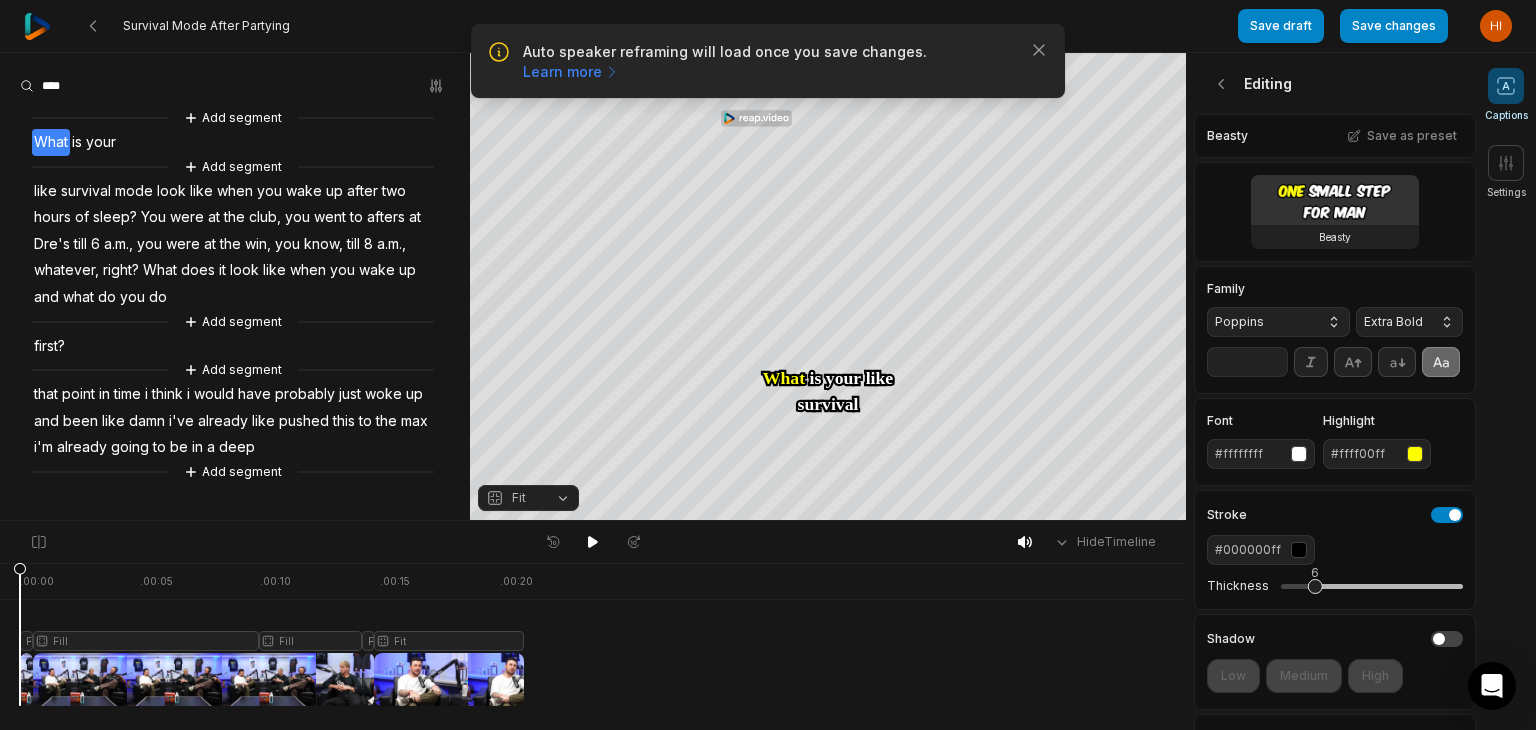 click on "think" at bounding box center (167, 394) 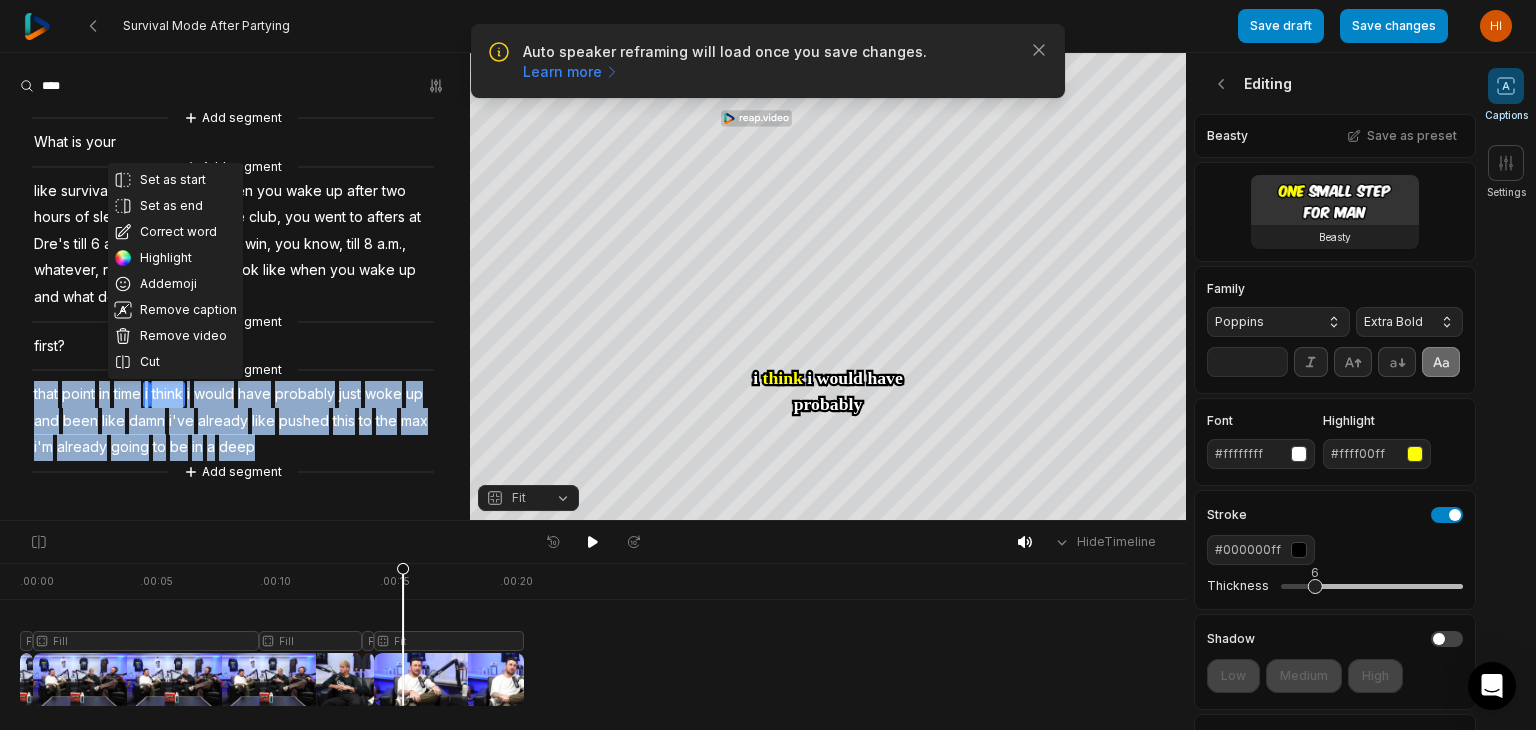 click on "think" at bounding box center (167, 394) 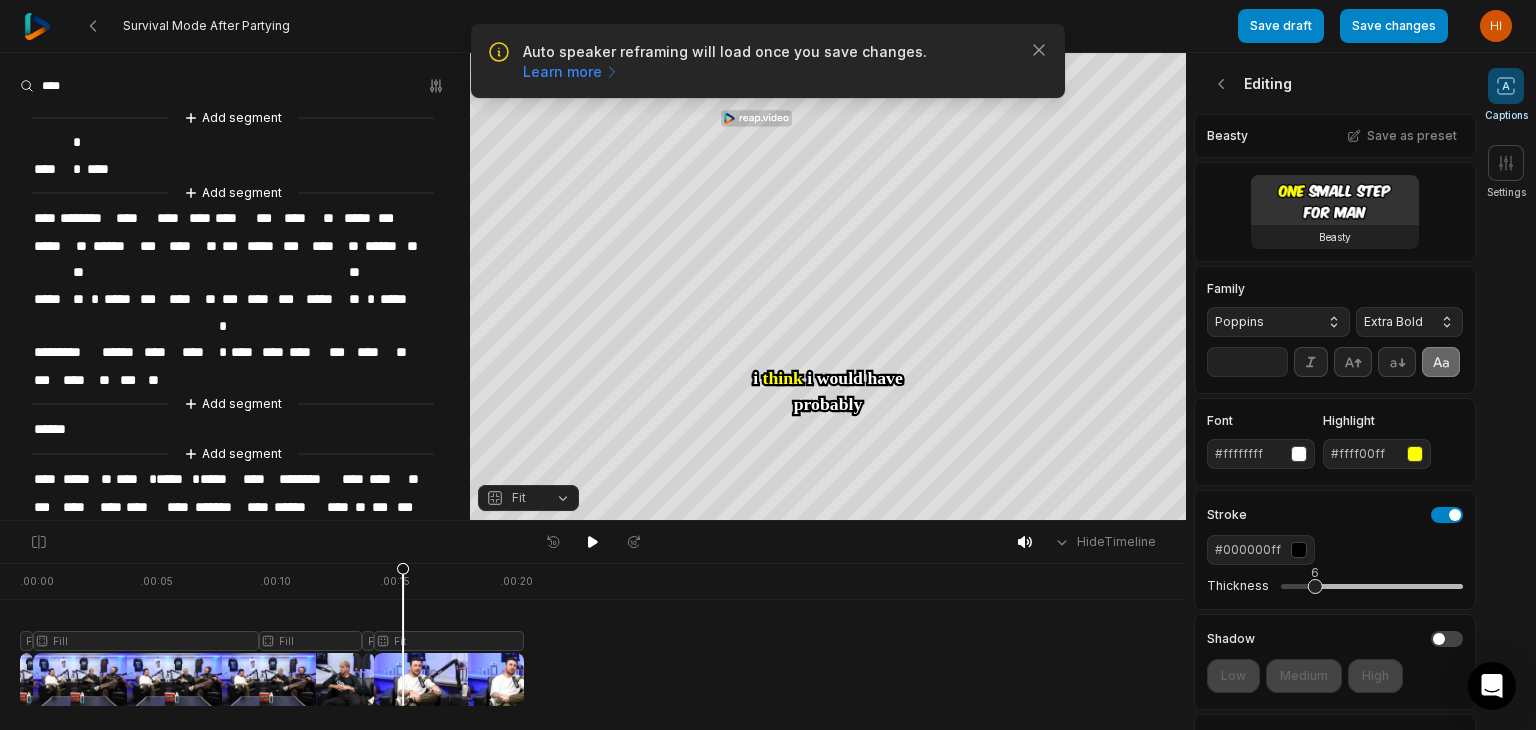 click on "*****" at bounding box center [172, 479] 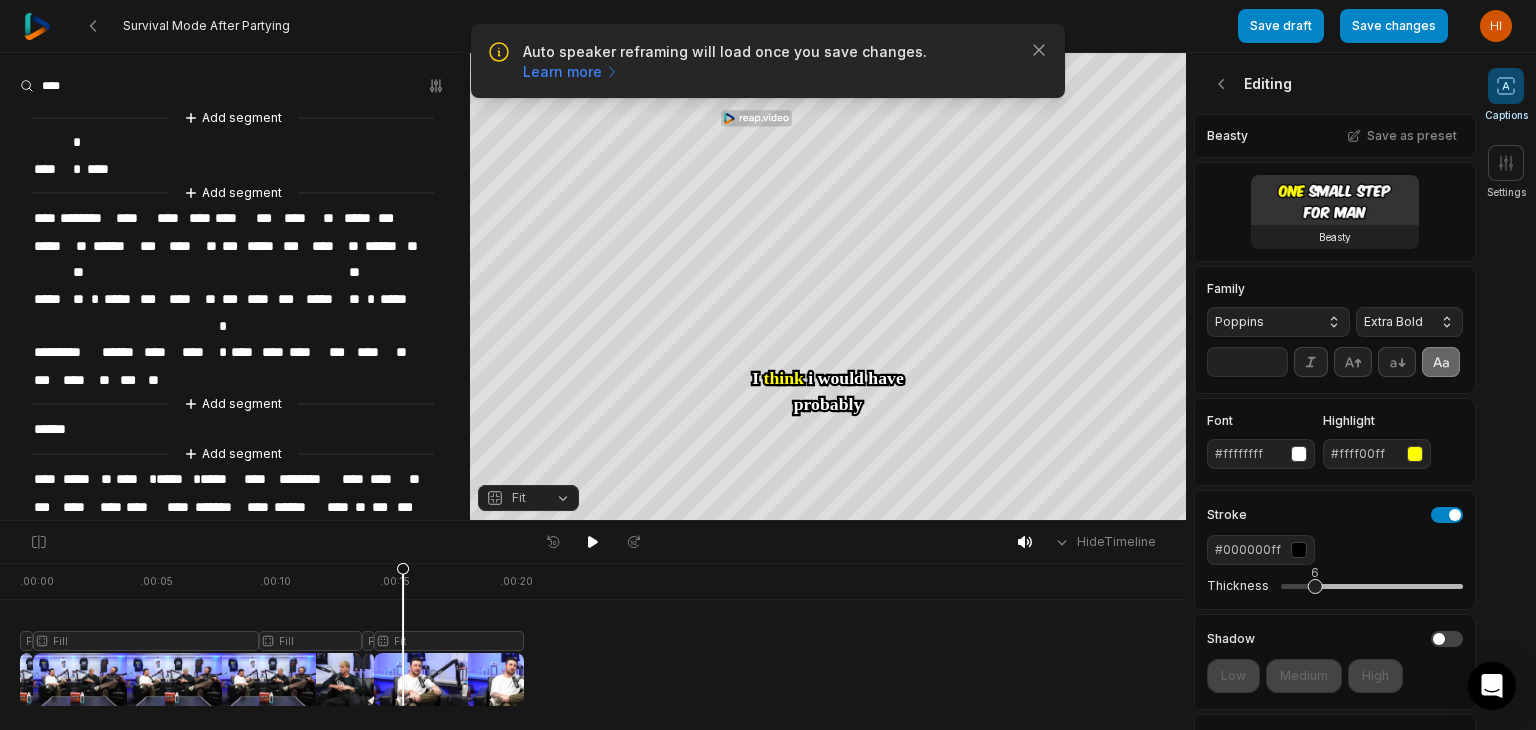 click on "*" at bounding box center [194, 479] 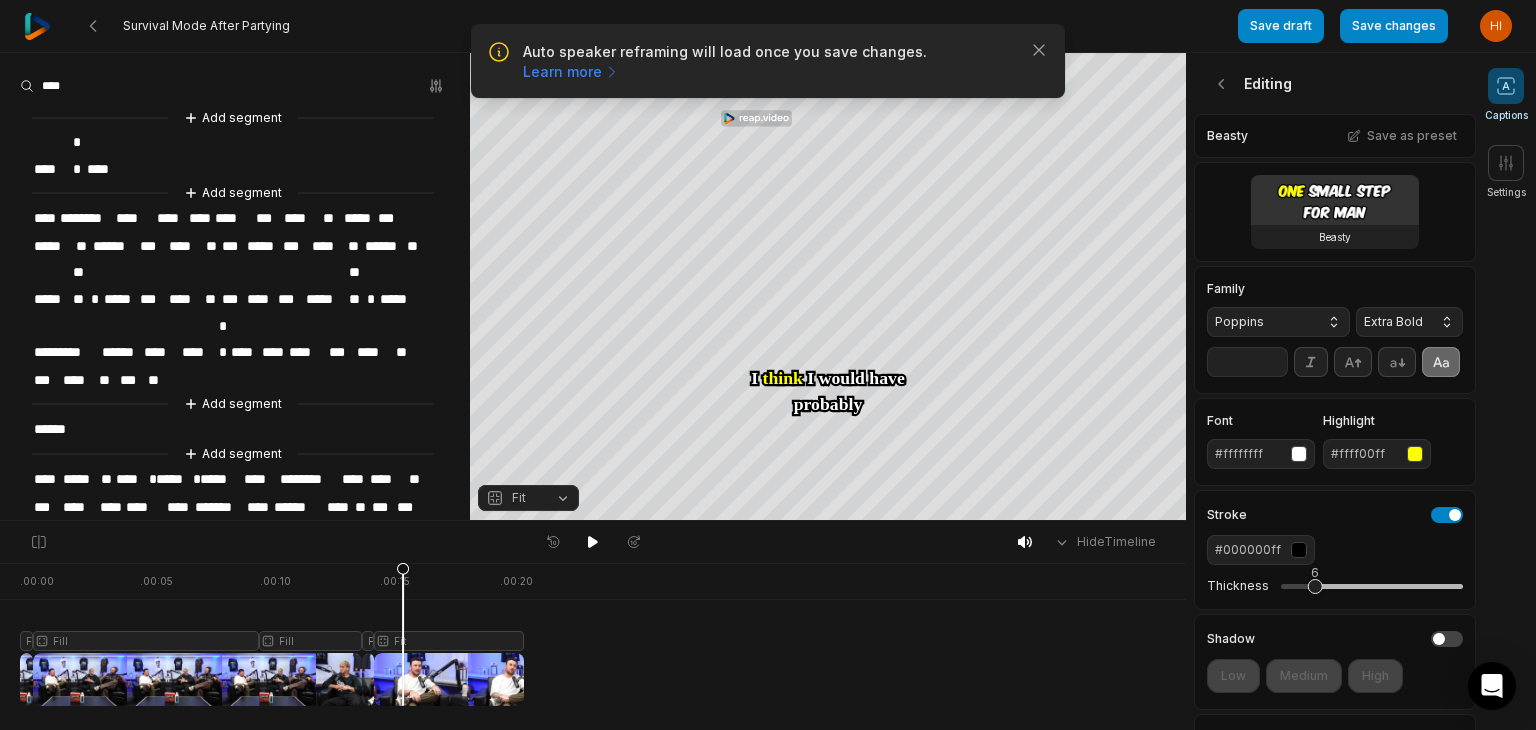 click on "Add segment **** ** ****   Add segment **** ******** **** **** **** **** *** **** ** ***** *** ***** ** ****** *** **** ** *** ***** *** **** ** ****** ** ***** **** * ***** *** **** ** *** **** *** ***** **** * ***** ********* ****** **** **** ** **** **** **** *** **** ** *** **** ** *** **   Add segment ******   Add segment **** ***** ** **** * ***** * ***** **** ******** **** **** ** *** **** **** **** **** ******* **** ****** **** ** *** *** *** ******* ***** ** ** ** * ****   Add segment" at bounding box center (235, 338) 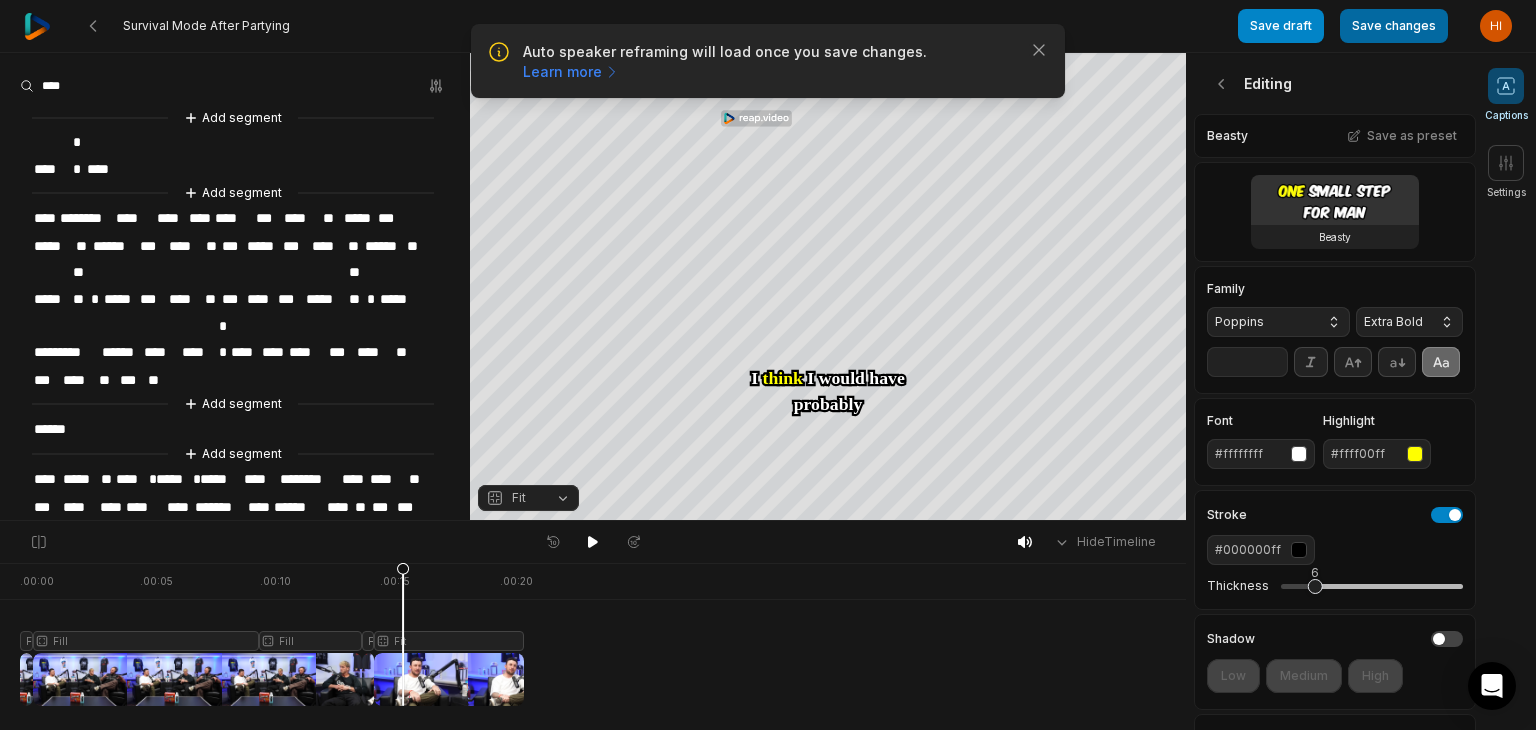 click on "Save changes" at bounding box center [1394, 26] 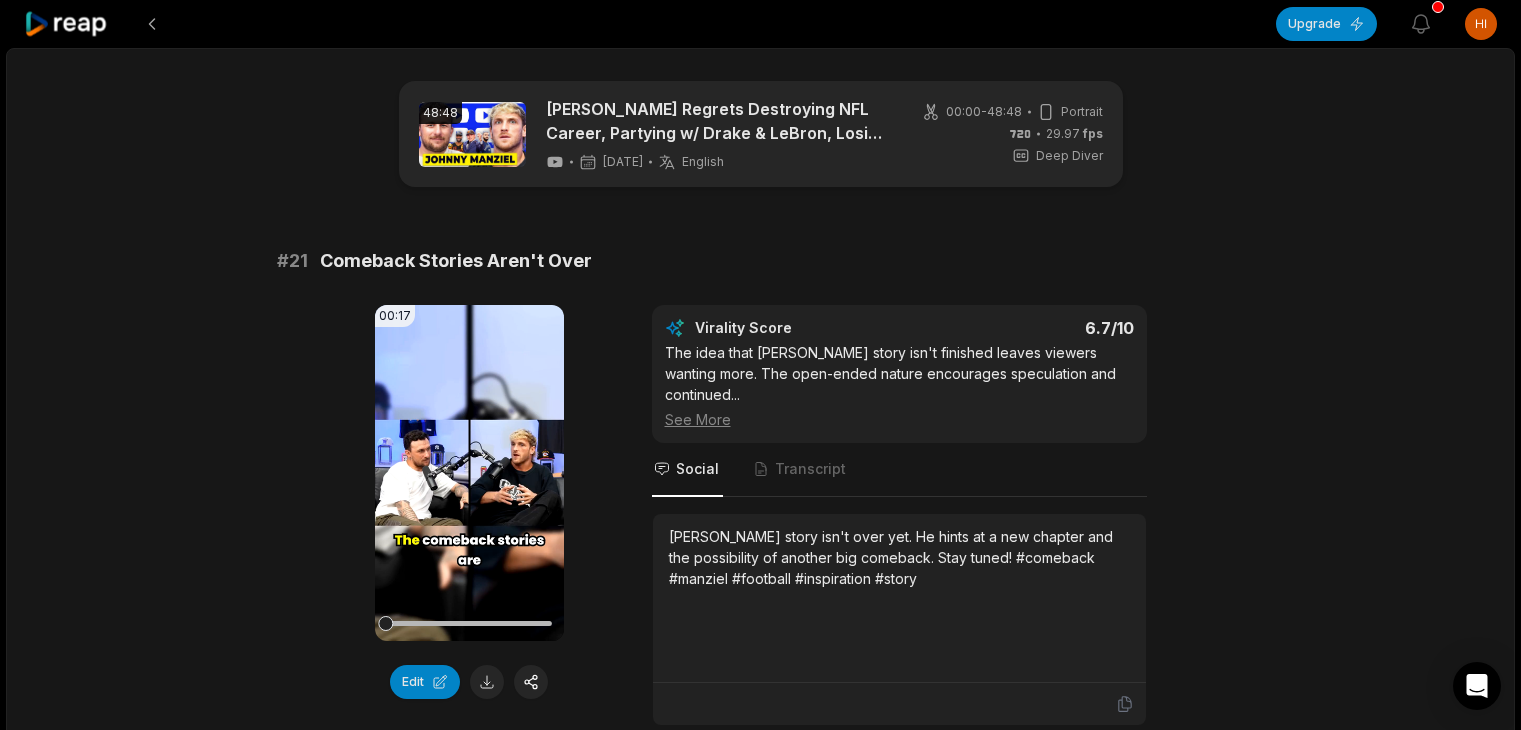scroll, scrollTop: 279, scrollLeft: 0, axis: vertical 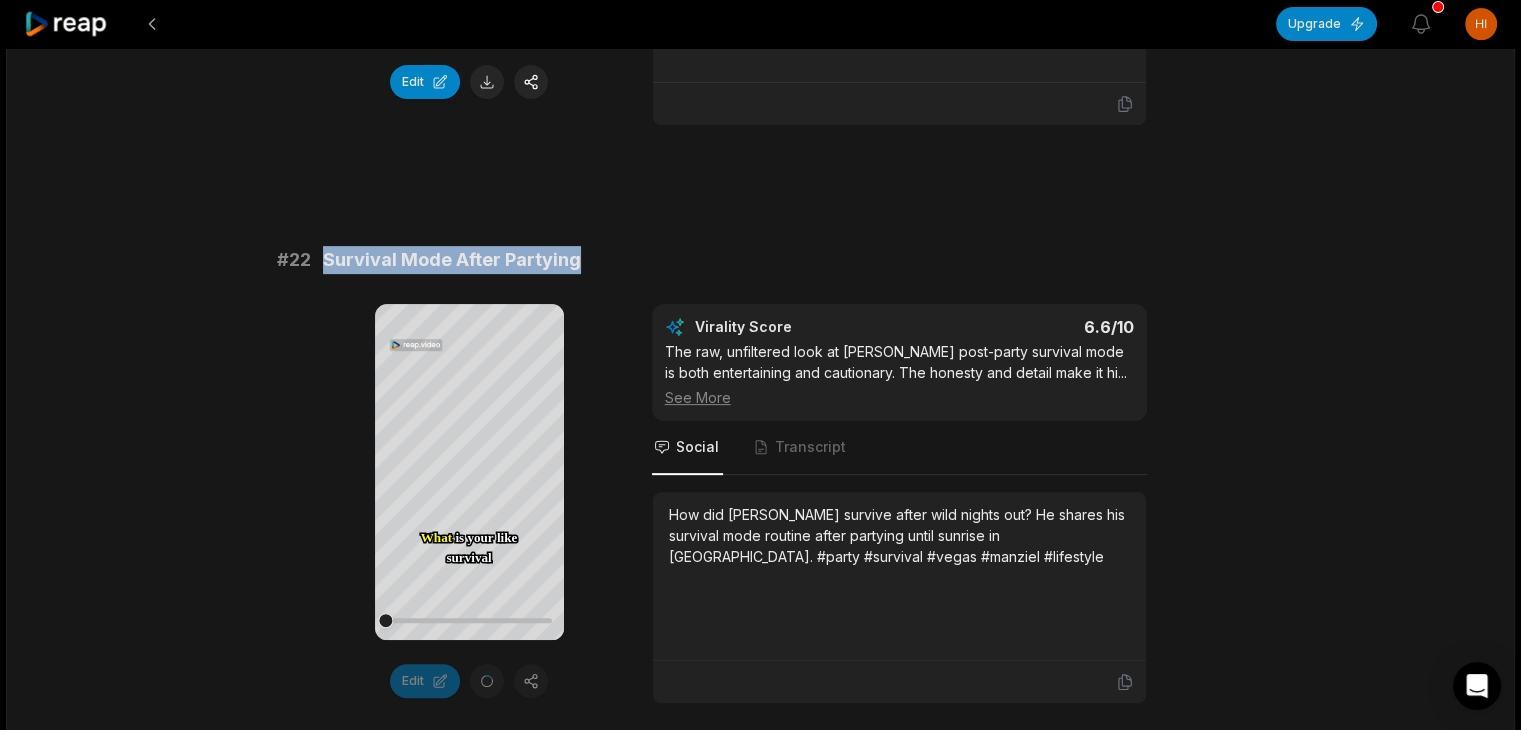 drag, startPoint x: 325, startPoint y: 261, endPoint x: 581, endPoint y: 257, distance: 256.03125 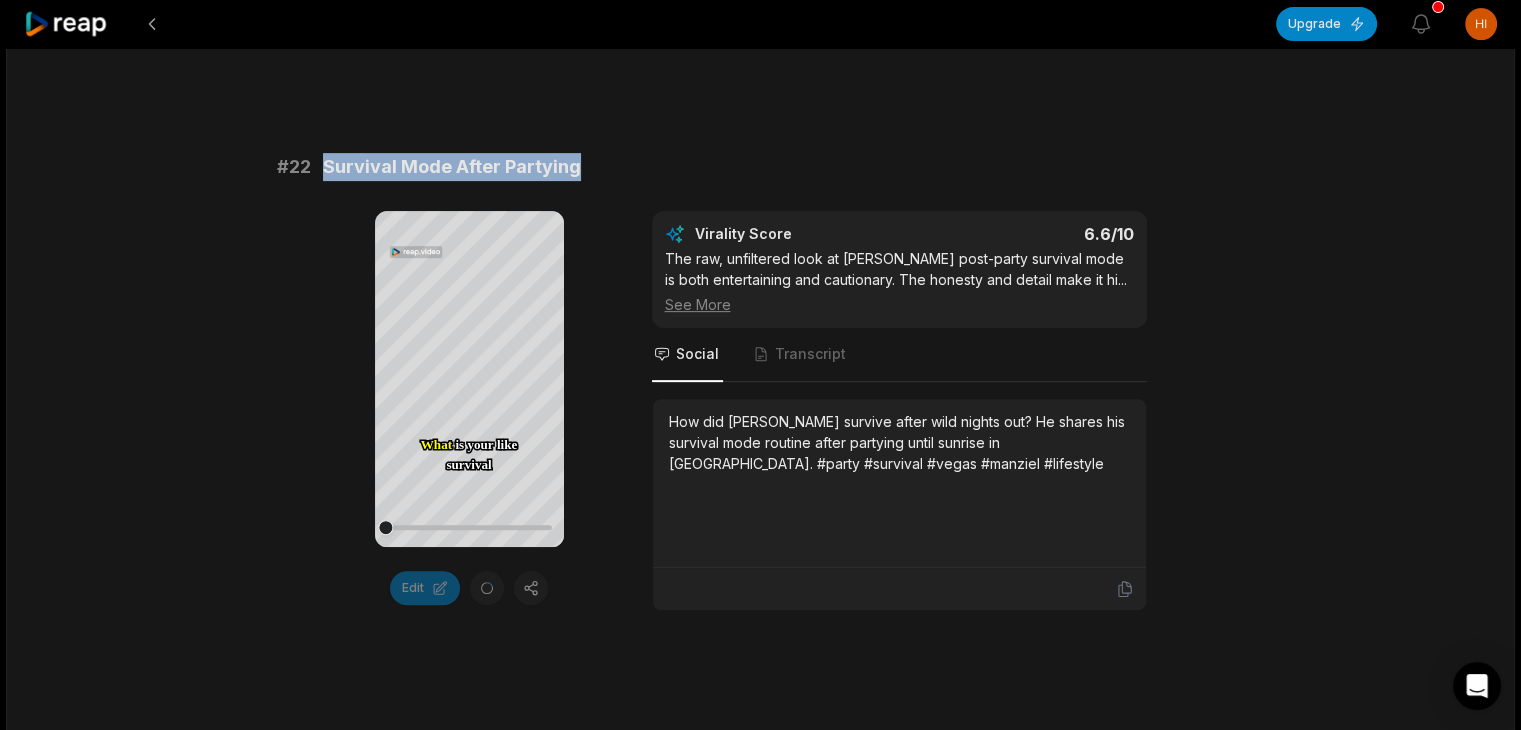 scroll, scrollTop: 800, scrollLeft: 0, axis: vertical 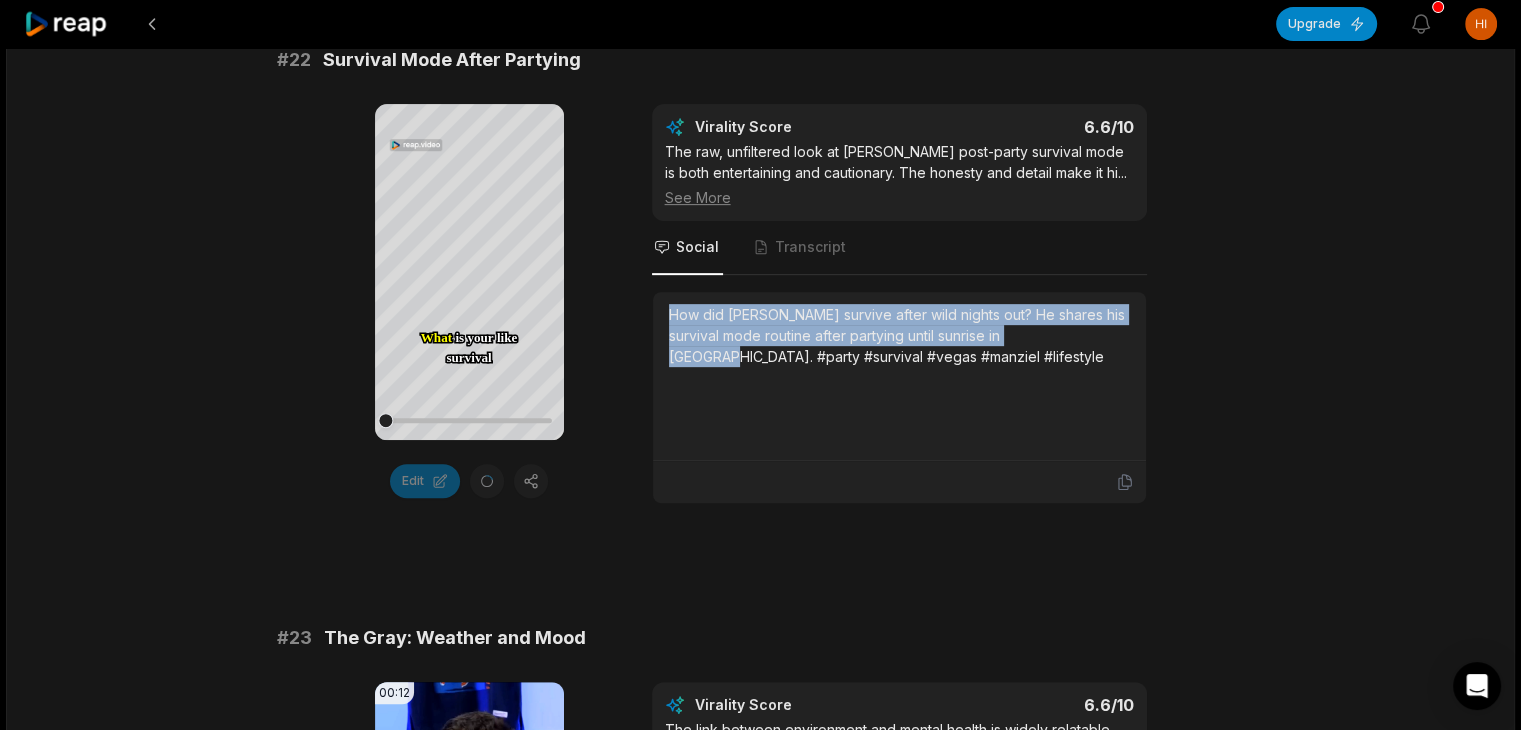 drag, startPoint x: 668, startPoint y: 313, endPoint x: 1056, endPoint y: 330, distance: 388.37225 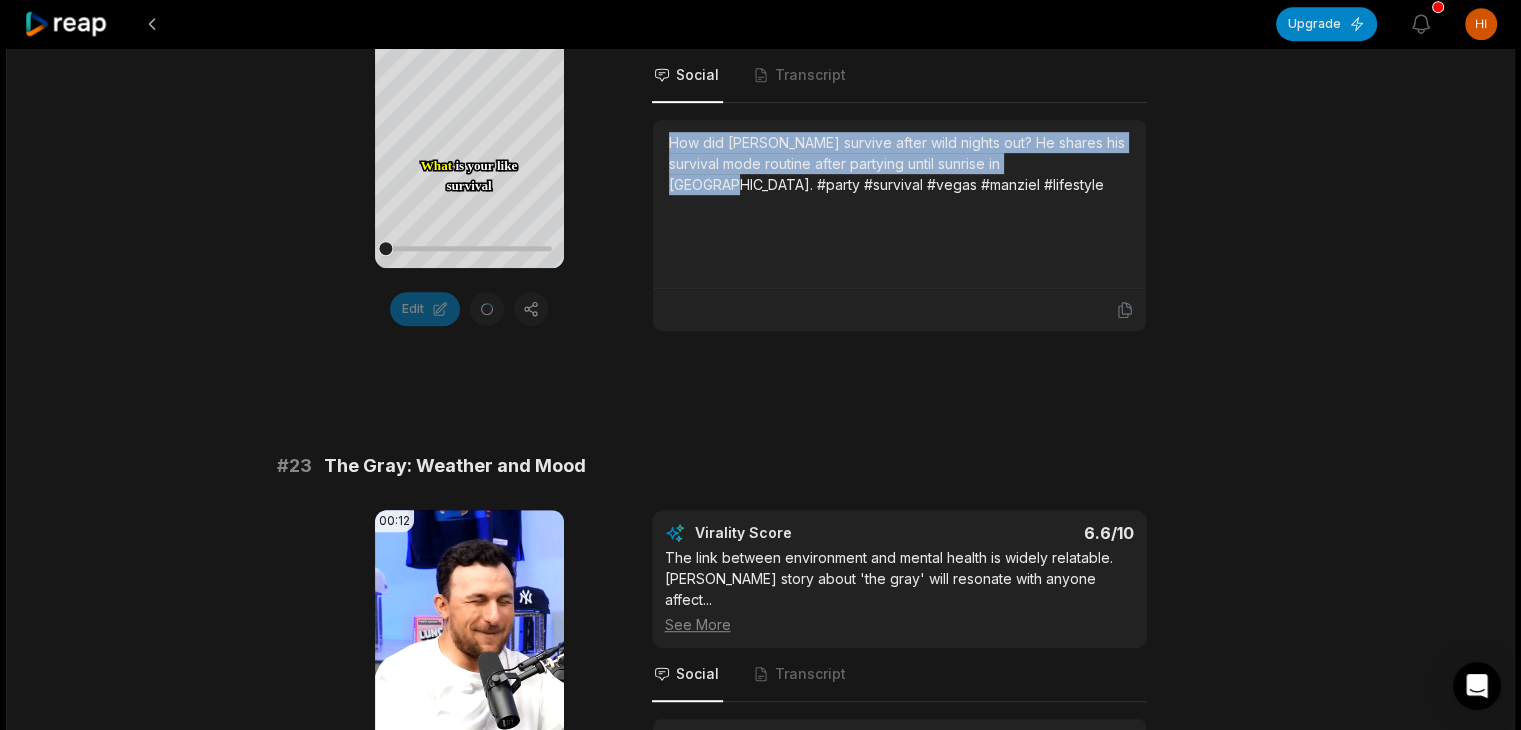 scroll, scrollTop: 1300, scrollLeft: 0, axis: vertical 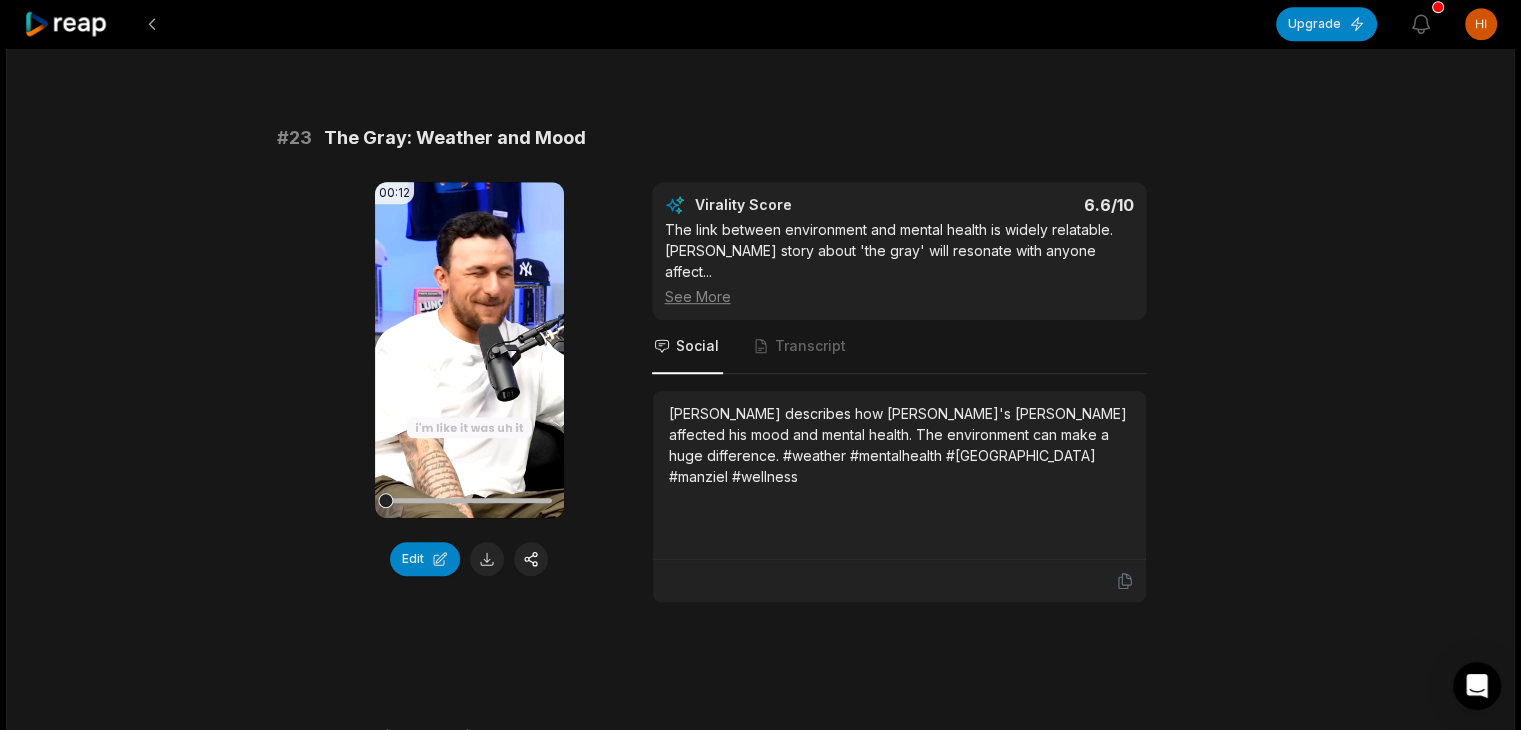 click on "Your browser does not support mp4 format." at bounding box center [469, 350] 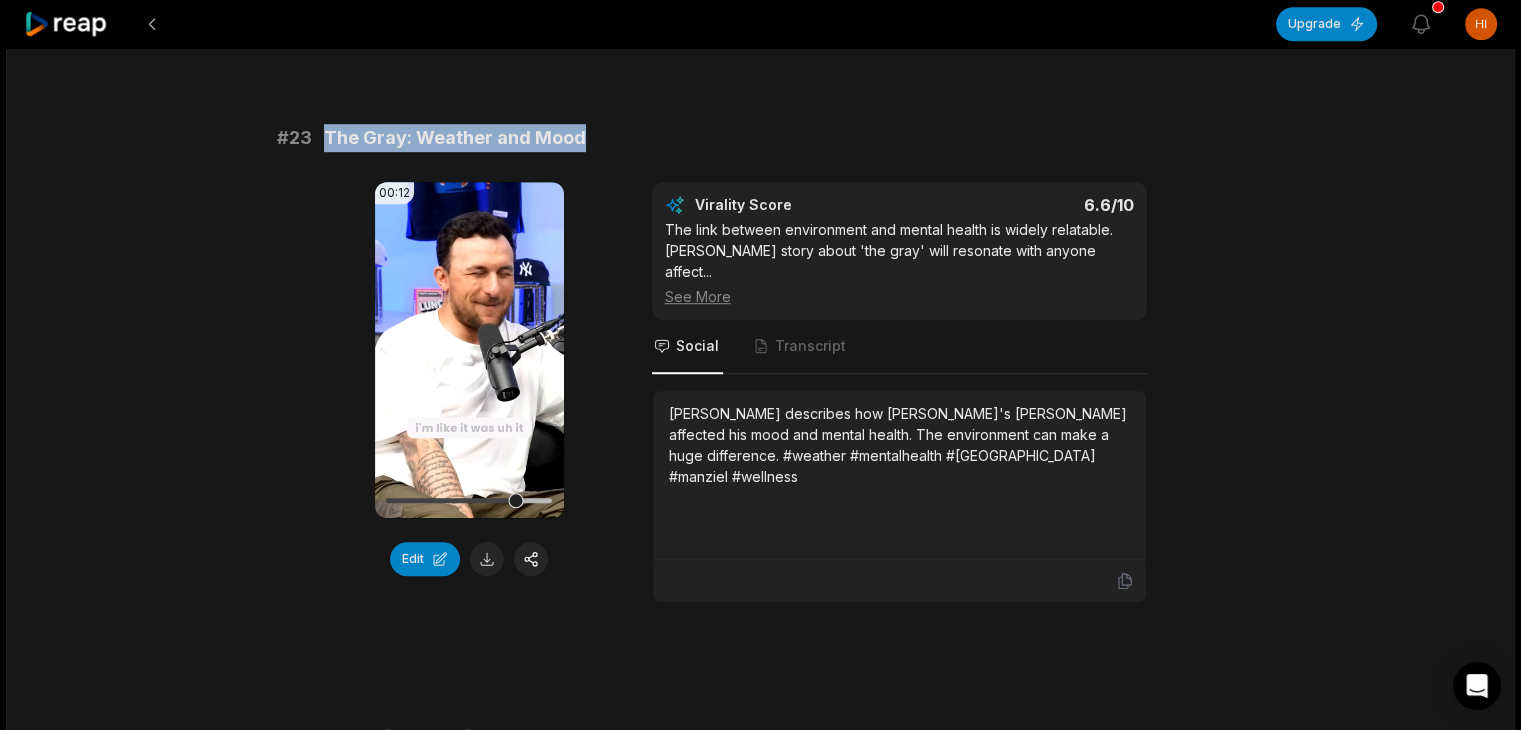 drag, startPoint x: 336, startPoint y: 133, endPoint x: 617, endPoint y: 141, distance: 281.11386 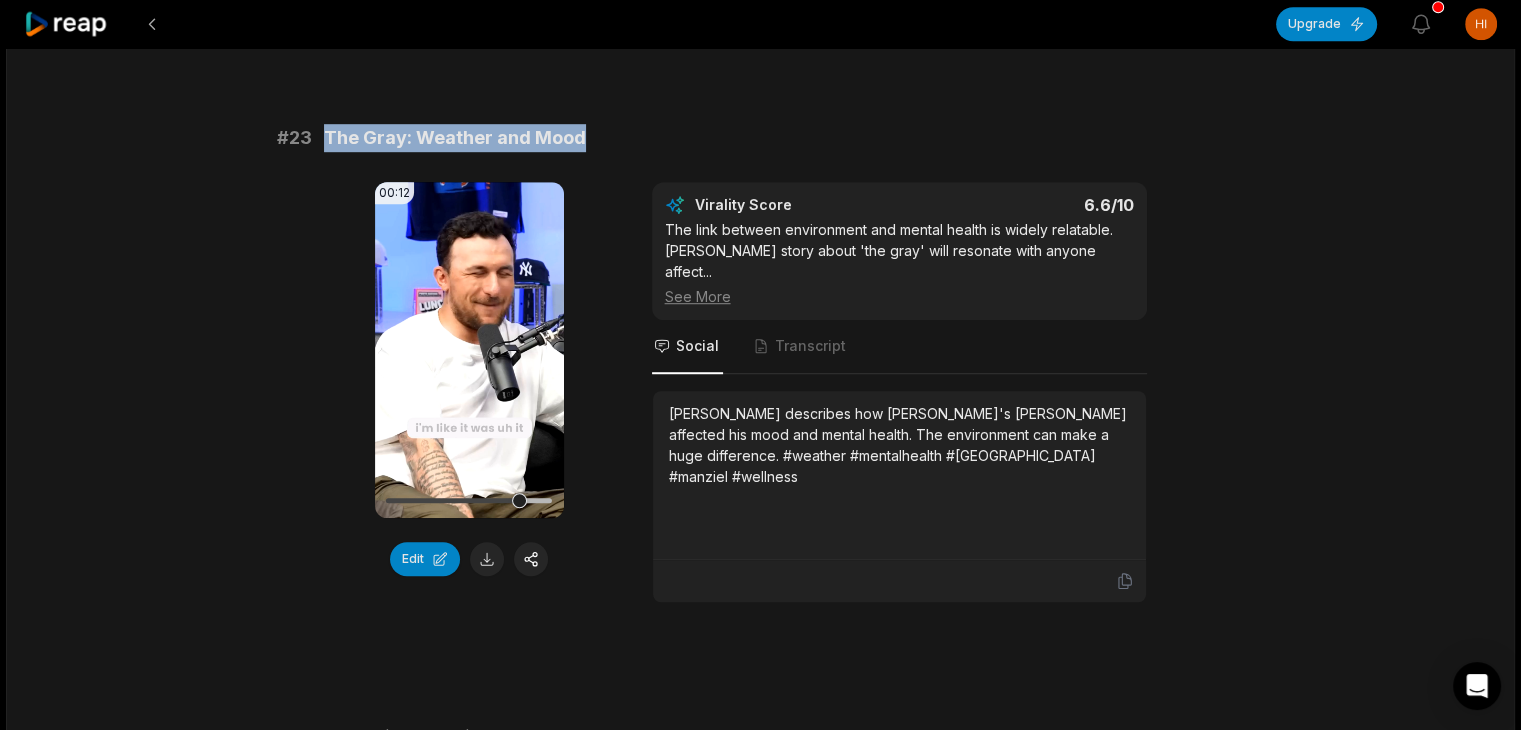 copy on "The Gray: Weather and Mood" 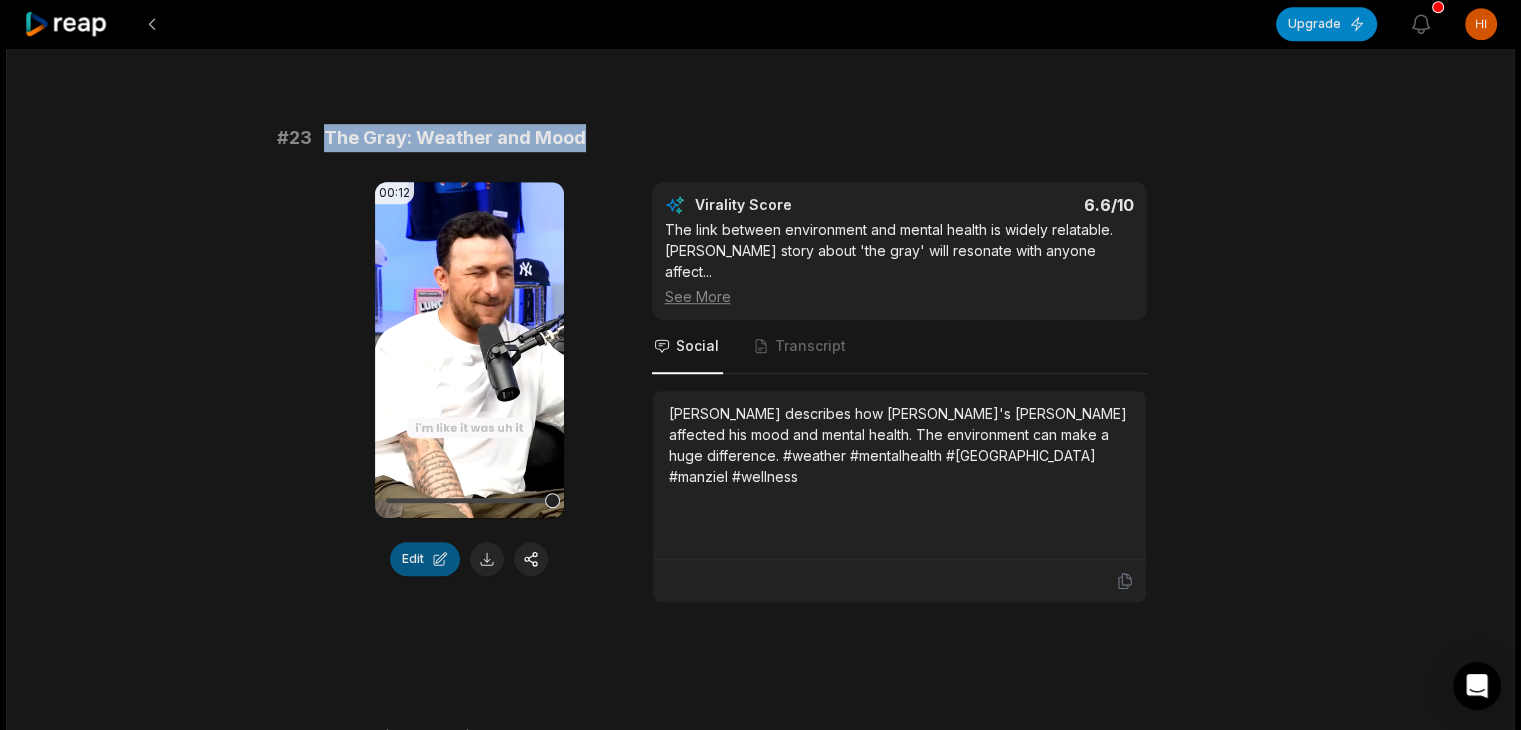 click on "Edit" at bounding box center [425, 559] 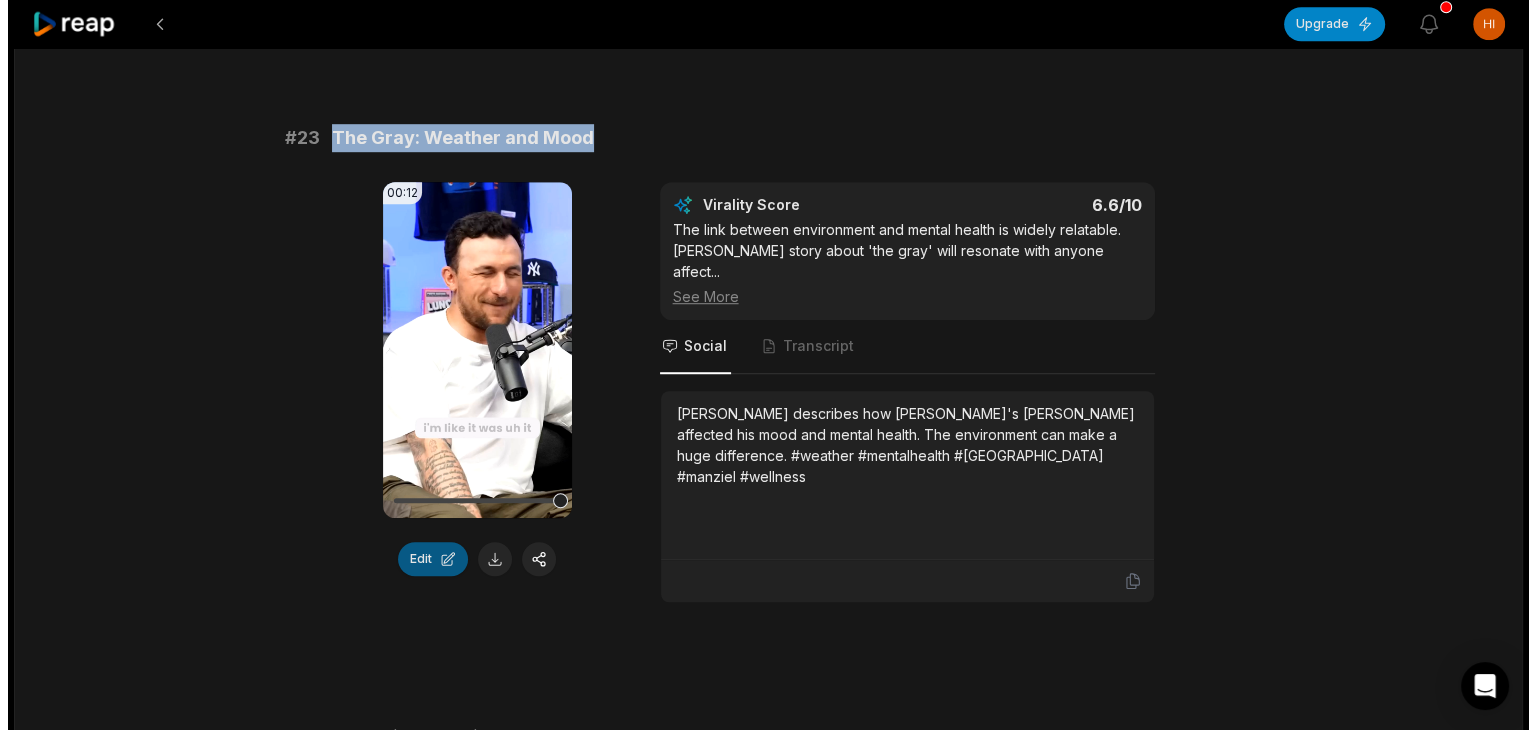 scroll, scrollTop: 0, scrollLeft: 0, axis: both 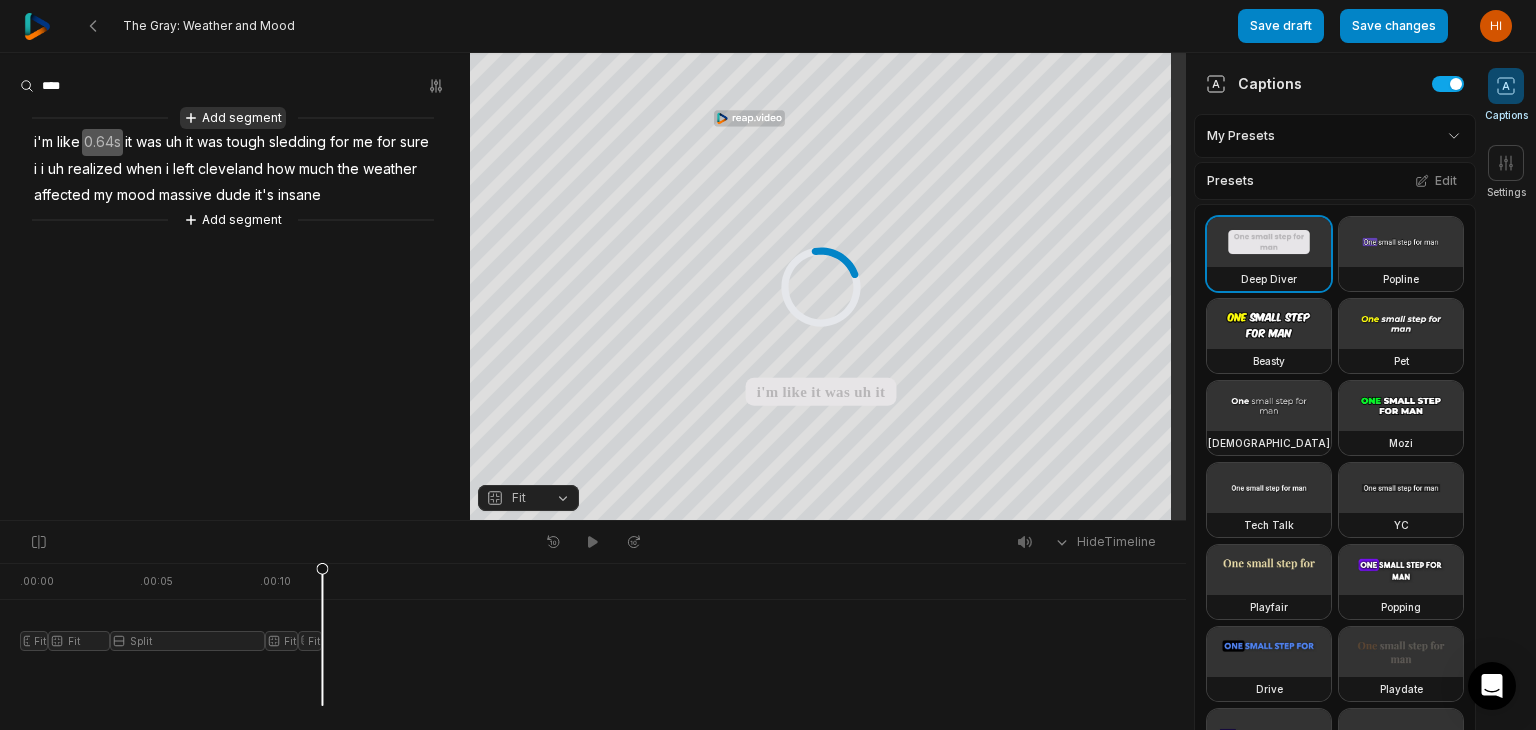 click on "Add segment" at bounding box center (233, 118) 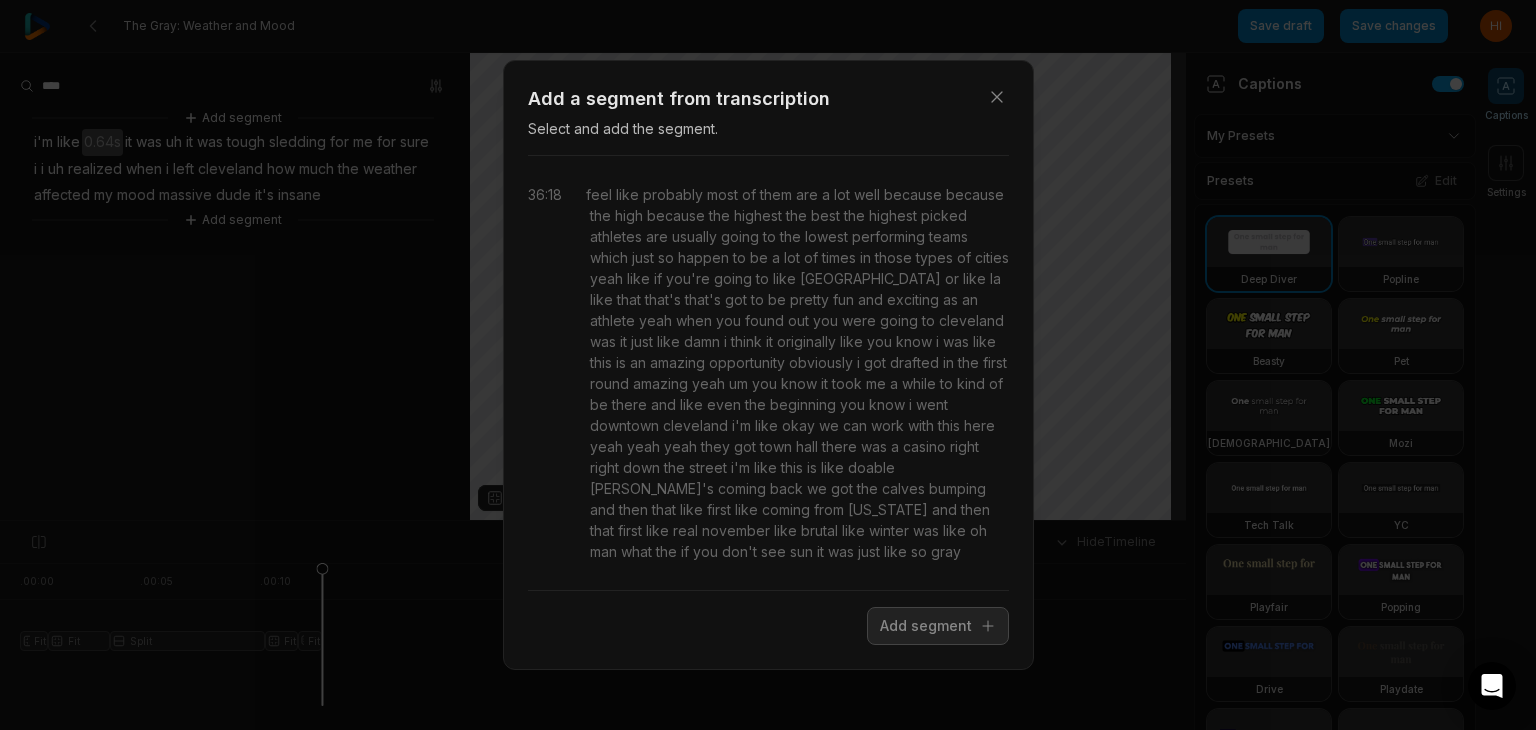 scroll, scrollTop: 20609, scrollLeft: 0, axis: vertical 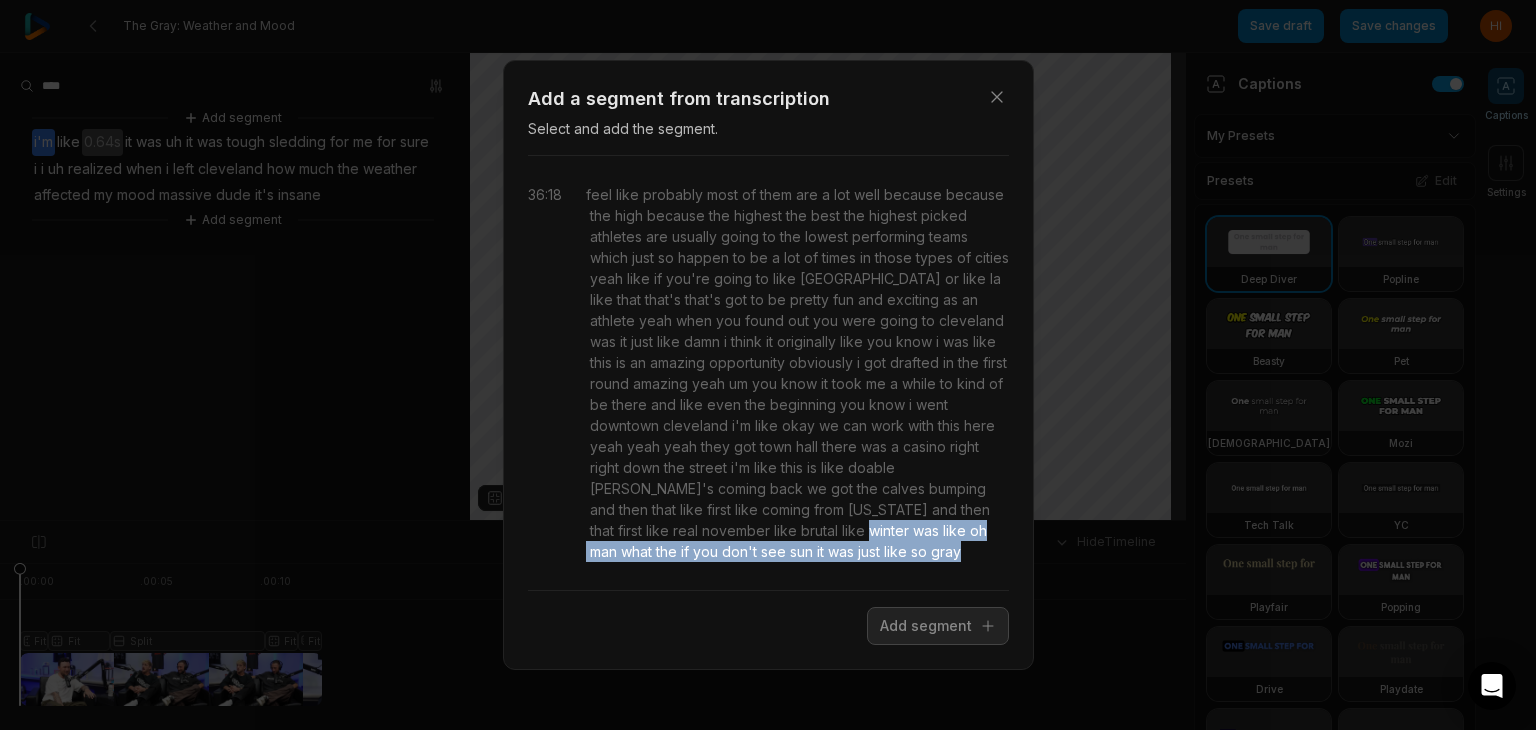 drag, startPoint x: 904, startPoint y: 514, endPoint x: 924, endPoint y: 549, distance: 40.311287 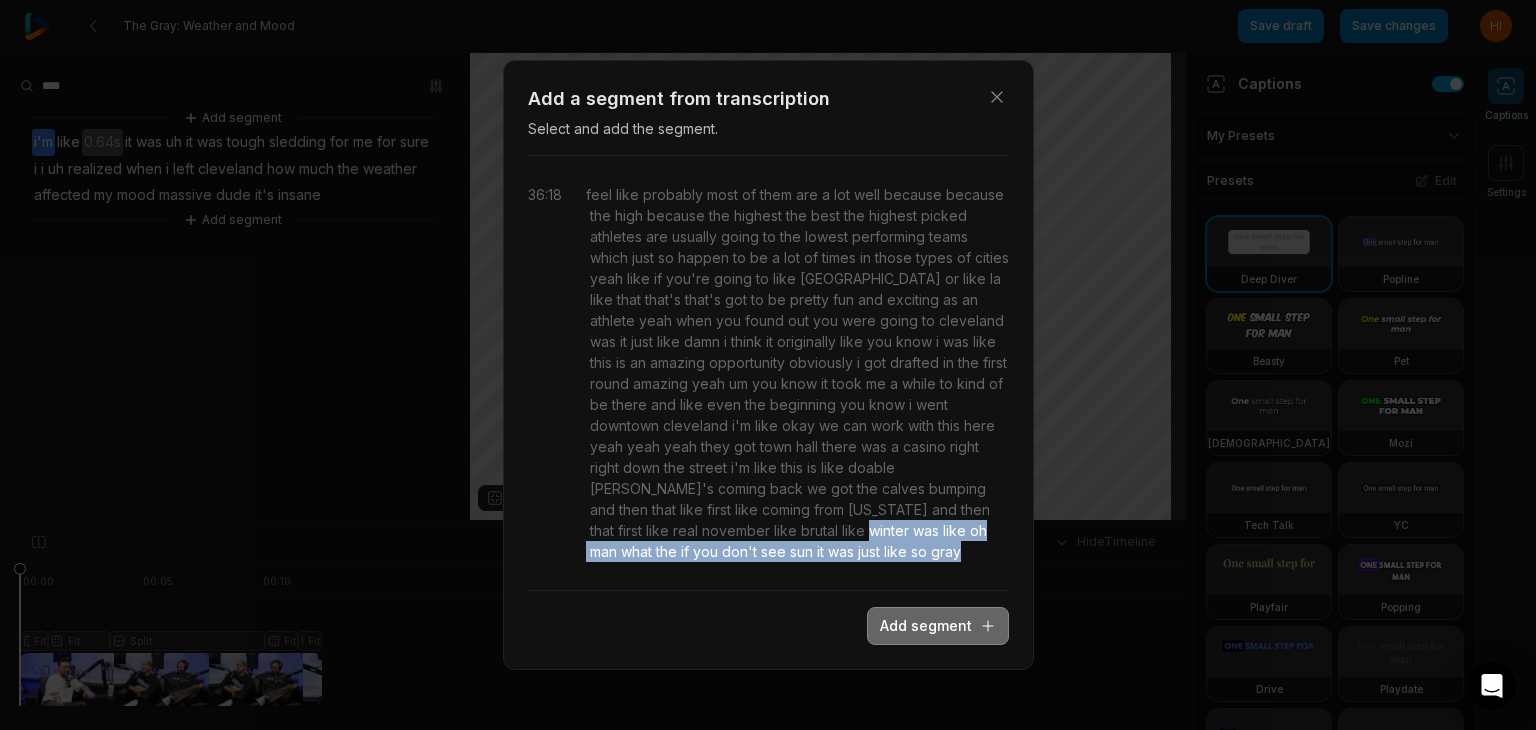 click on "Add segment" at bounding box center (938, 626) 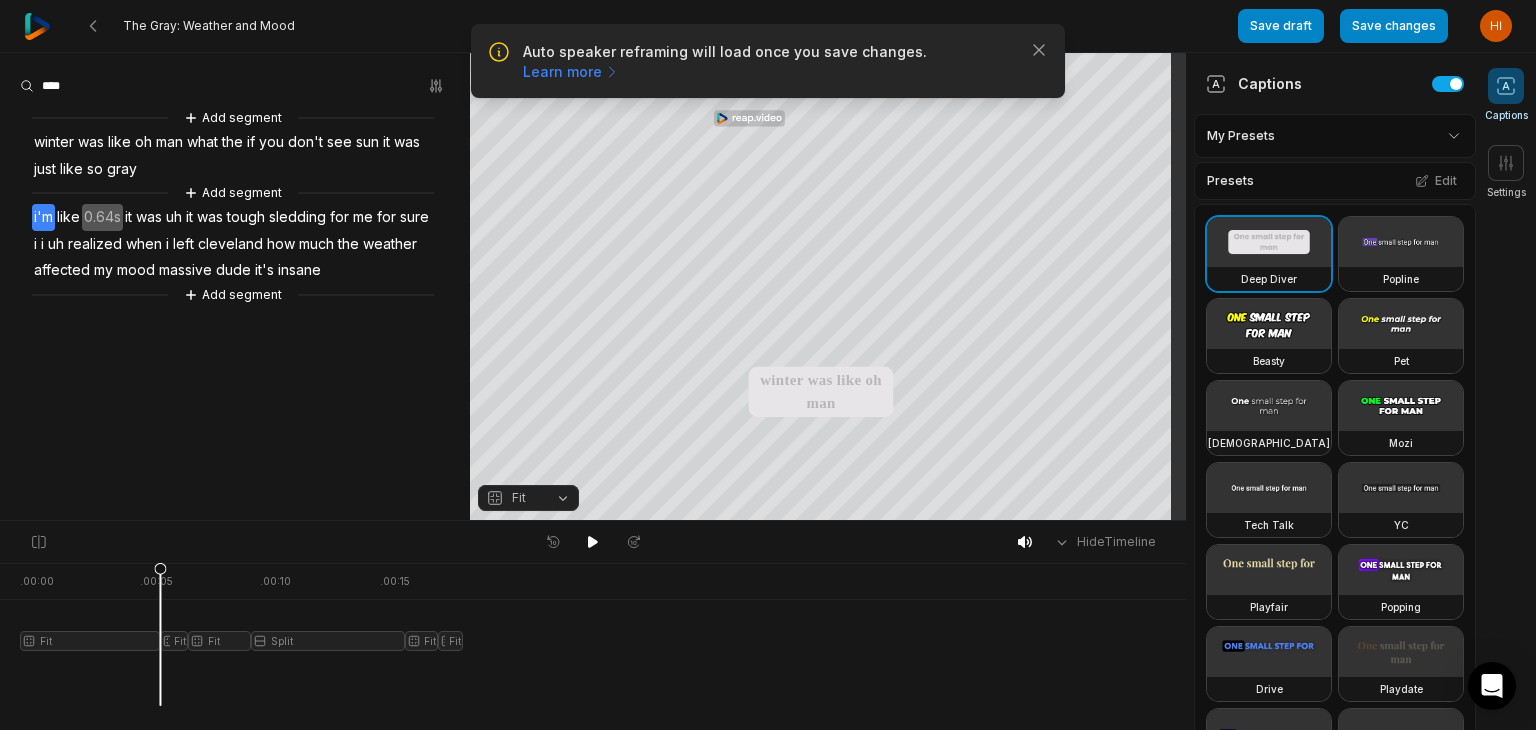 scroll, scrollTop: 0, scrollLeft: 0, axis: both 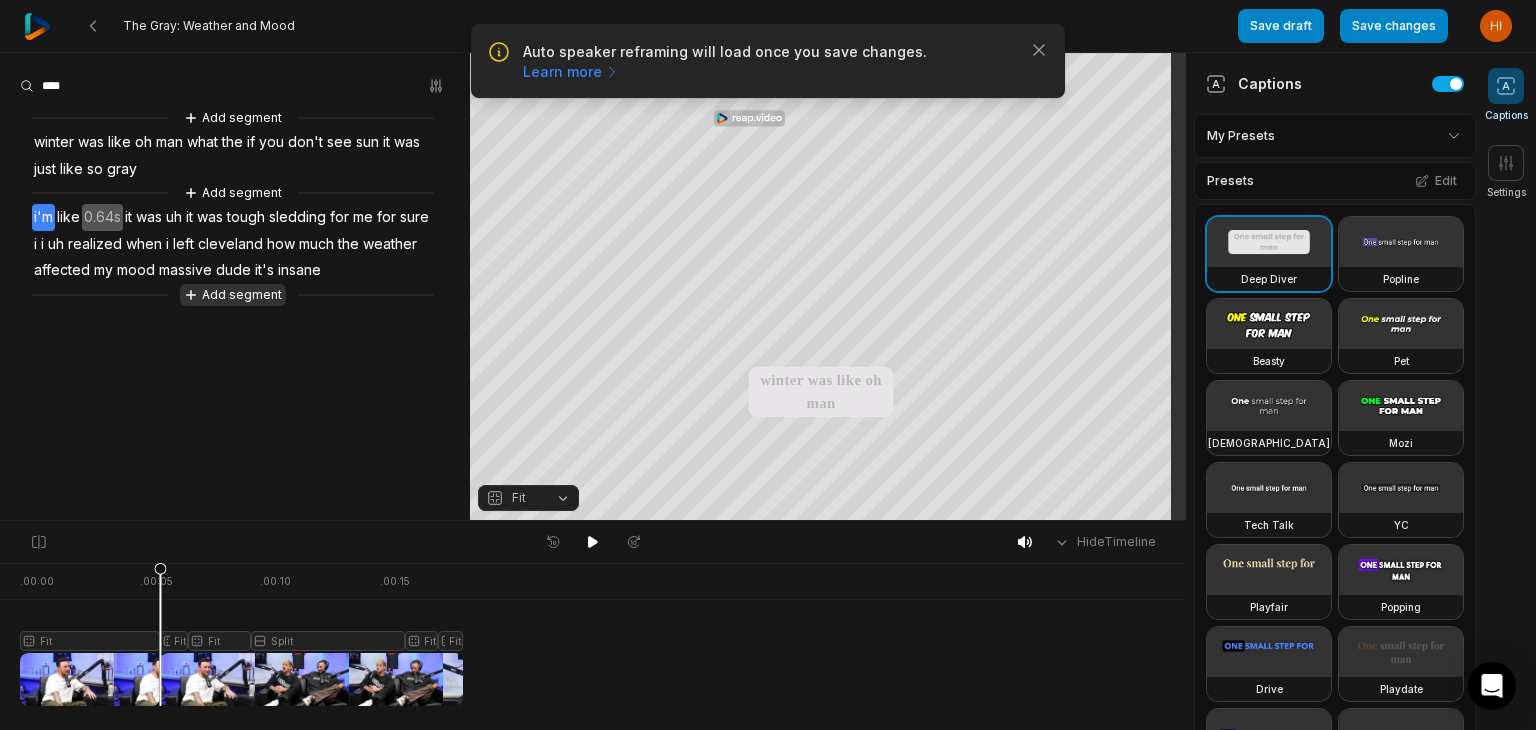 click on "Add segment" at bounding box center [233, 295] 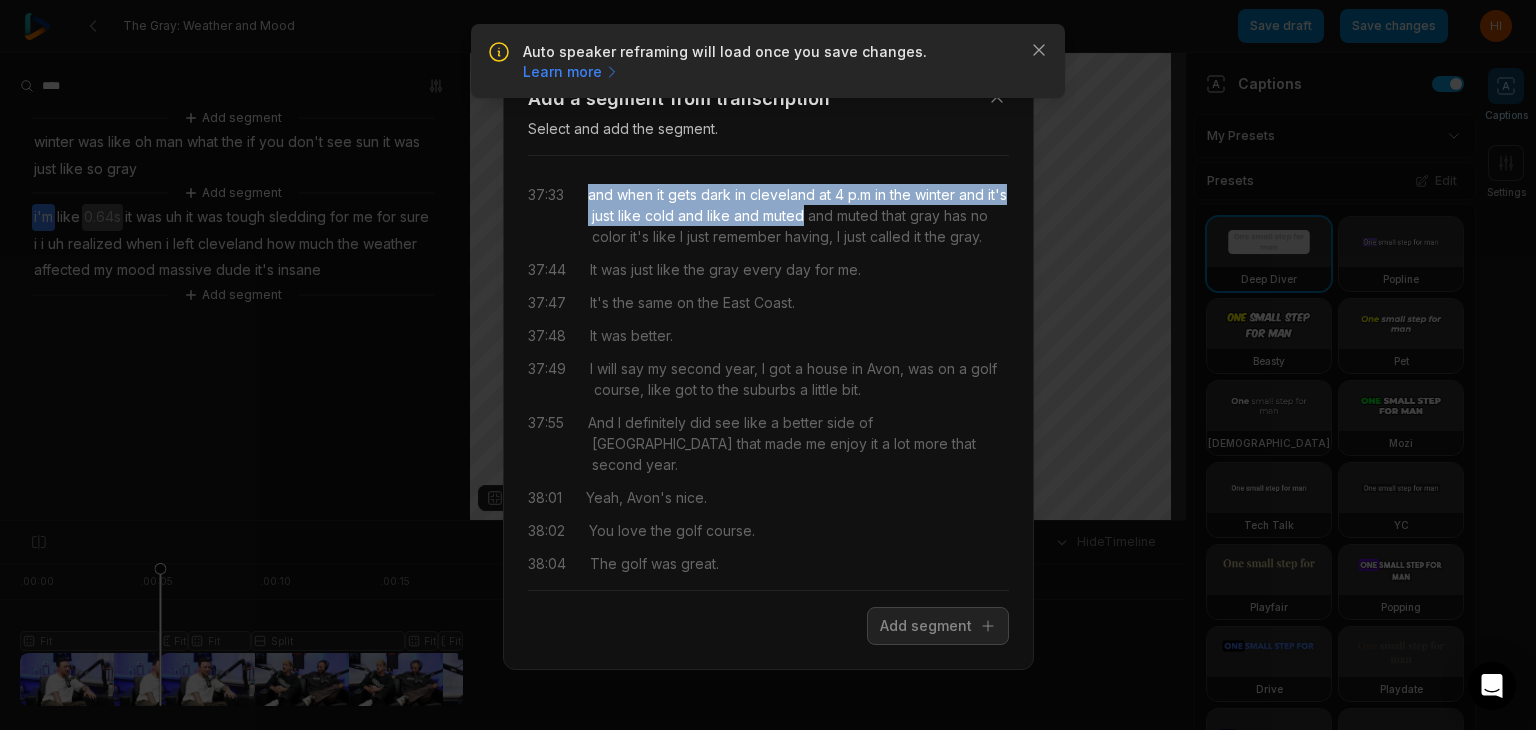 drag, startPoint x: 588, startPoint y: 195, endPoint x: 826, endPoint y: 218, distance: 239.10876 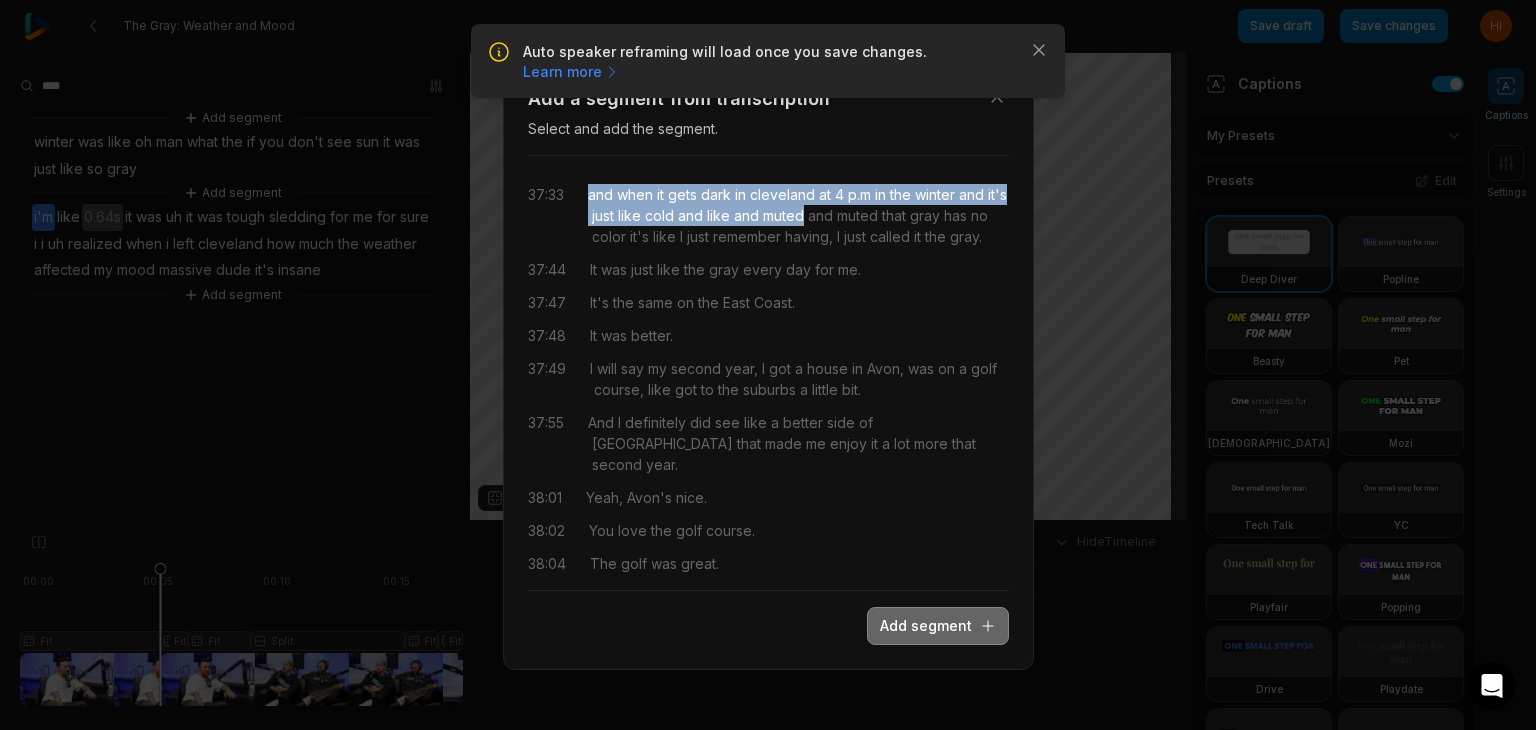 click on "Add segment" at bounding box center (938, 626) 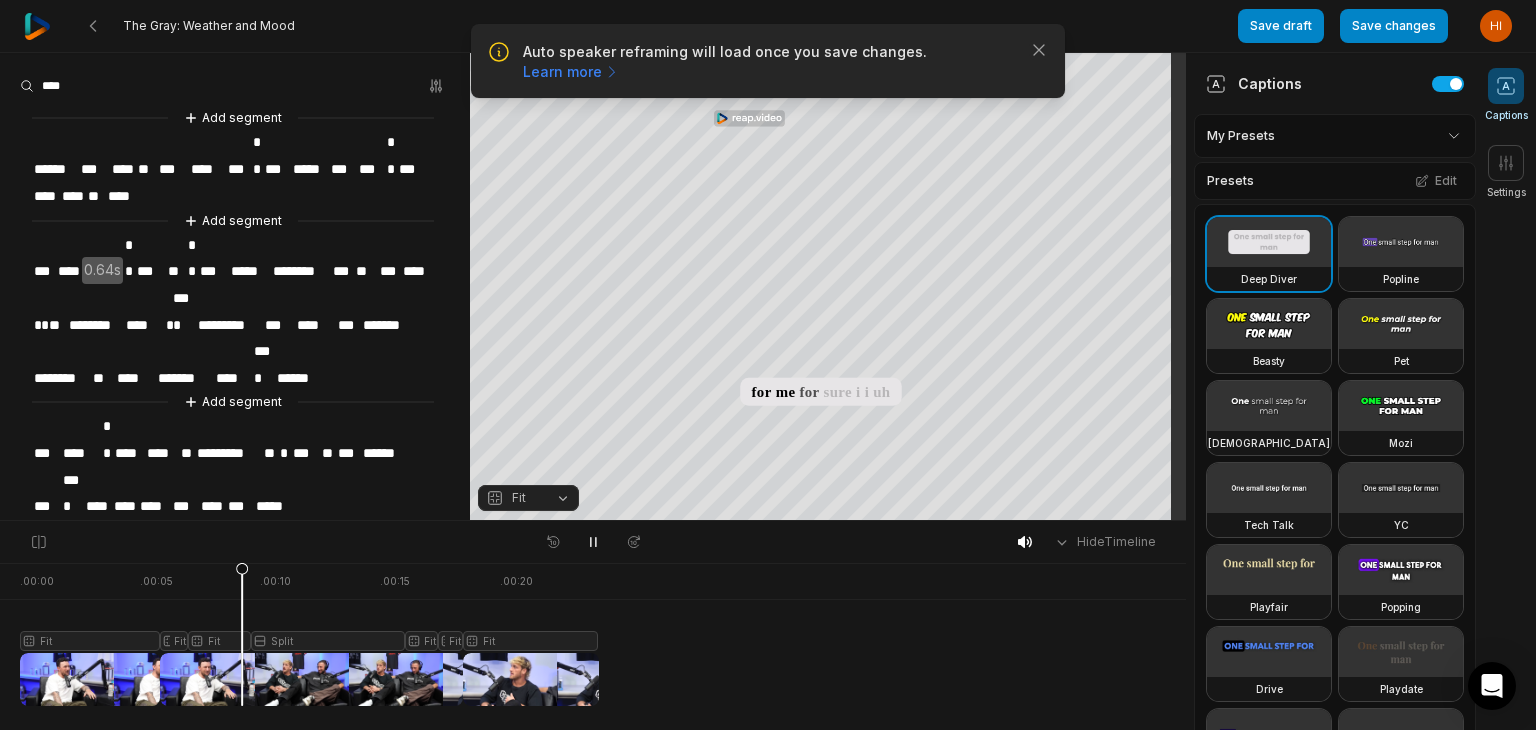 scroll, scrollTop: 0, scrollLeft: 0, axis: both 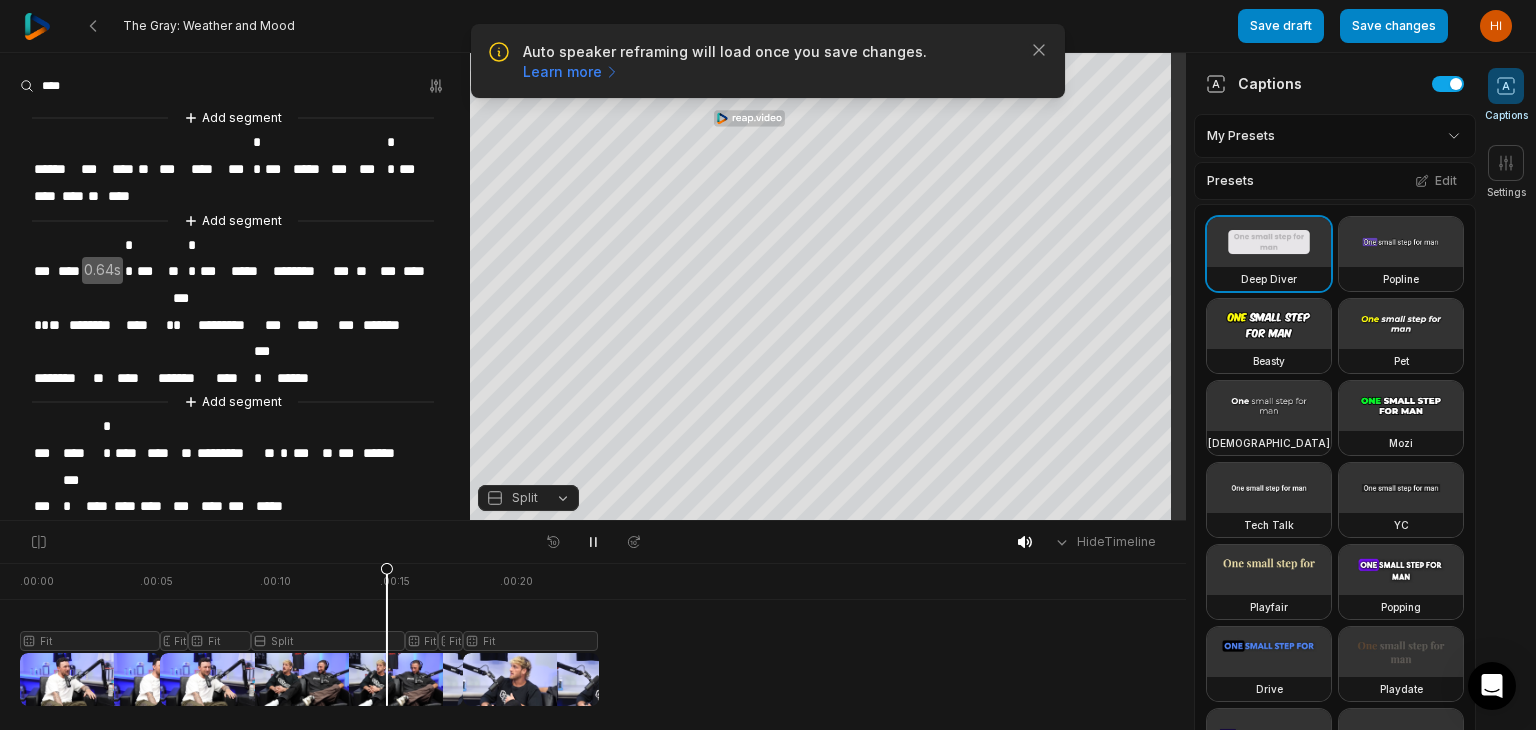 click on "***" at bounding box center (44, 271) 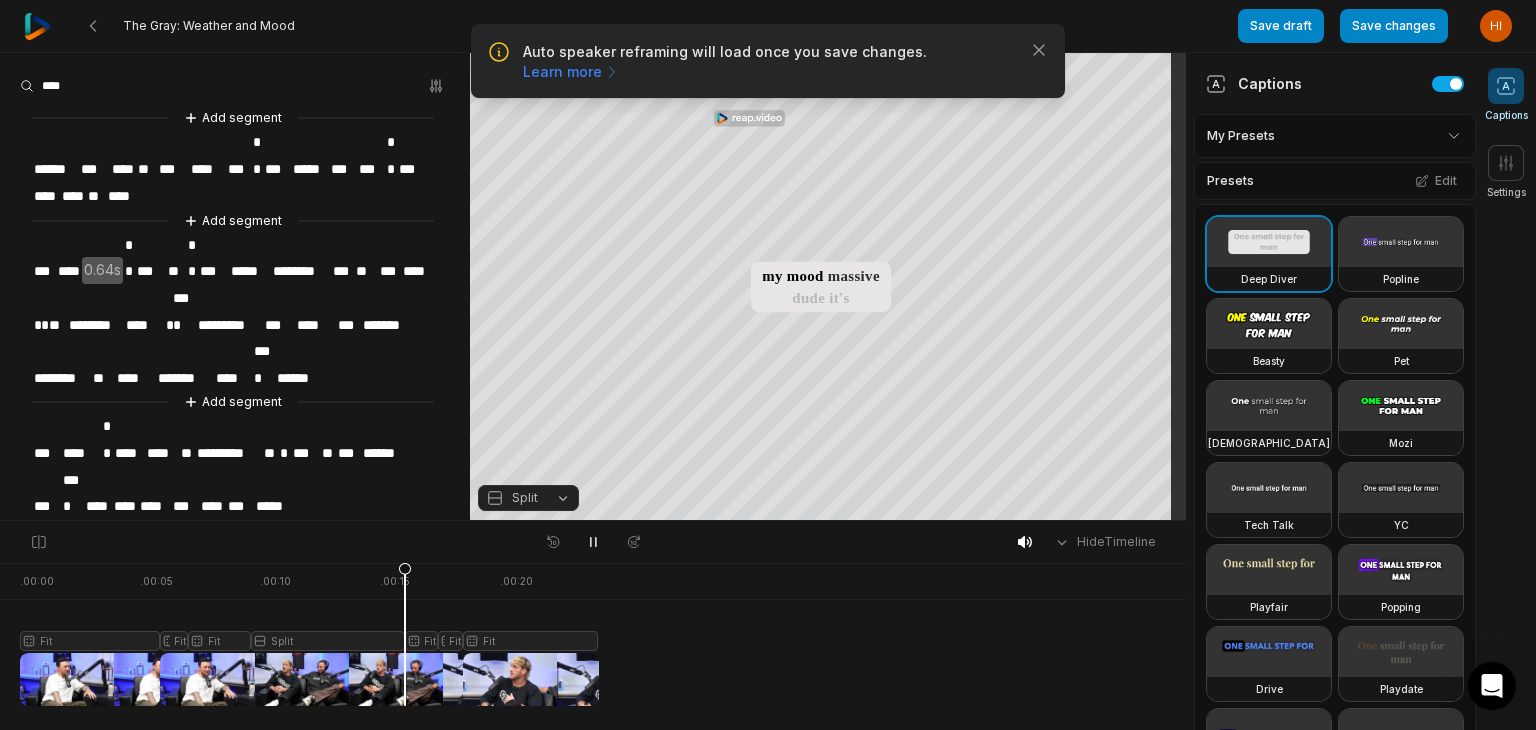 type 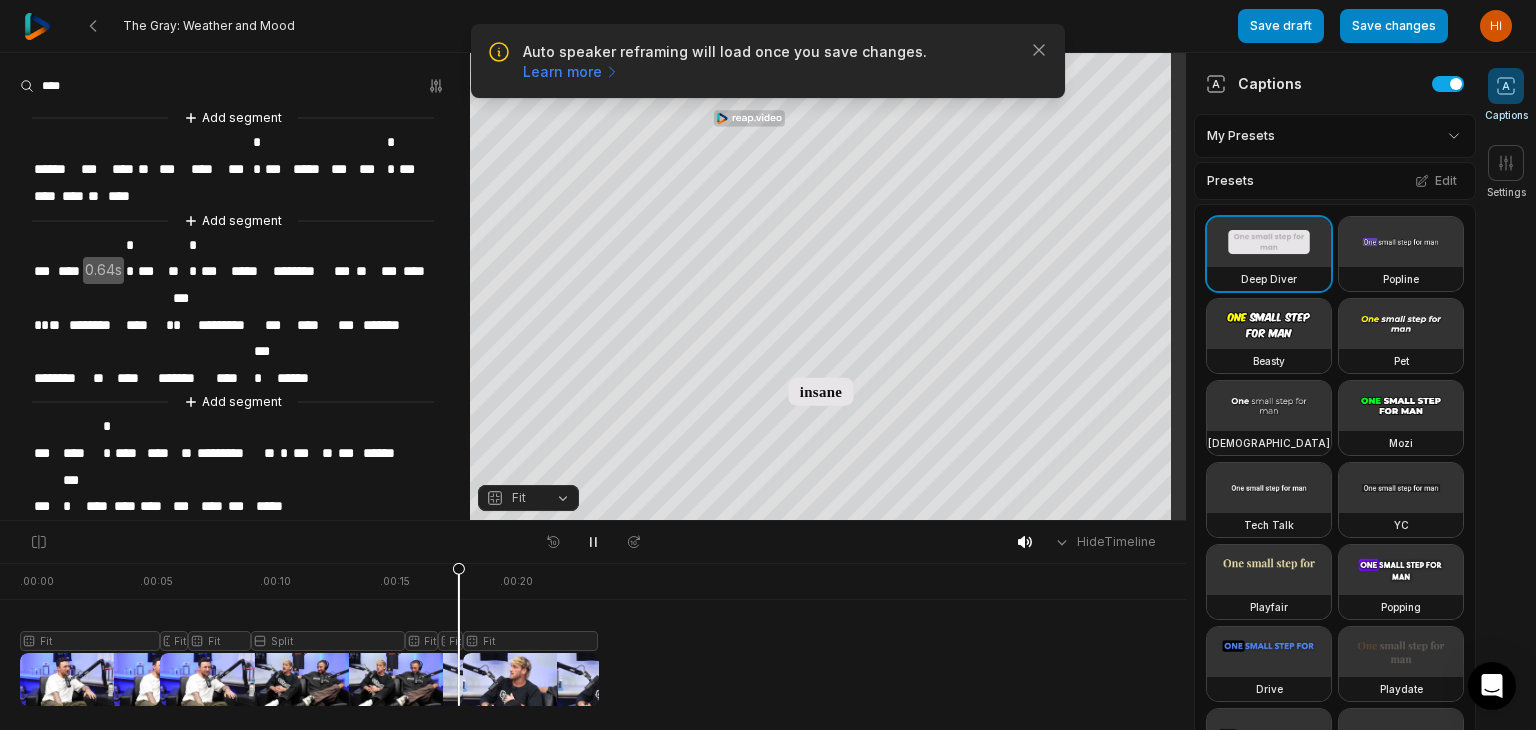click on "*" at bounding box center [35, 325] 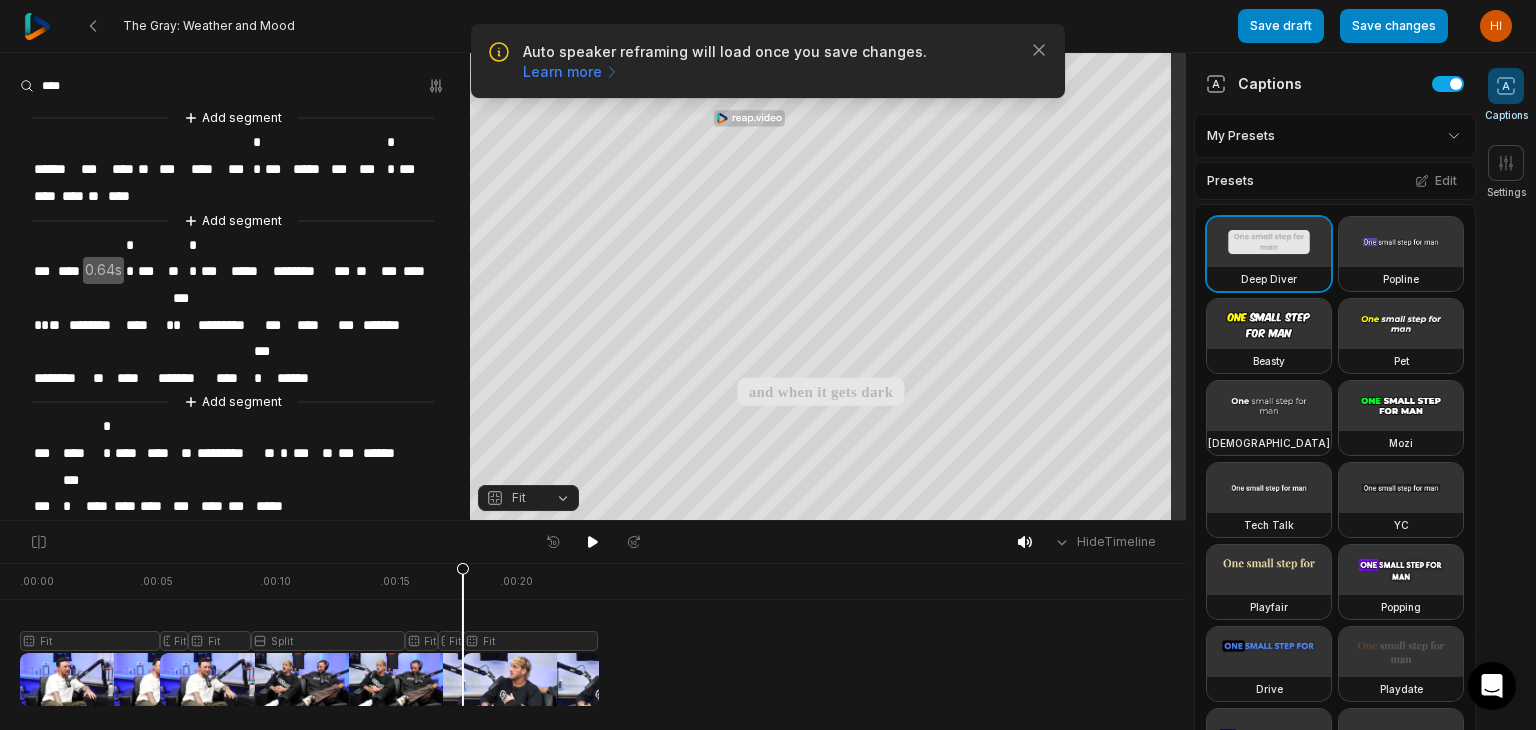 click on "*" at bounding box center (35, 325) 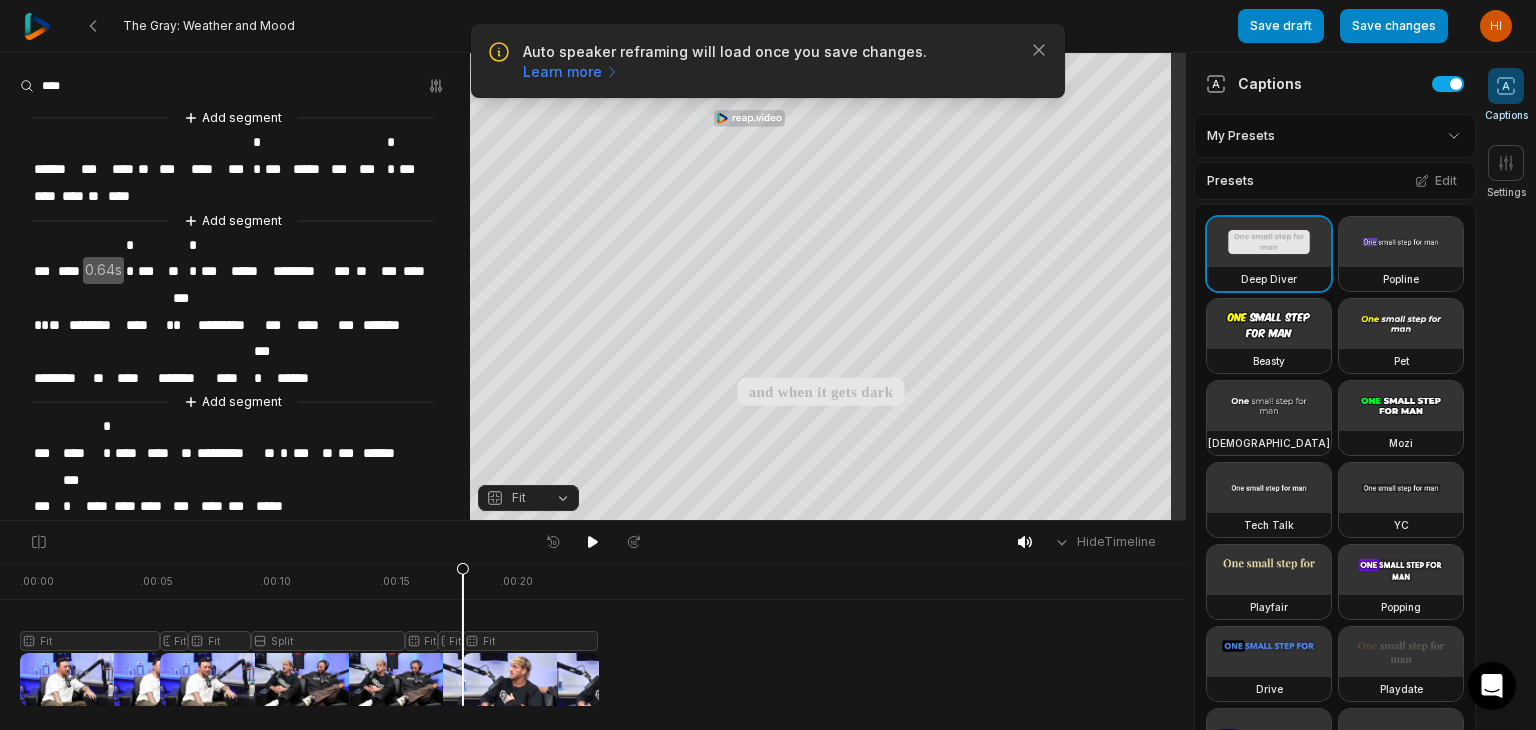 type 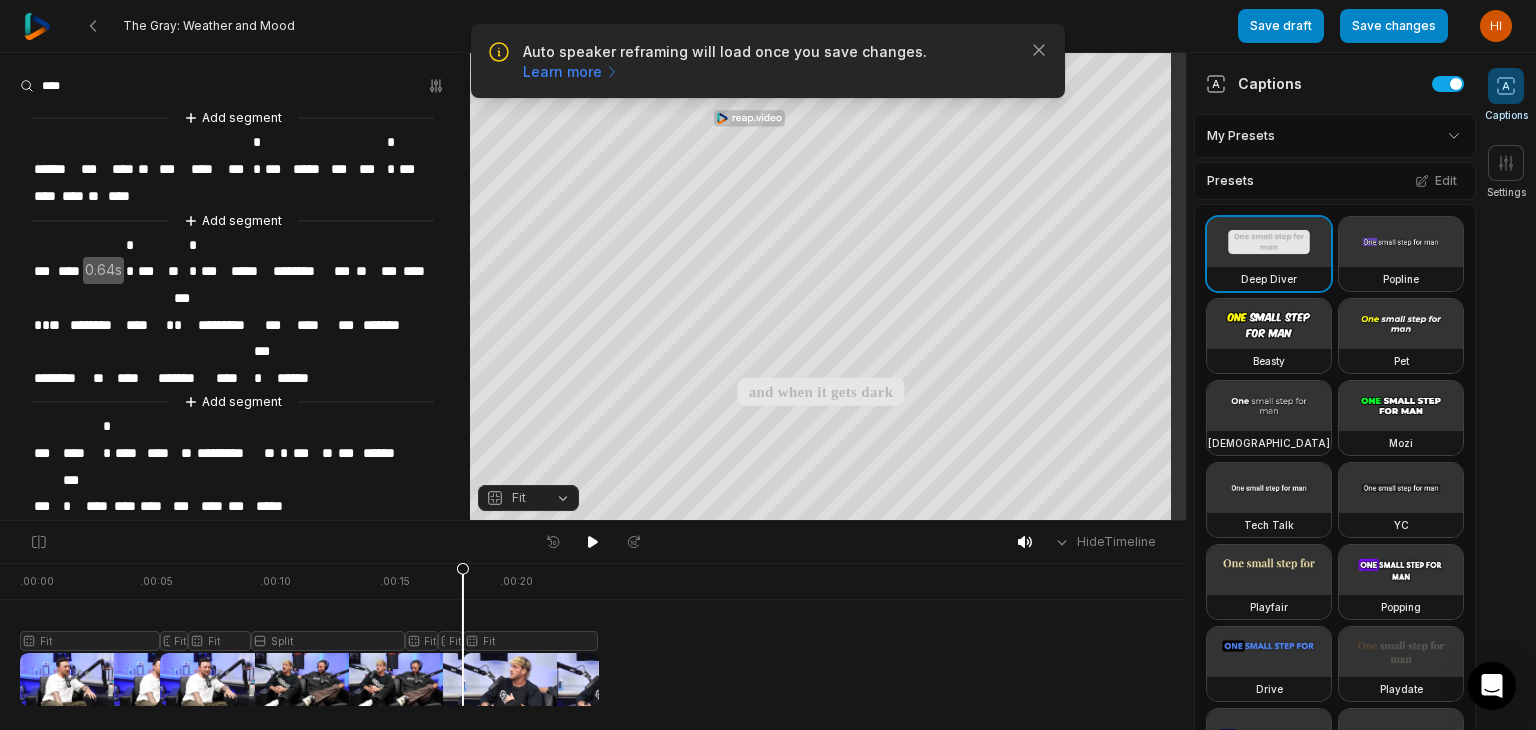 click on "*" at bounding box center (43, 325) 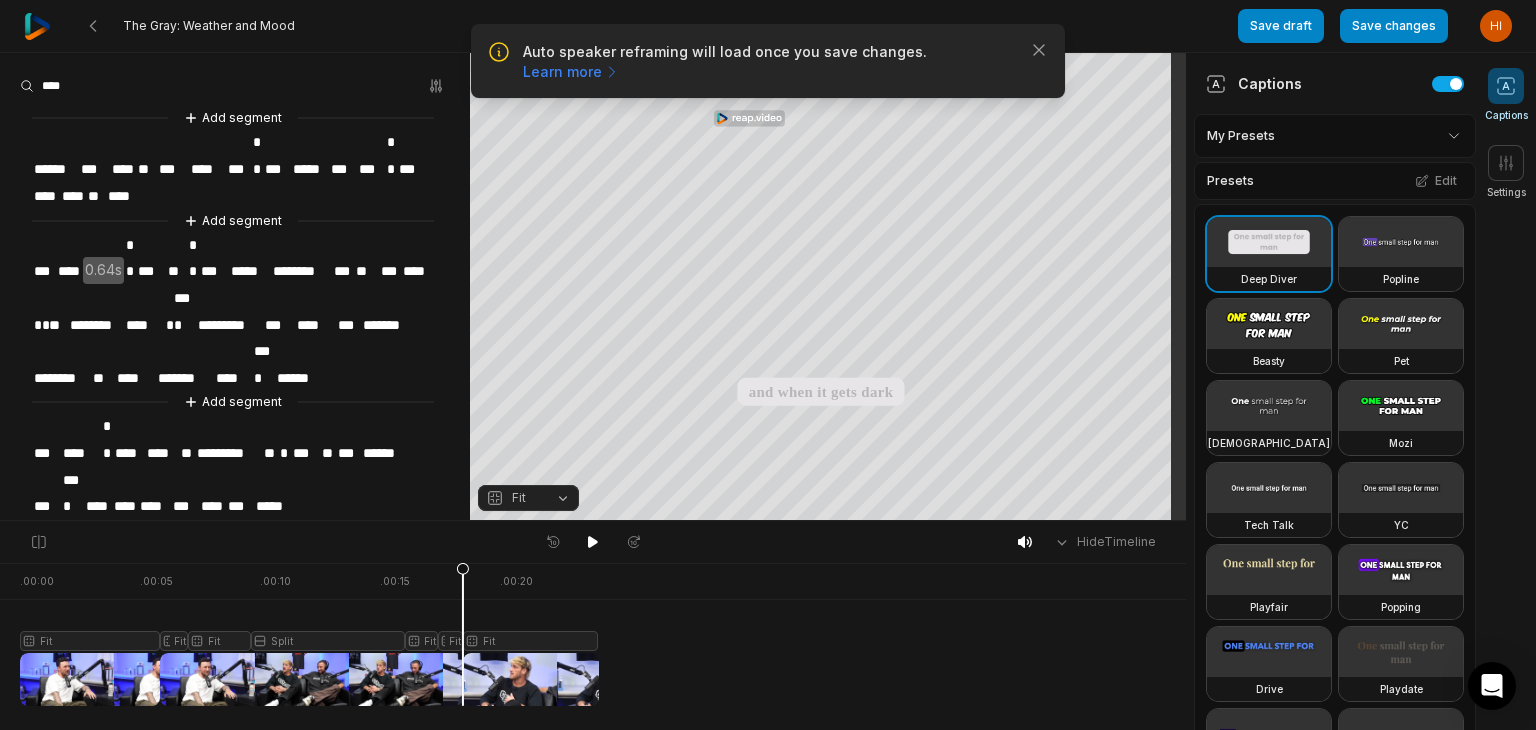 type 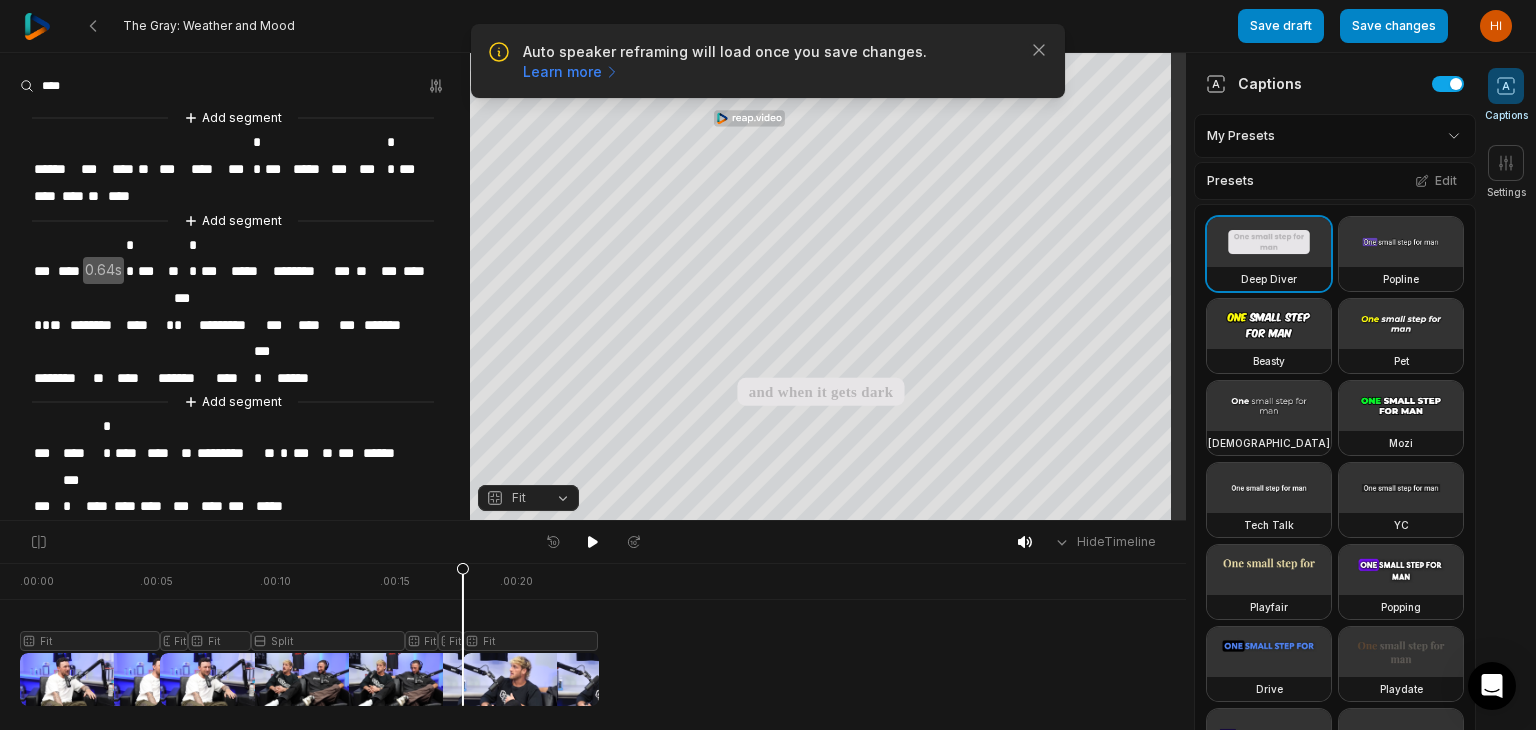 click on "*" at bounding box center [167, 325] 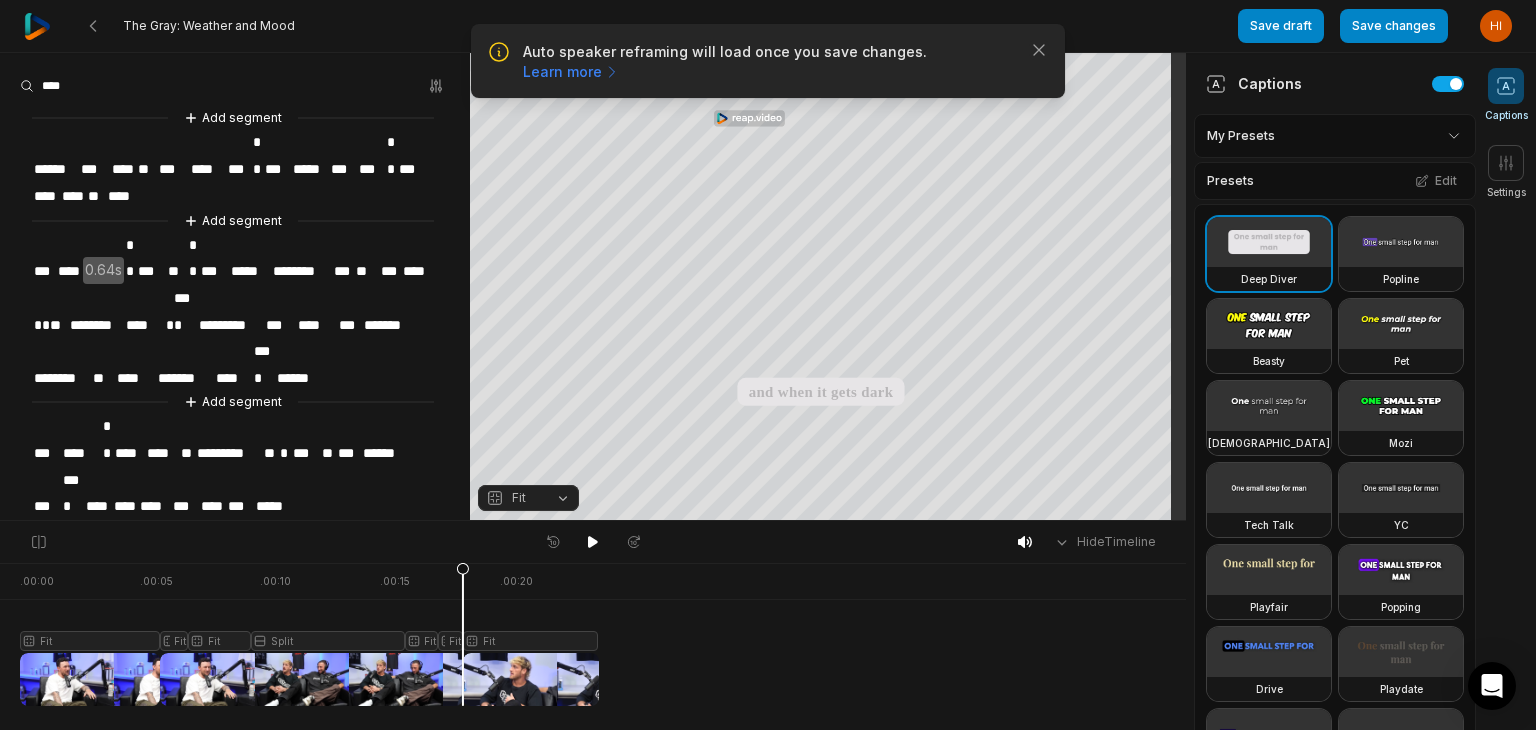 type 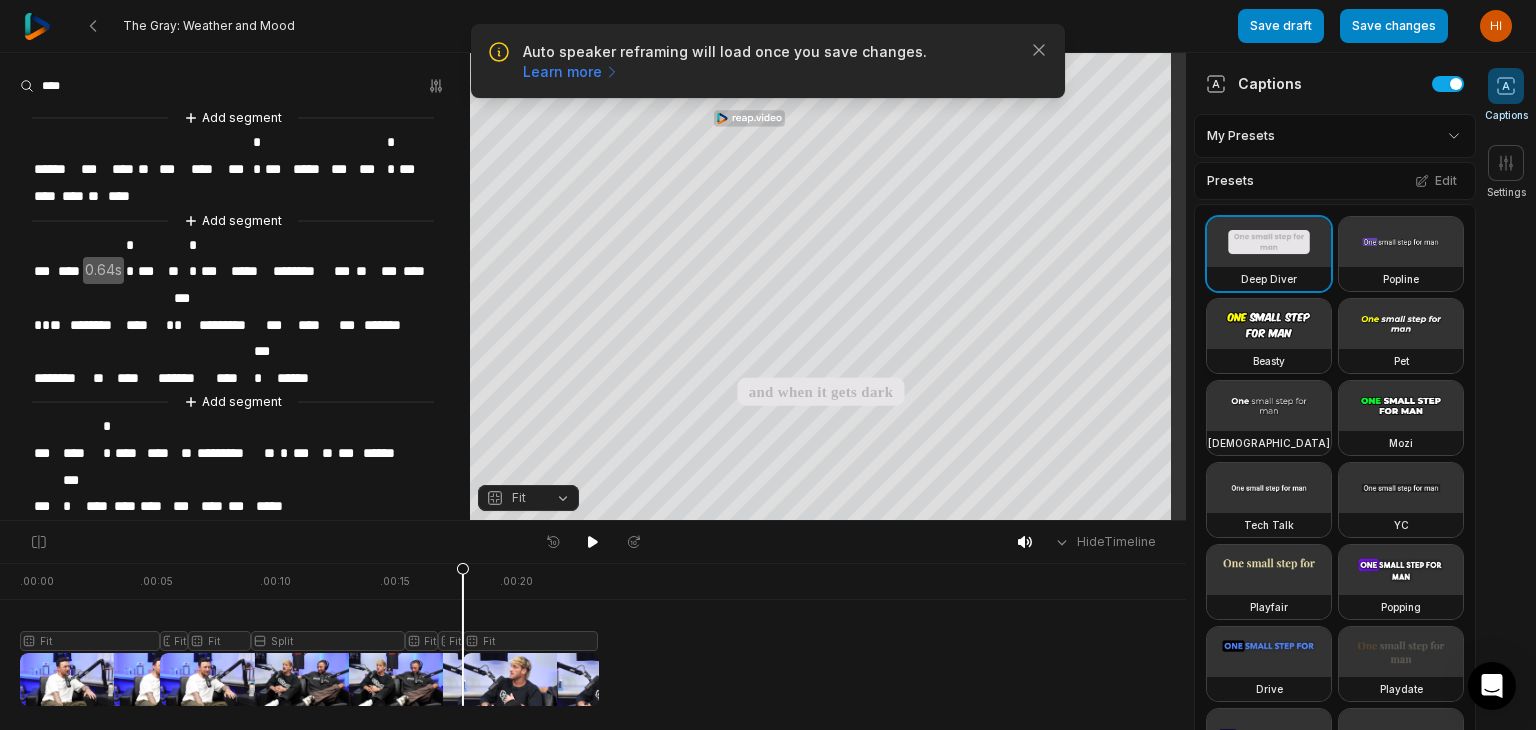 click at bounding box center (1269, 324) 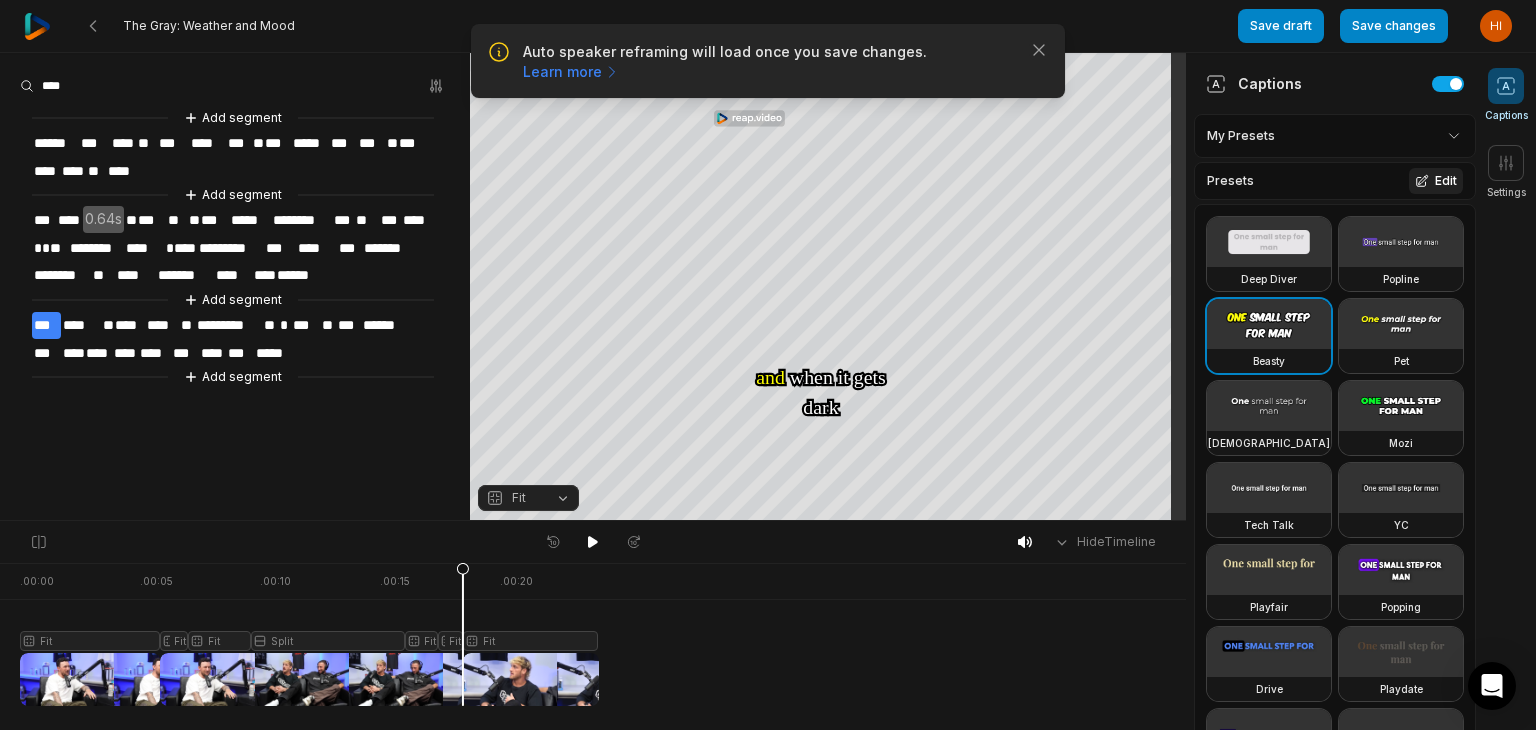 click on "Edit" at bounding box center [1436, 181] 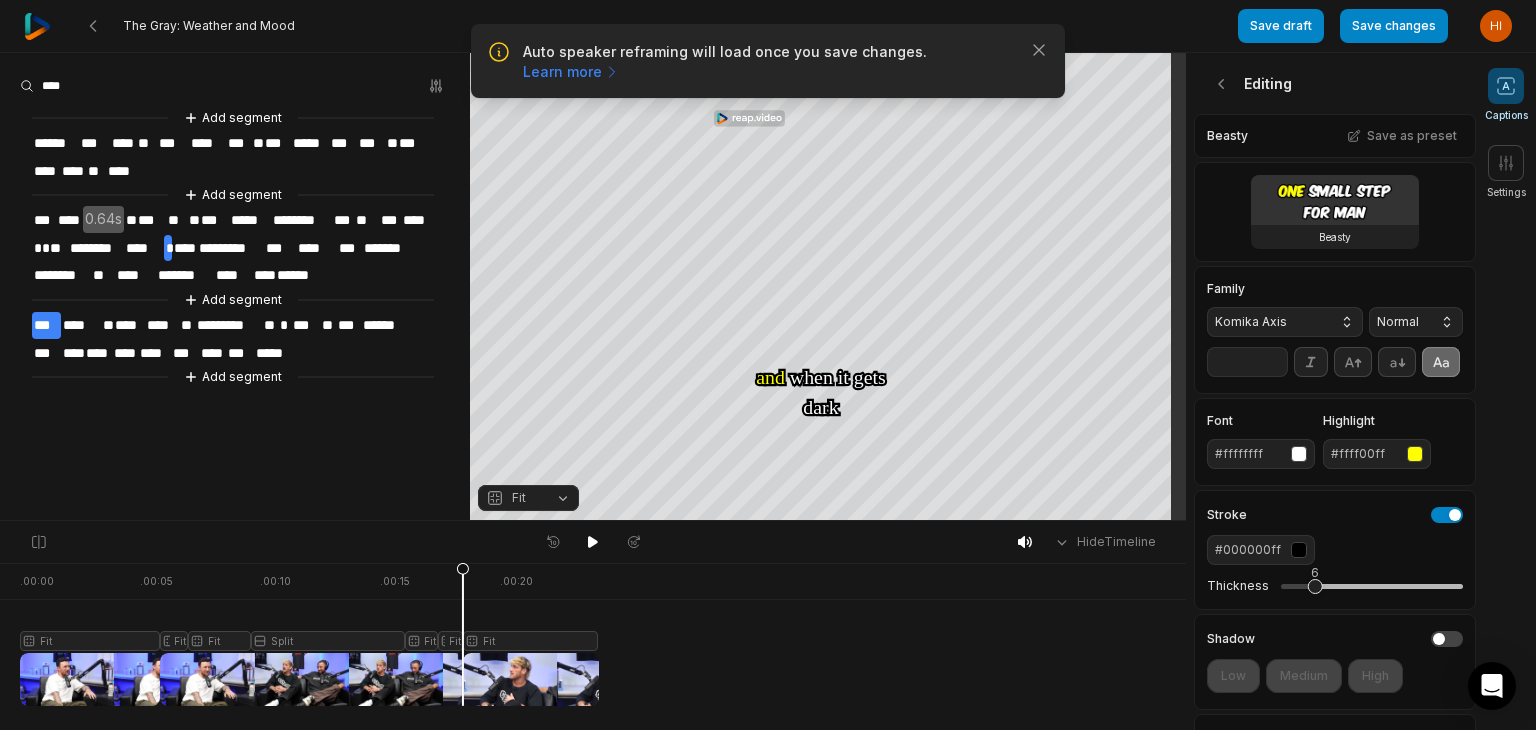 click on "Komika Axis" at bounding box center [1285, 322] 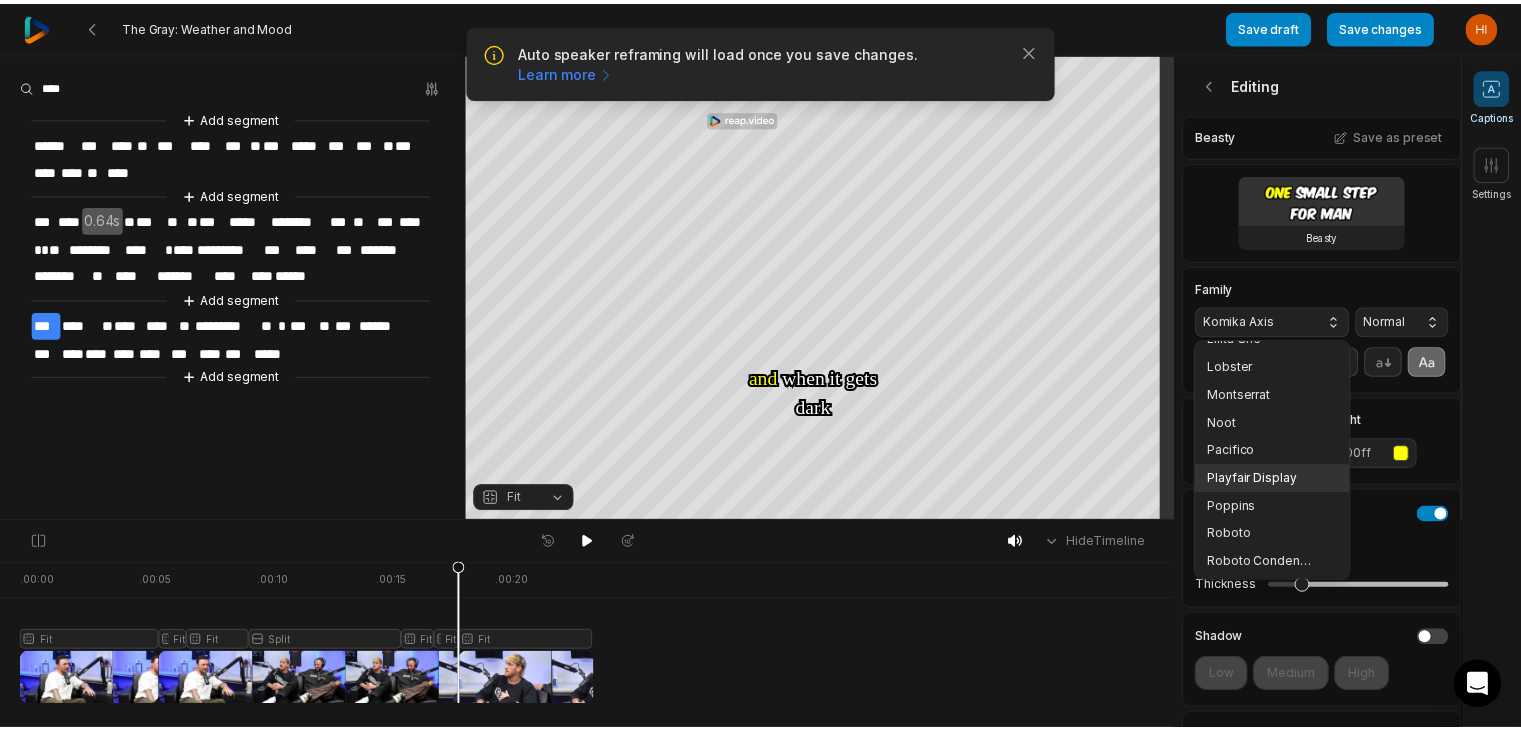 scroll, scrollTop: 316, scrollLeft: 0, axis: vertical 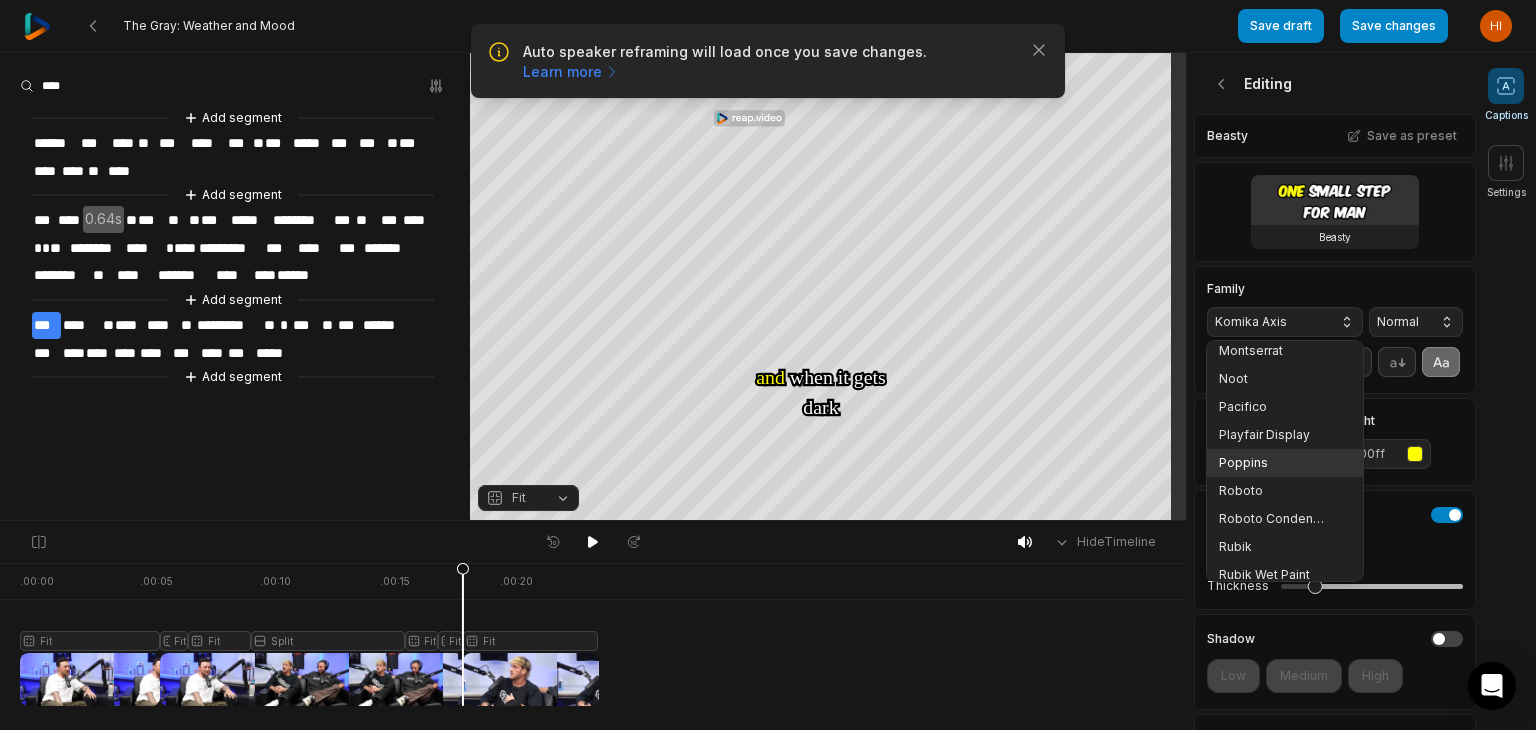 drag, startPoint x: 1252, startPoint y: 457, endPoint x: 1252, endPoint y: 445, distance: 12 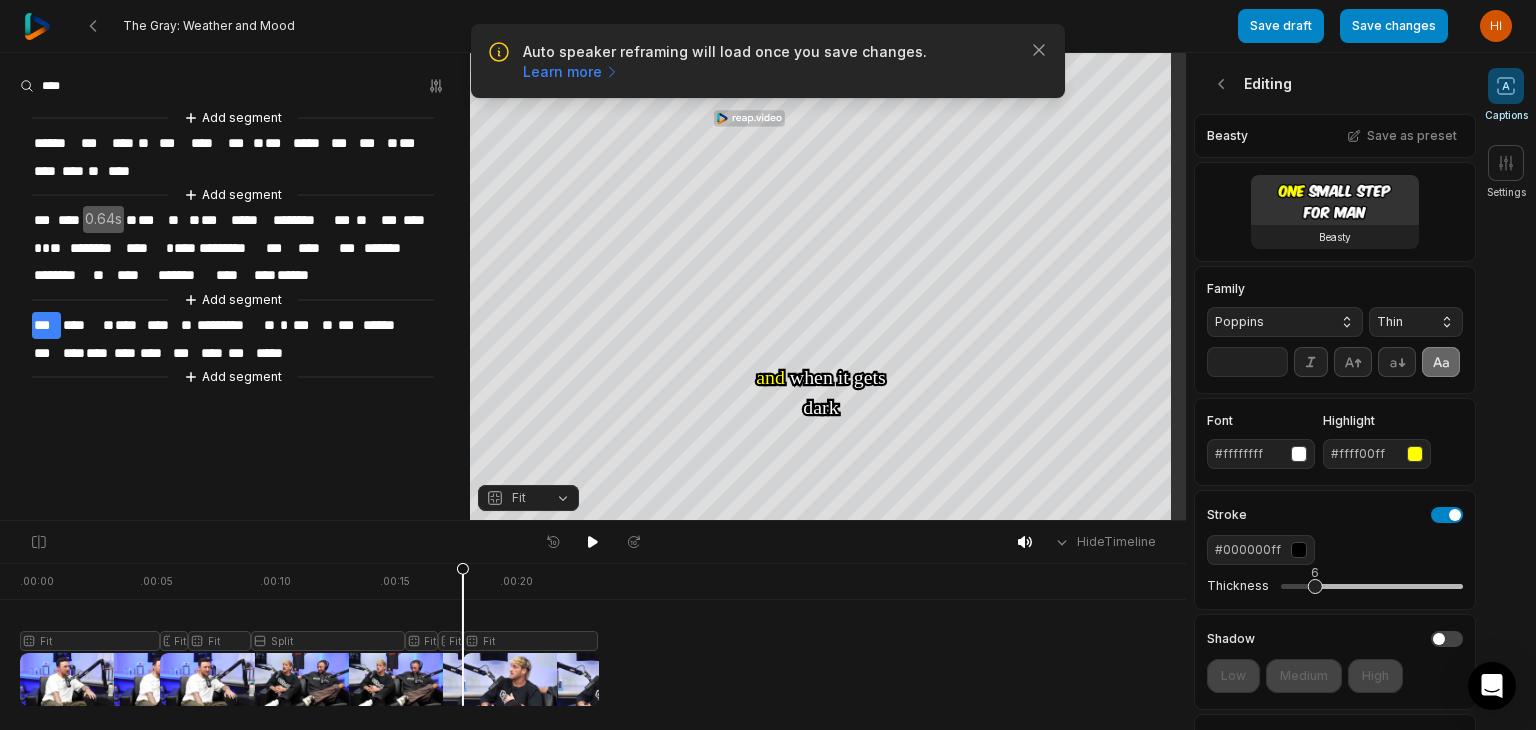 click on "Thin" at bounding box center [1416, 322] 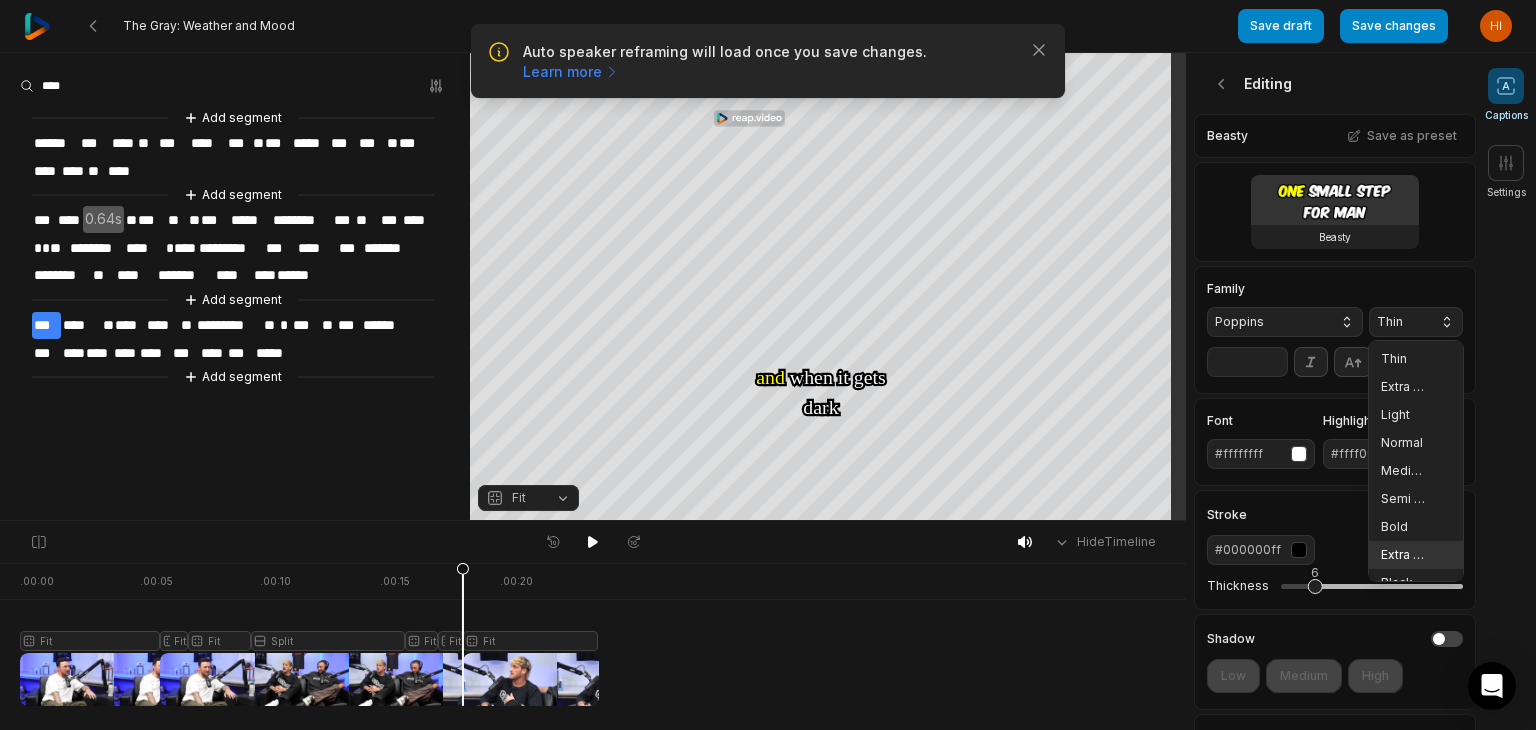 drag, startPoint x: 1396, startPoint y: 559, endPoint x: 1347, endPoint y: 457, distance: 113.15918 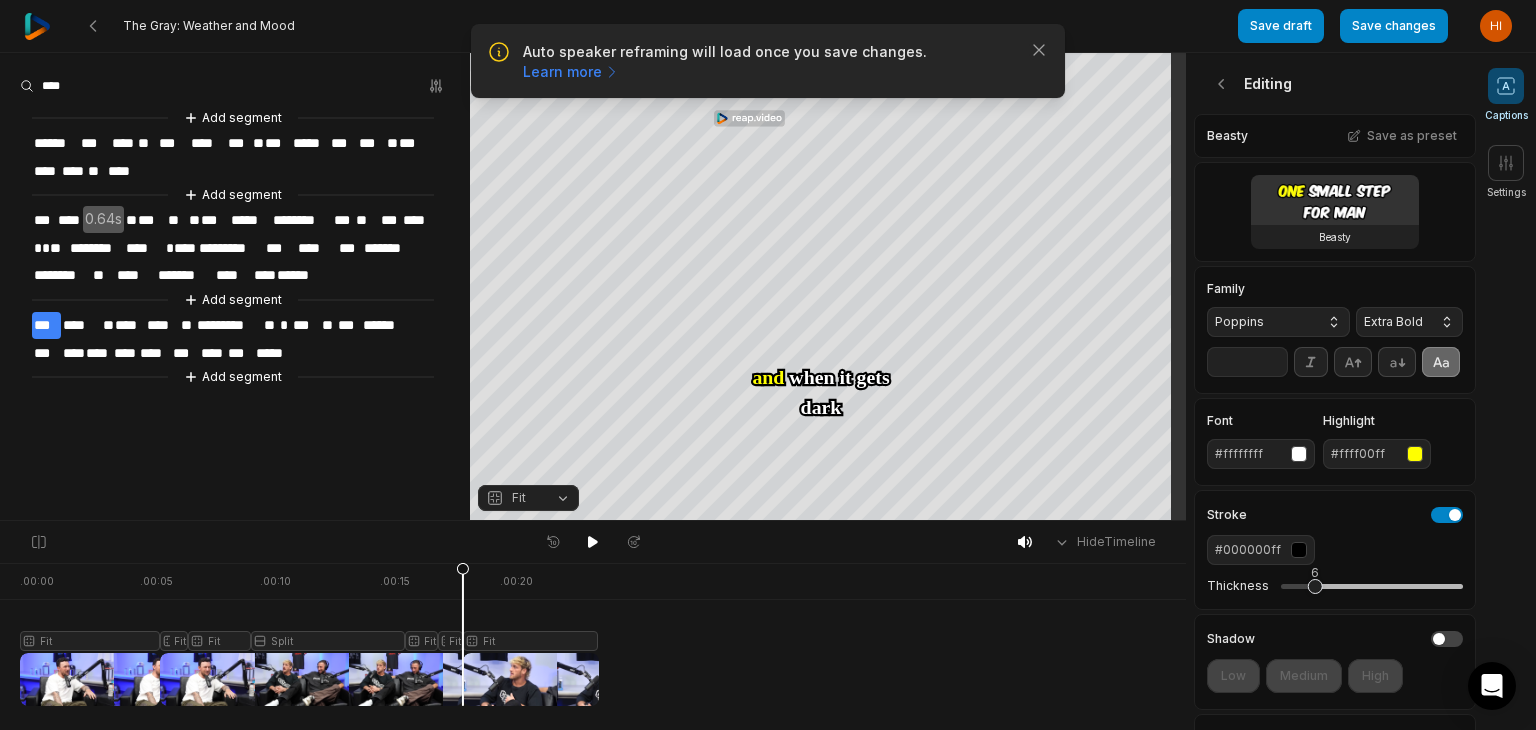 click on "**" at bounding box center (1247, 362) 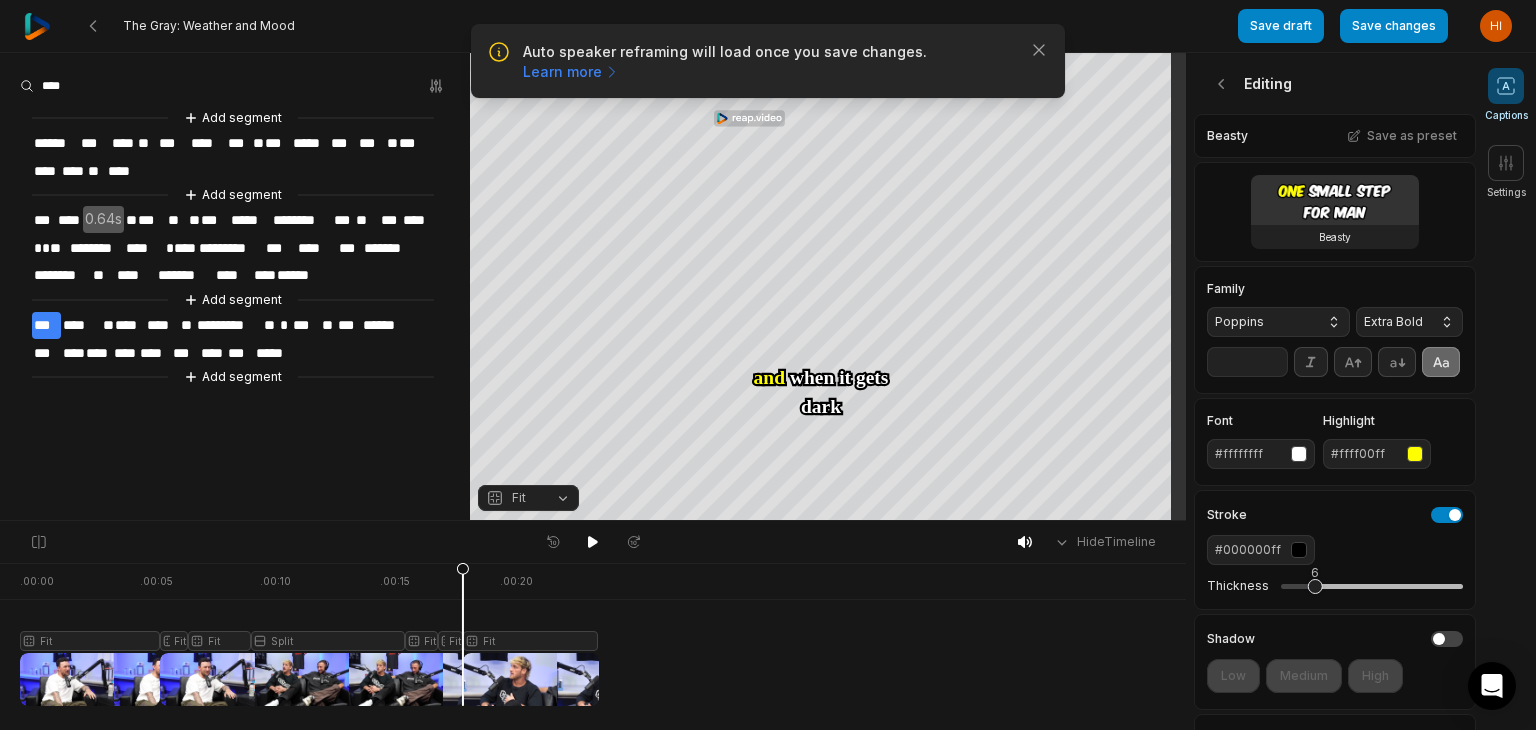 click on "**" at bounding box center (1247, 362) 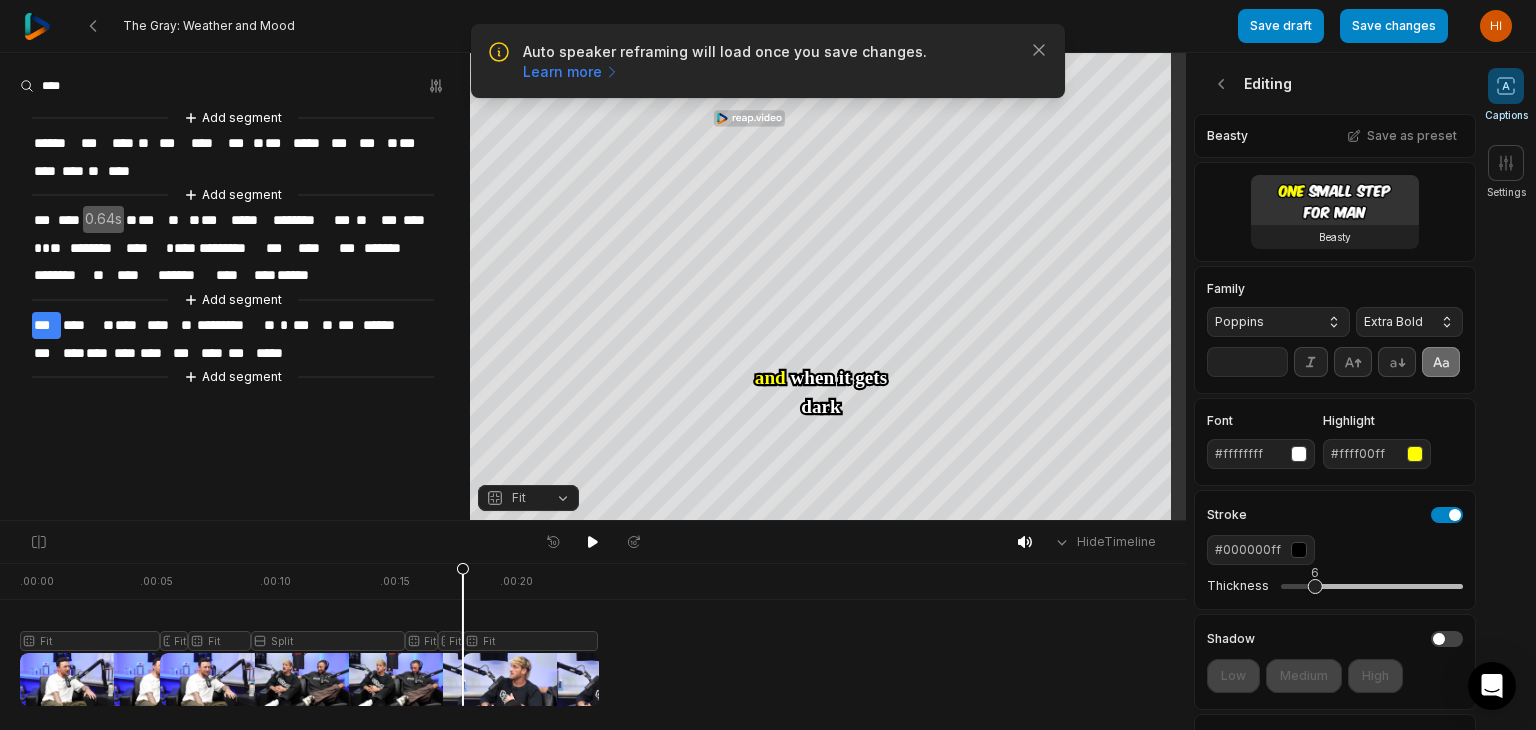 click on "**" at bounding box center [1247, 362] 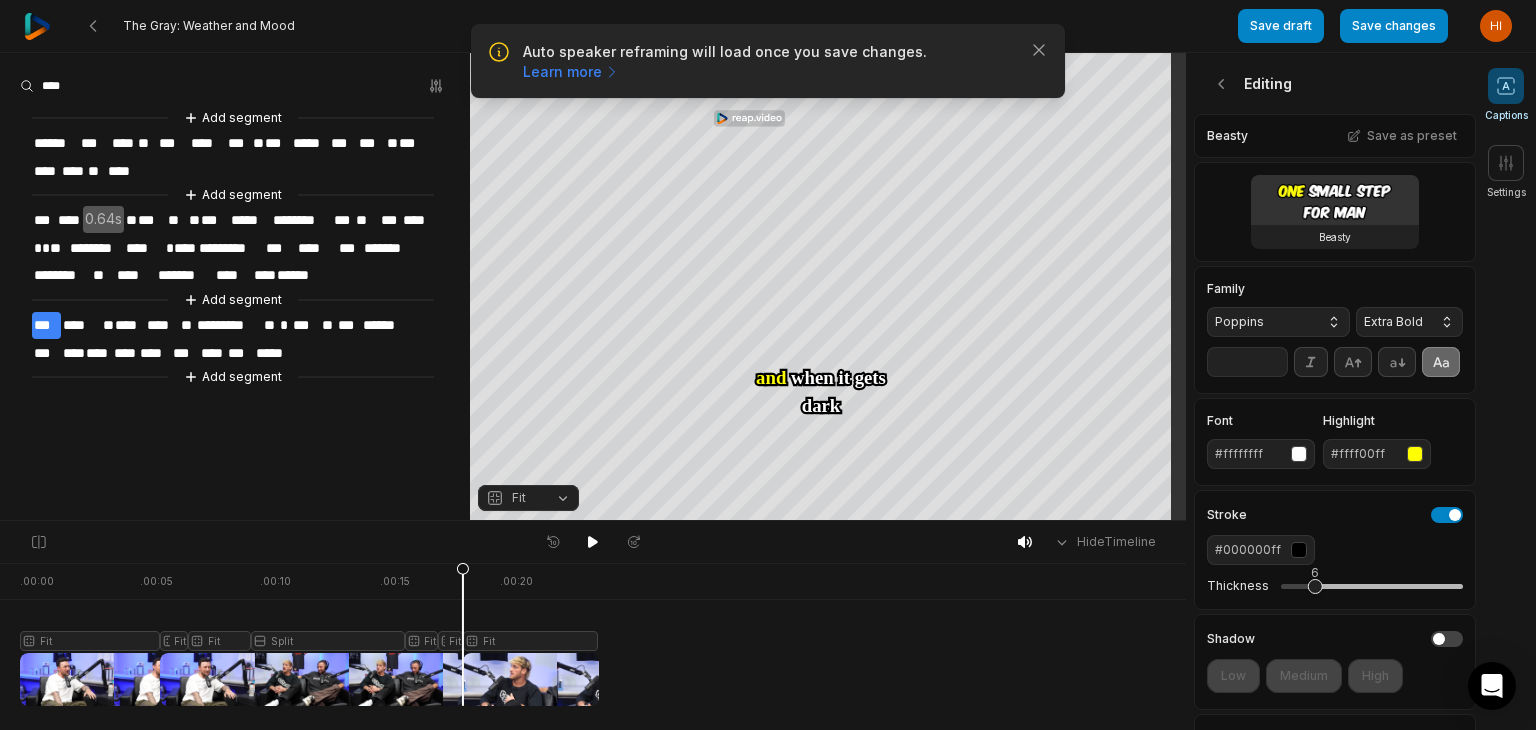 click on "**" at bounding box center (1247, 362) 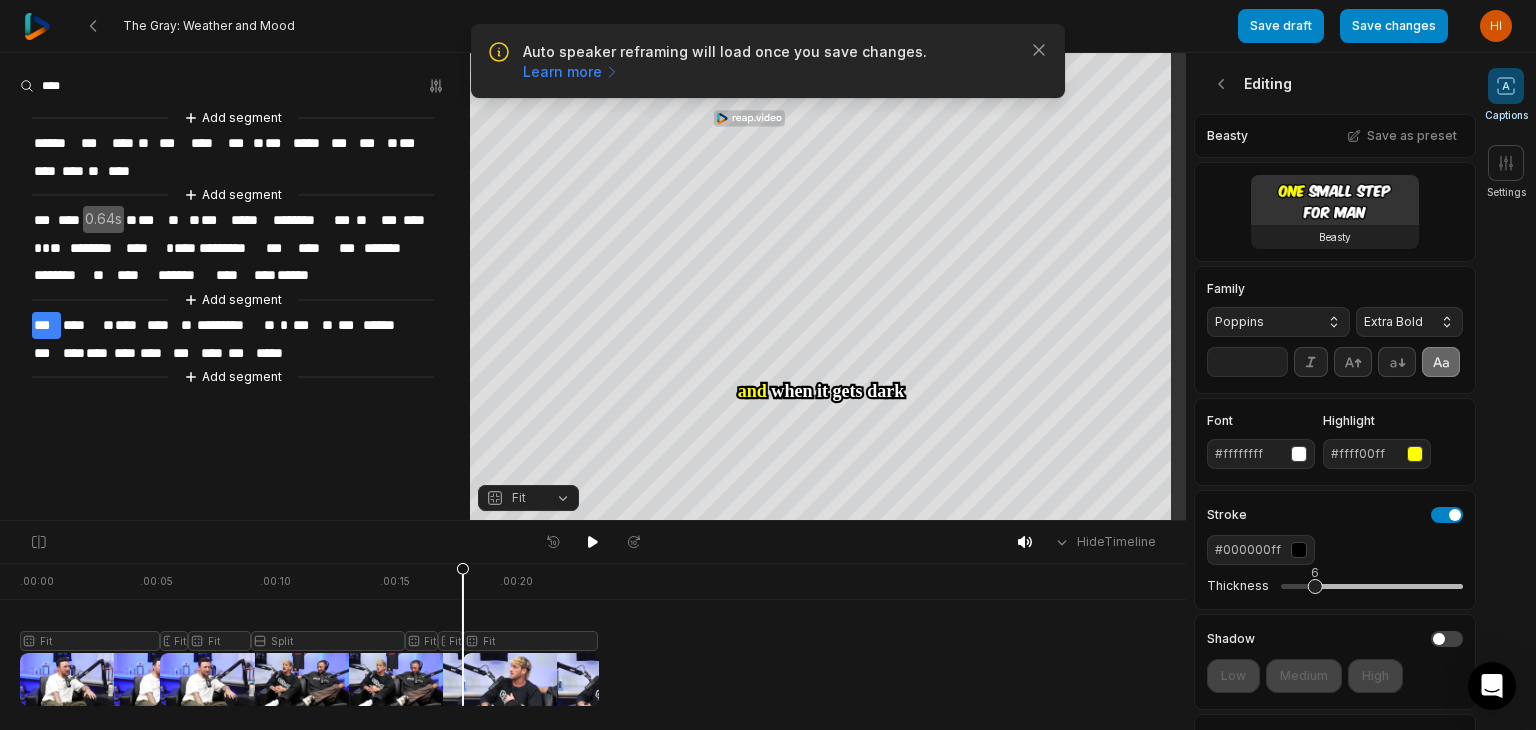 click on "**" at bounding box center [1247, 362] 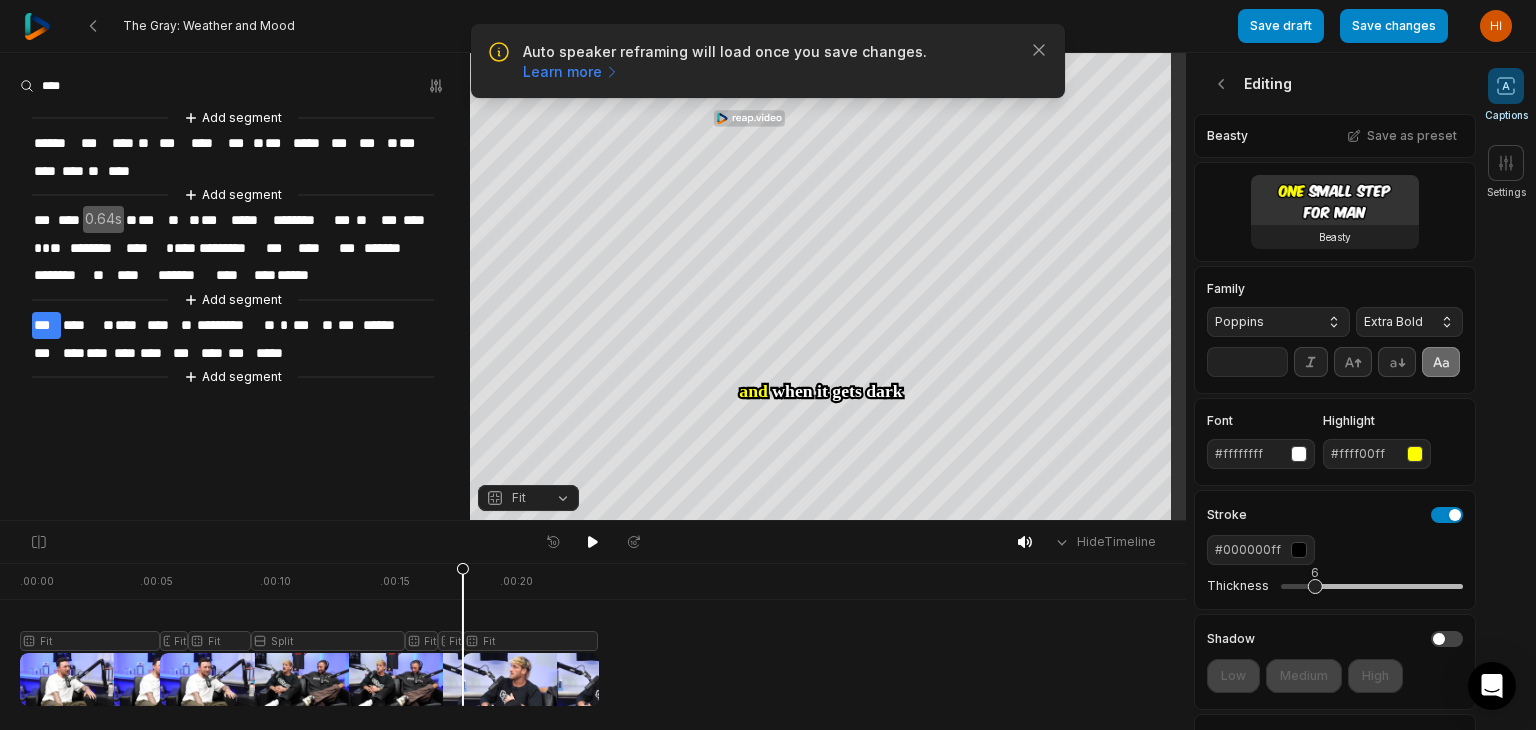 type on "**" 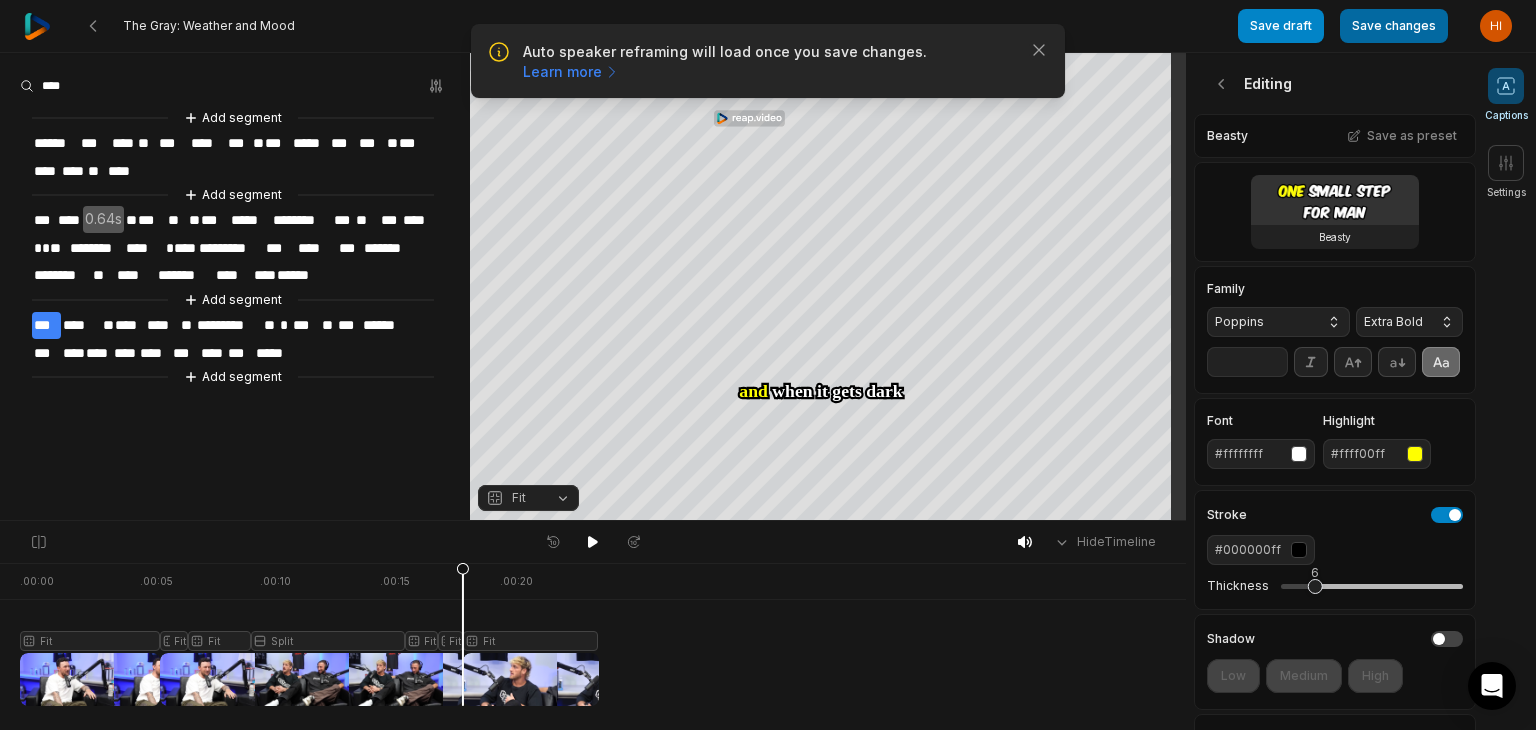 click on "Save changes" at bounding box center (1394, 26) 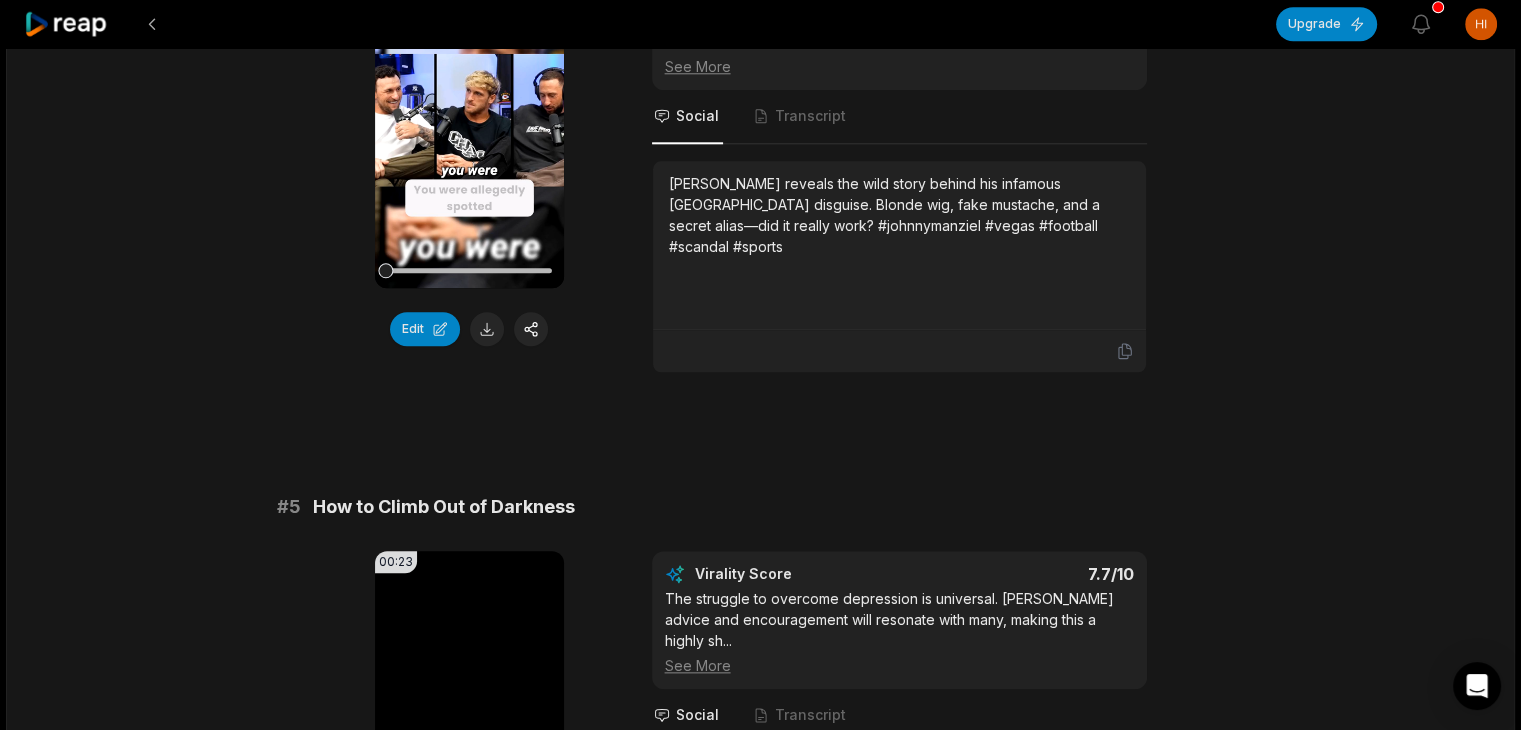 scroll, scrollTop: 5383, scrollLeft: 0, axis: vertical 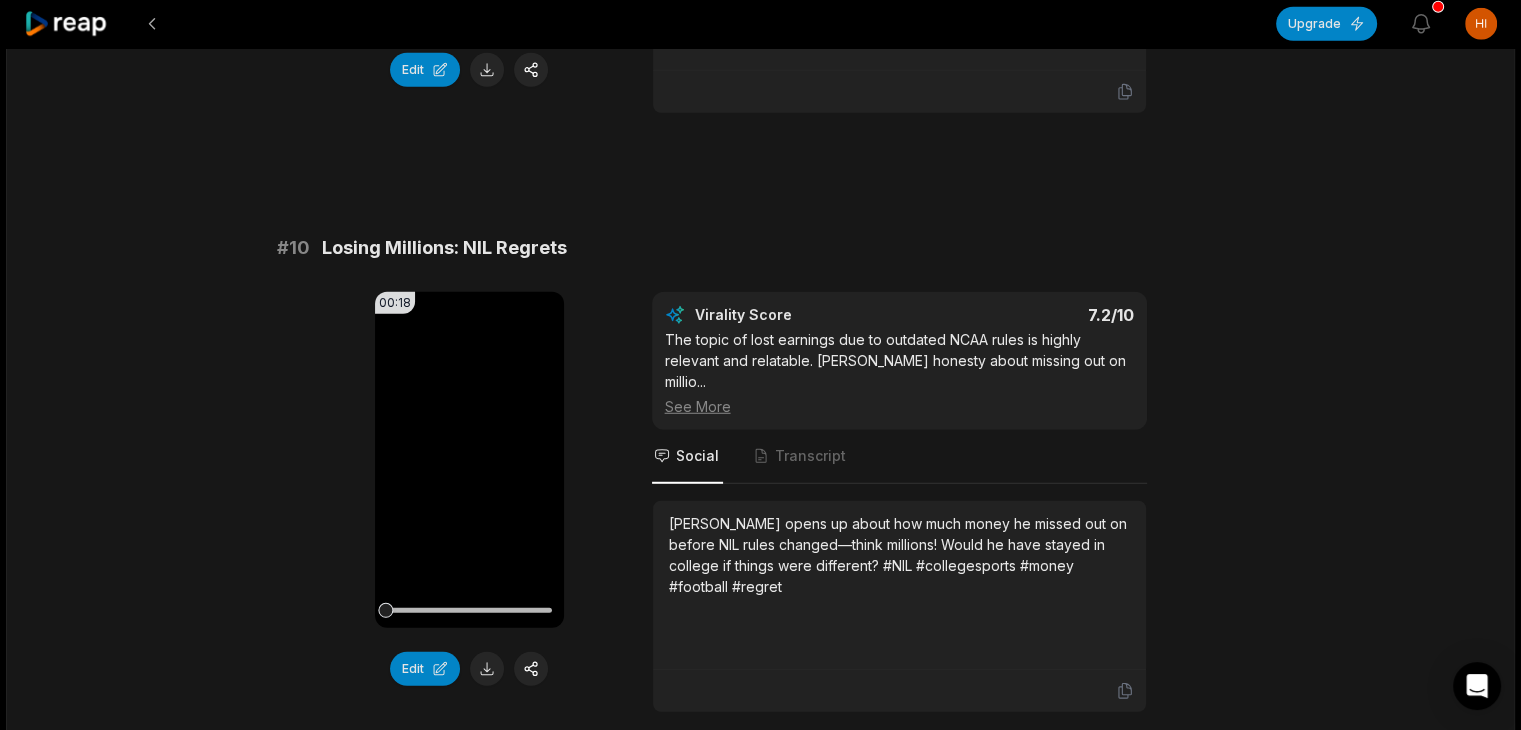 click on "3" at bounding box center [791, 816] 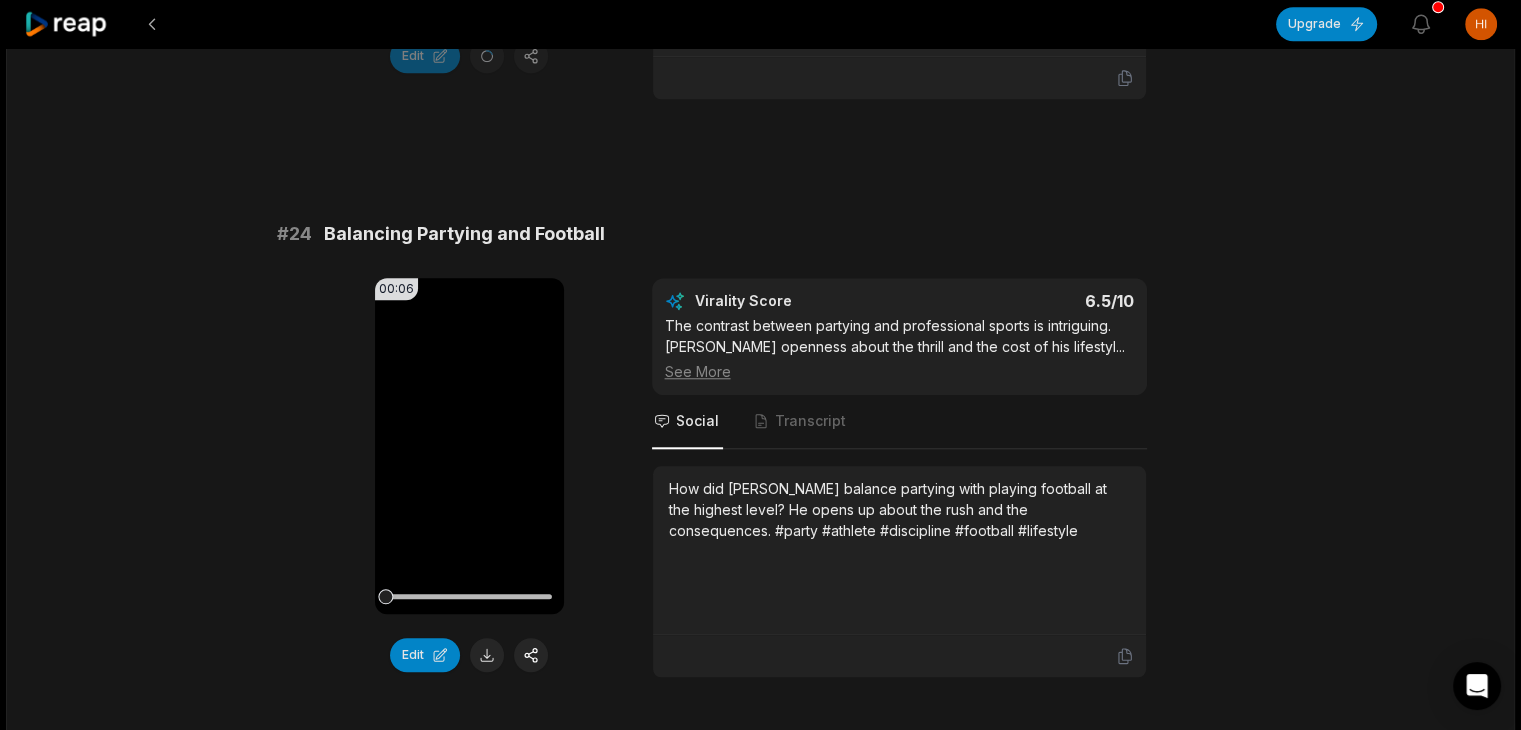 scroll, scrollTop: 1900, scrollLeft: 0, axis: vertical 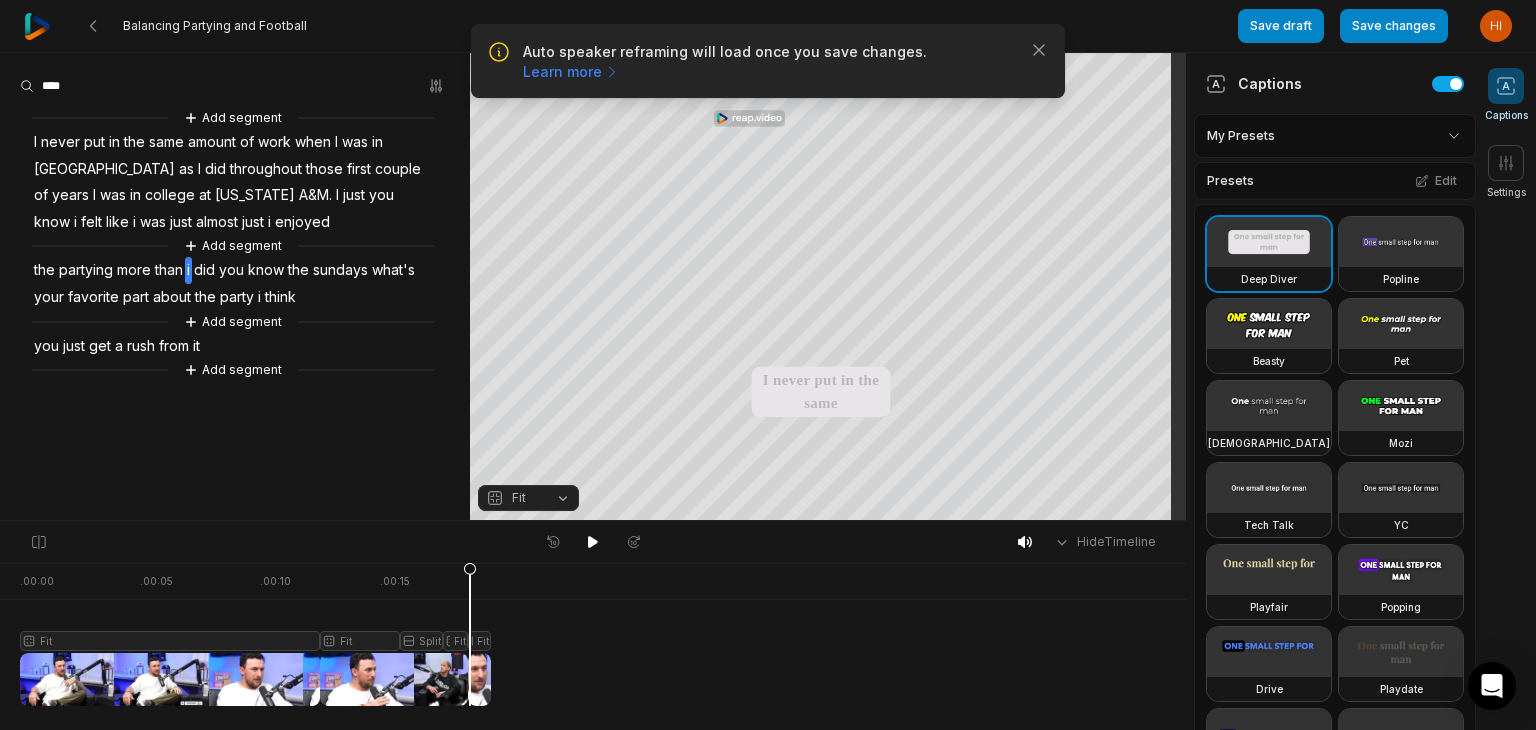 click on "did" at bounding box center (204, 270) 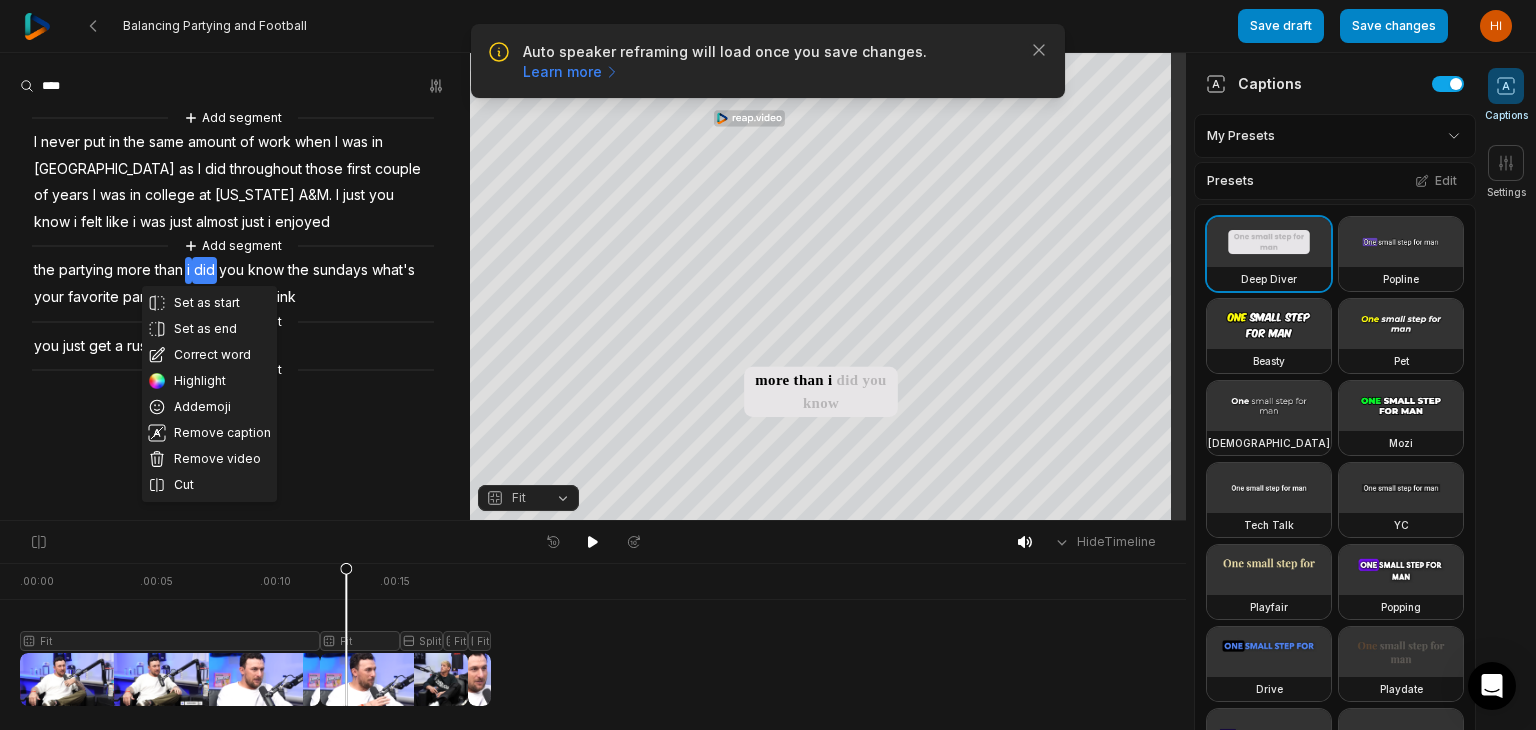click on "did" at bounding box center (204, 270) 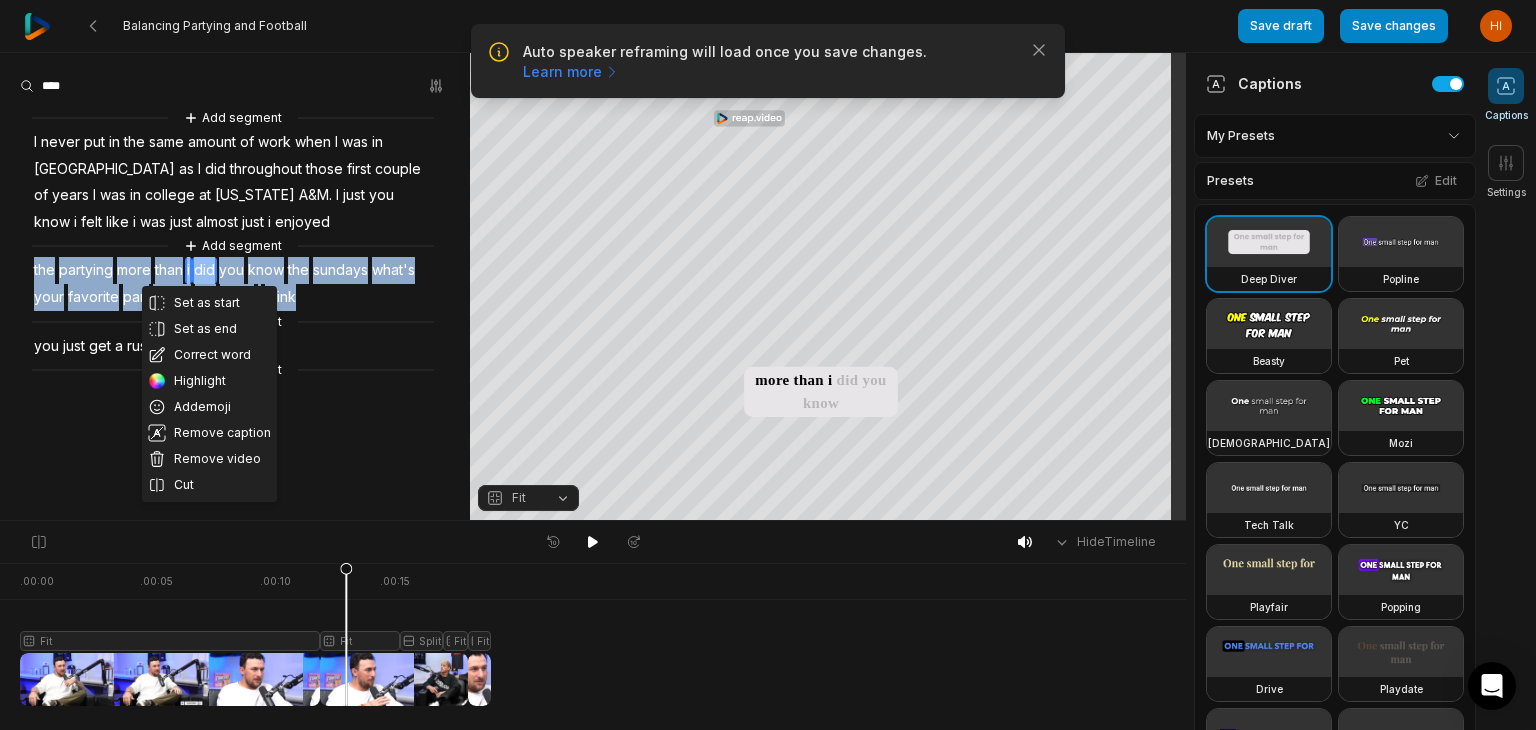 click on "did" at bounding box center [204, 270] 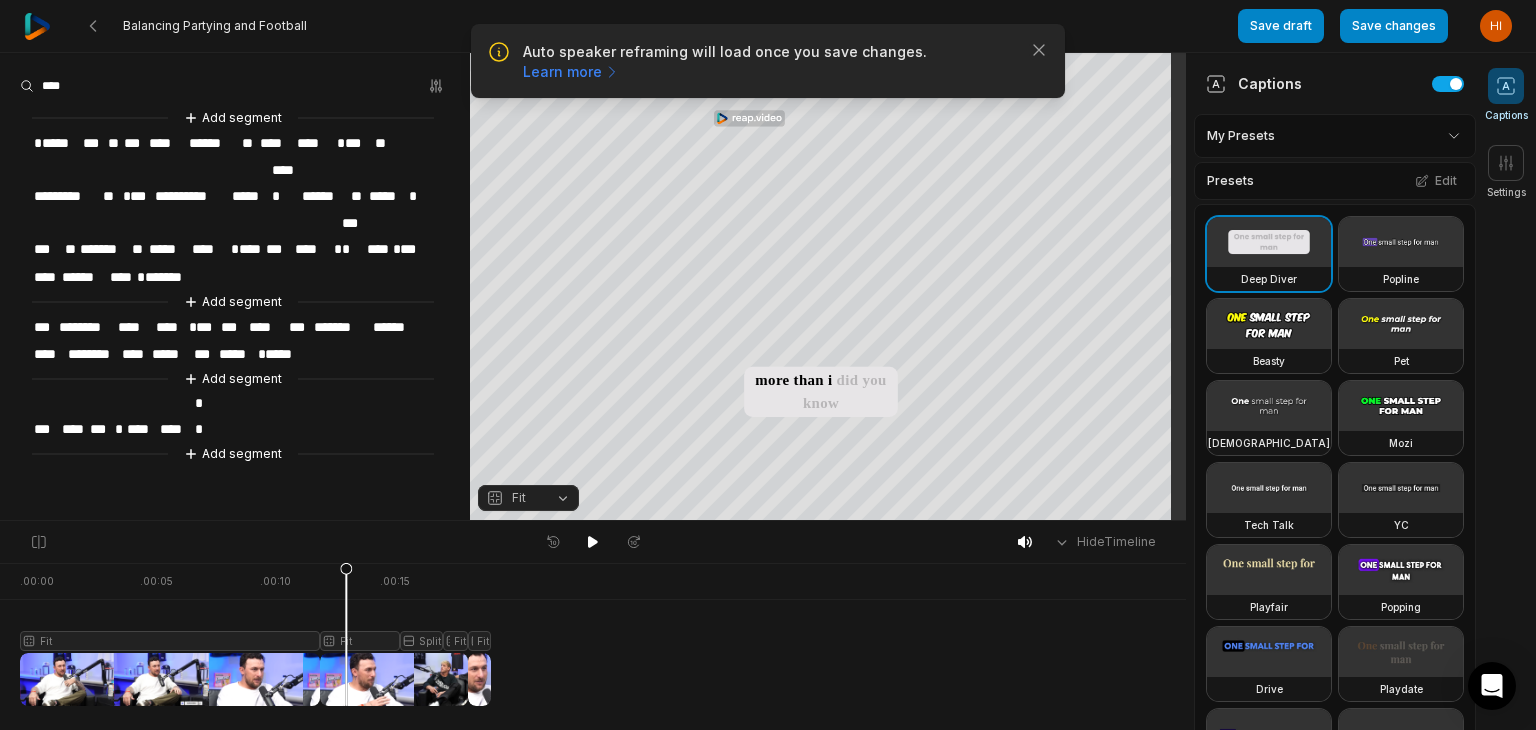 click on "*" at bounding box center (190, 327) 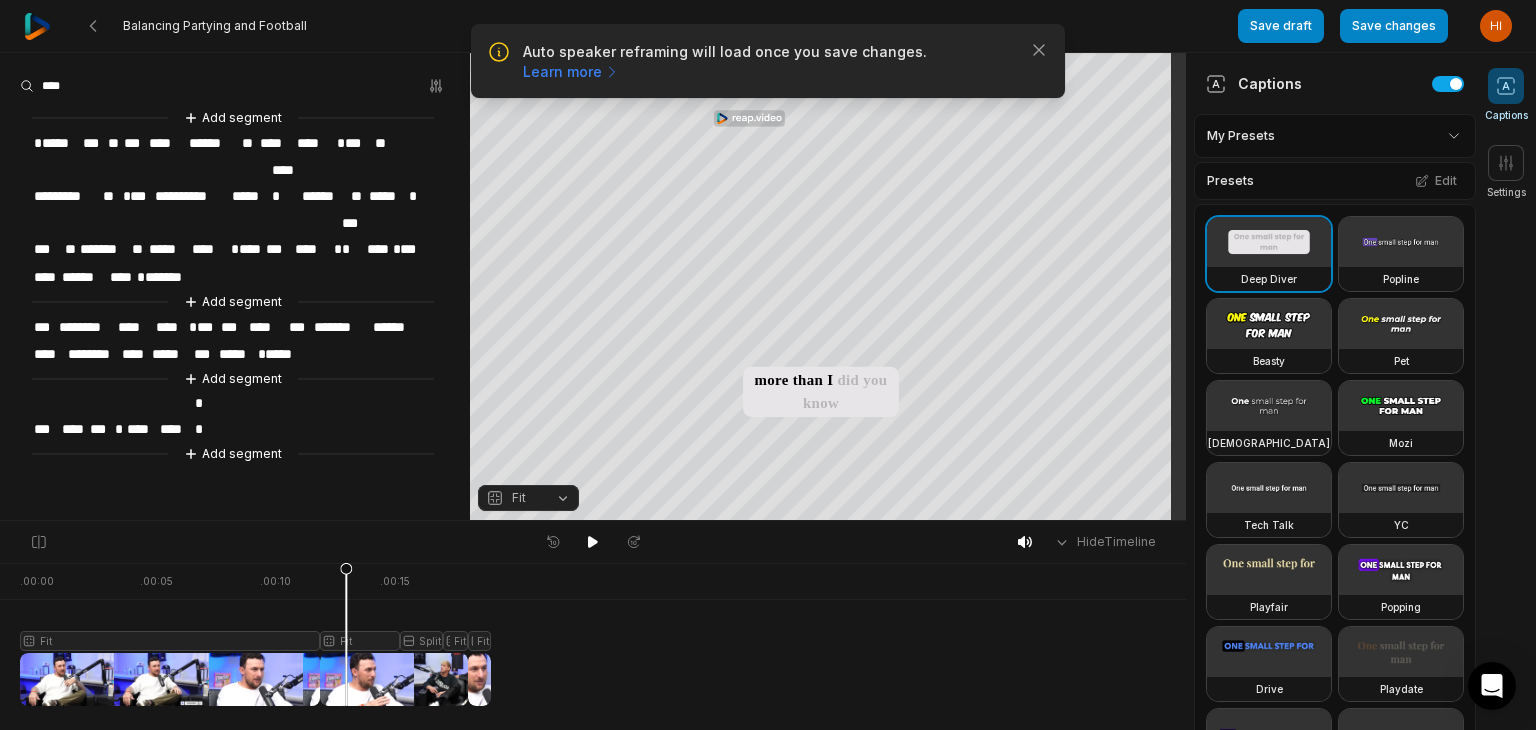 click on "*" at bounding box center (335, 249) 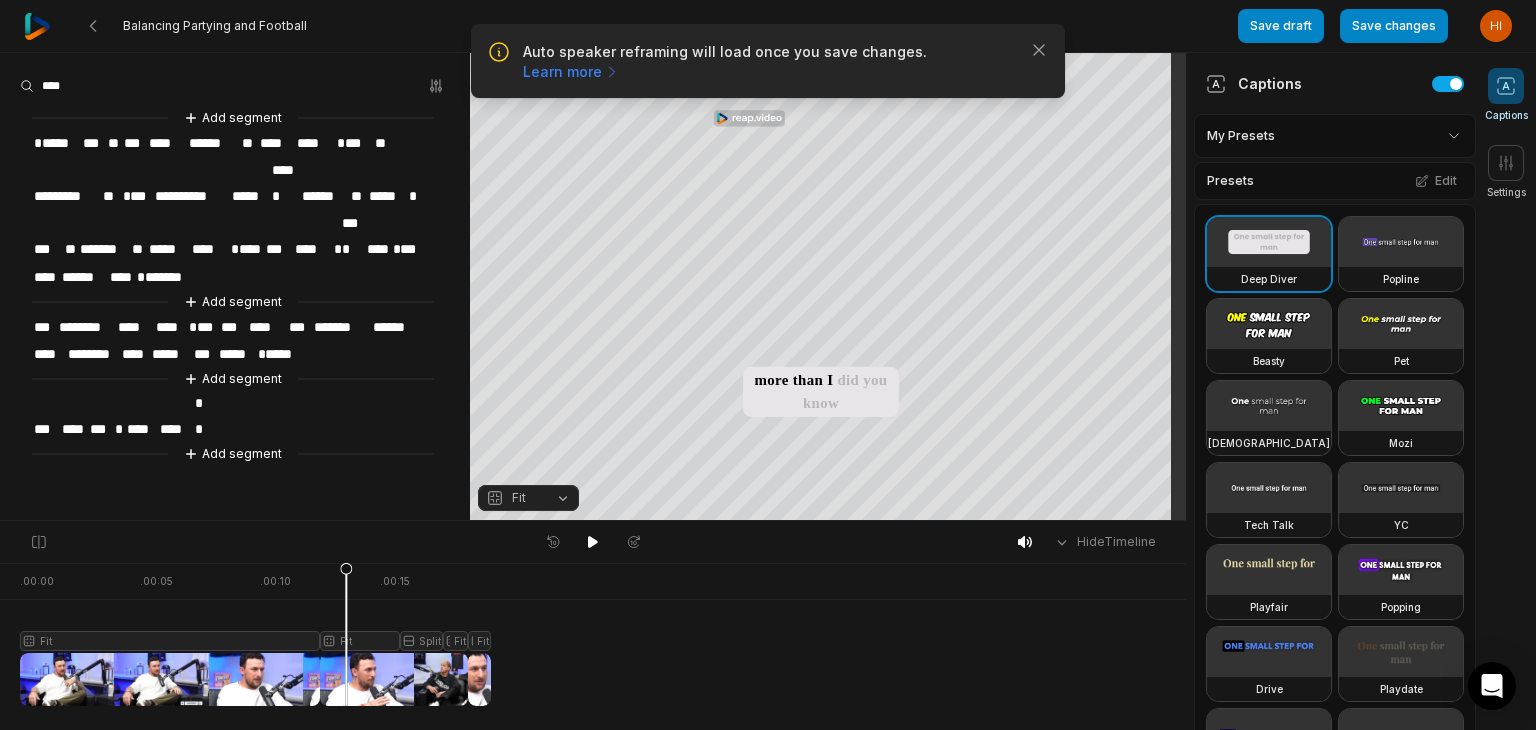 type 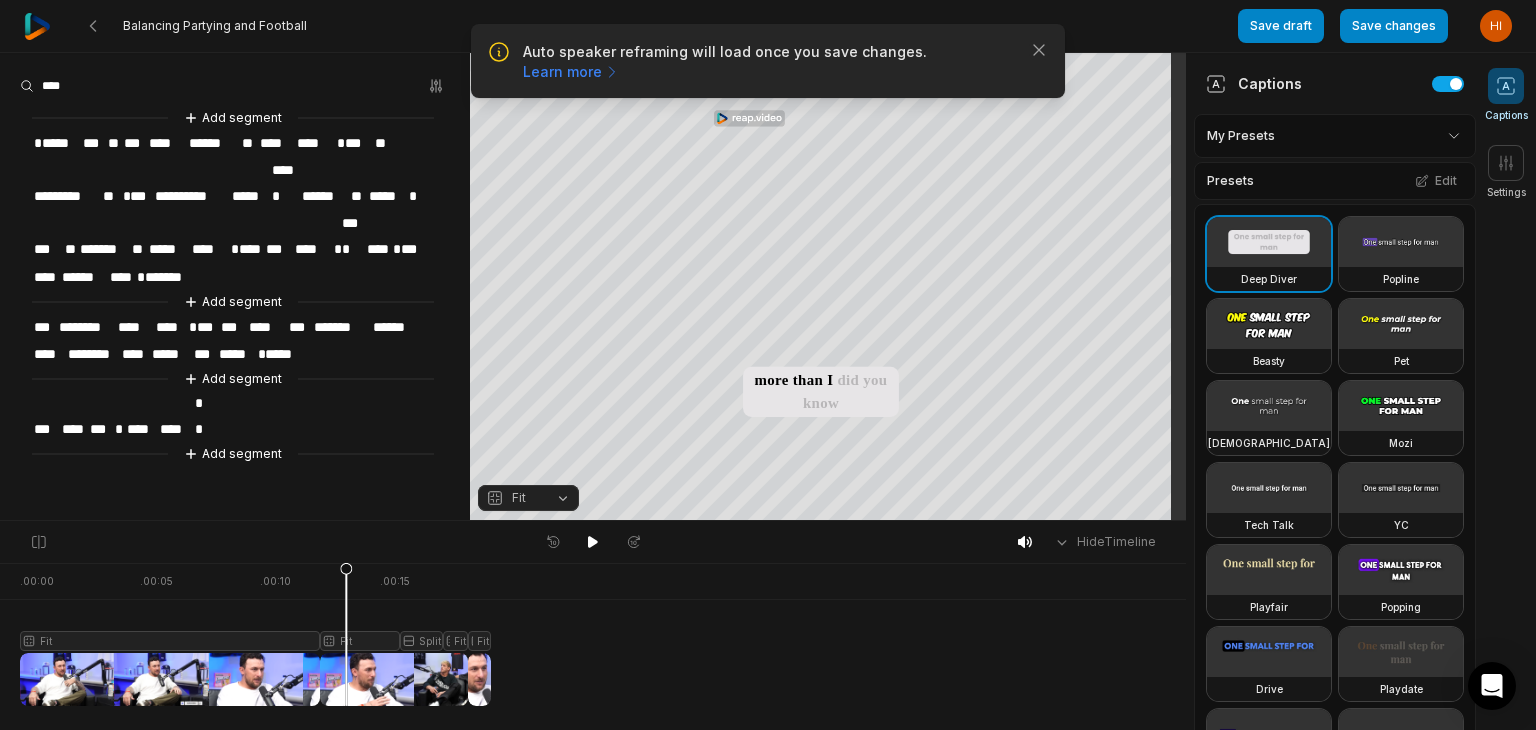 click on "*" at bounding box center (394, 249) 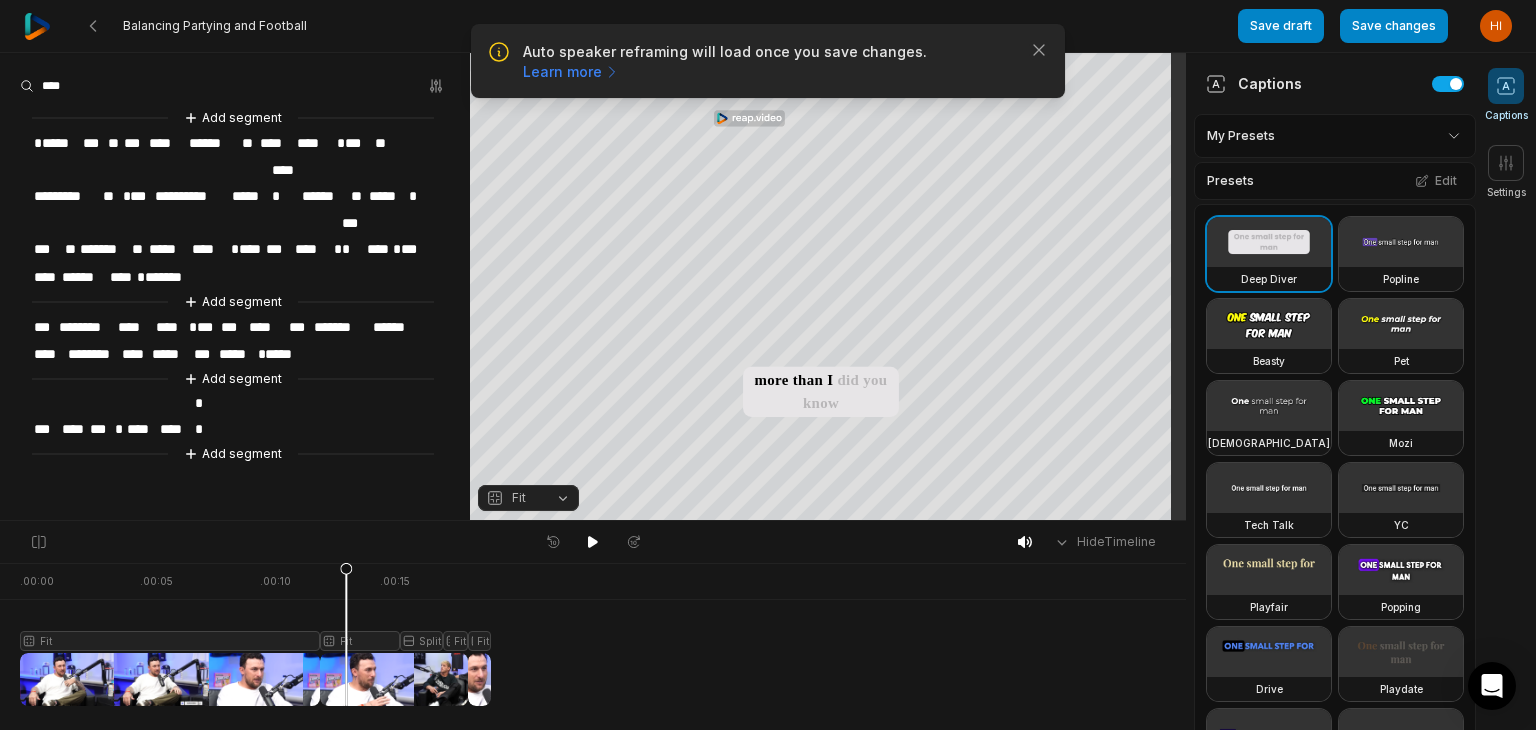 type 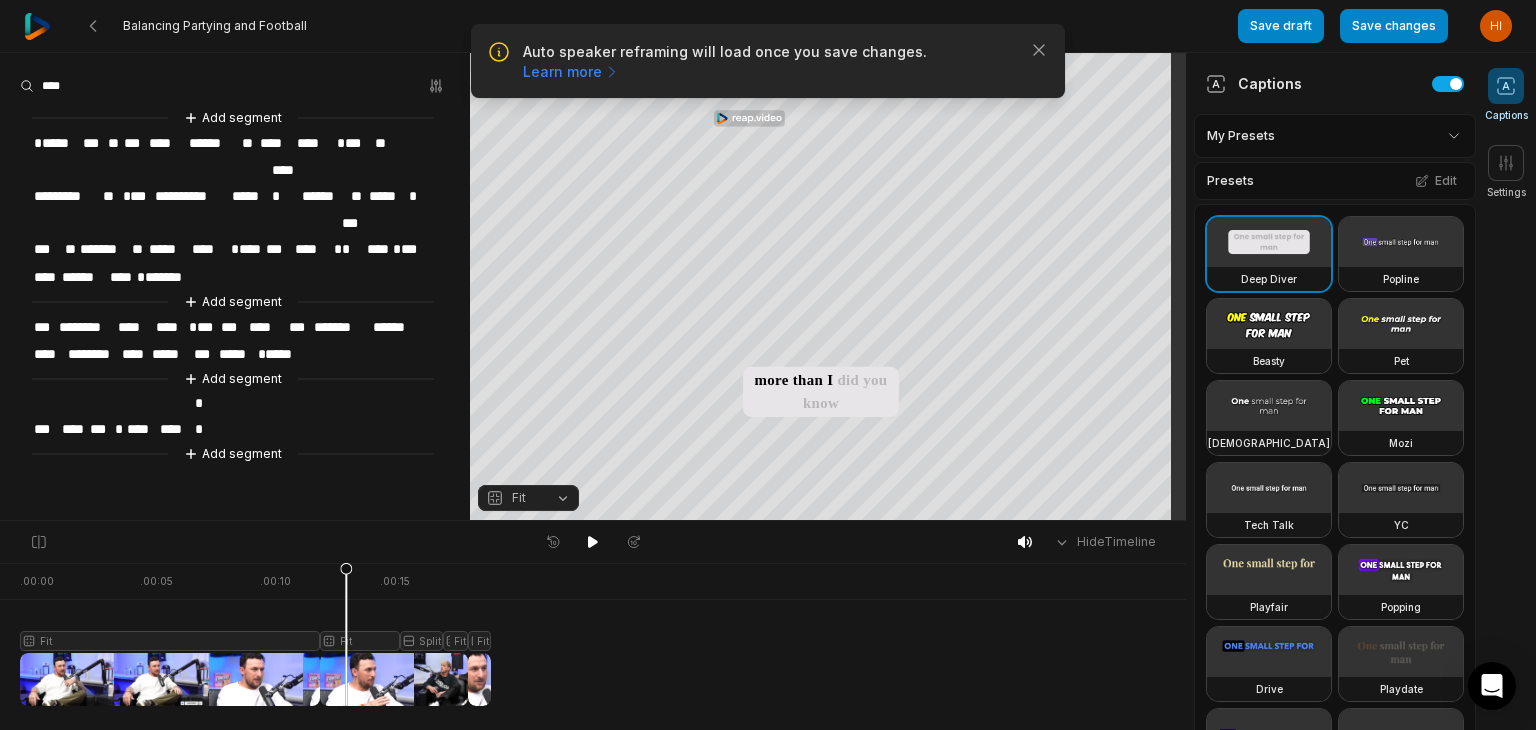 click on "*" at bounding box center (138, 277) 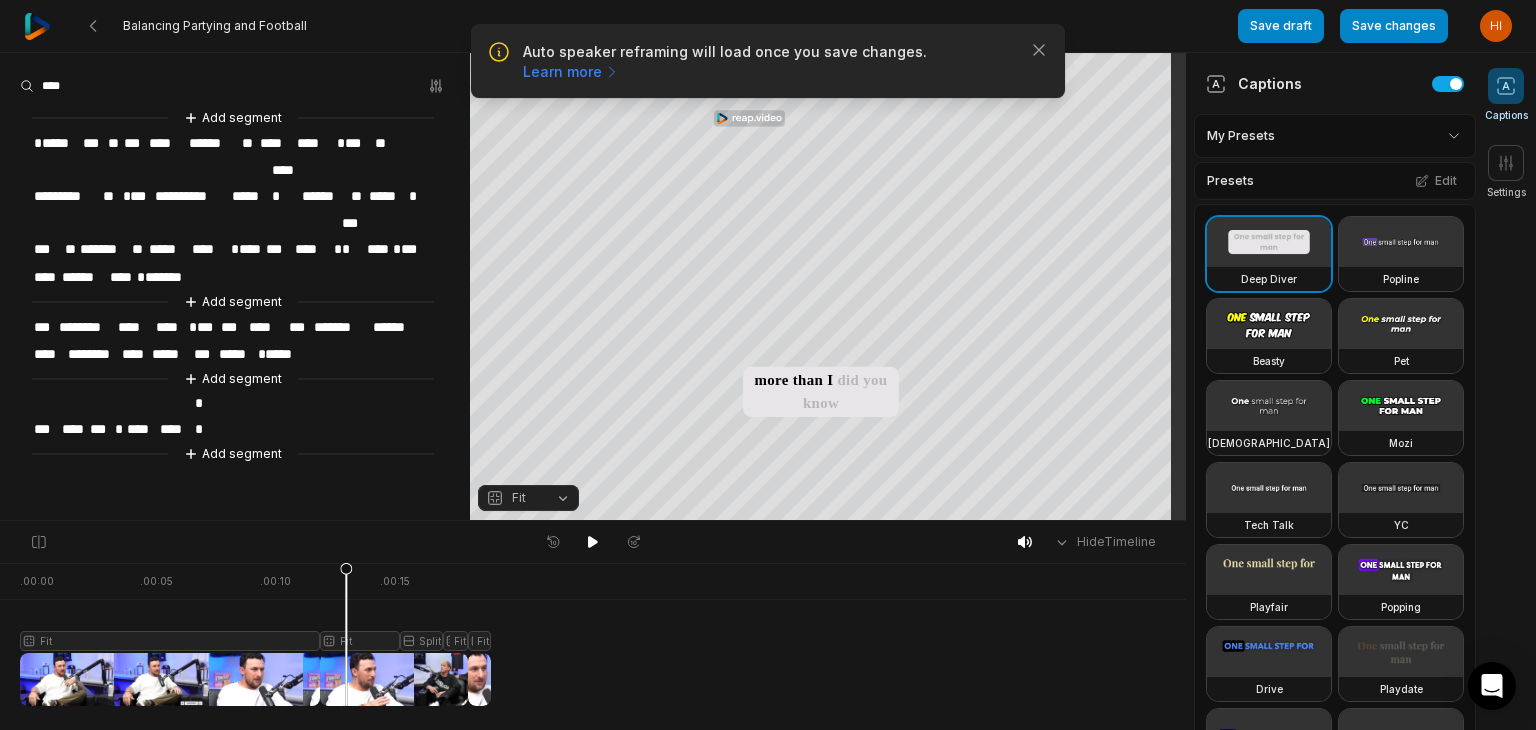 click at bounding box center [1269, 324] 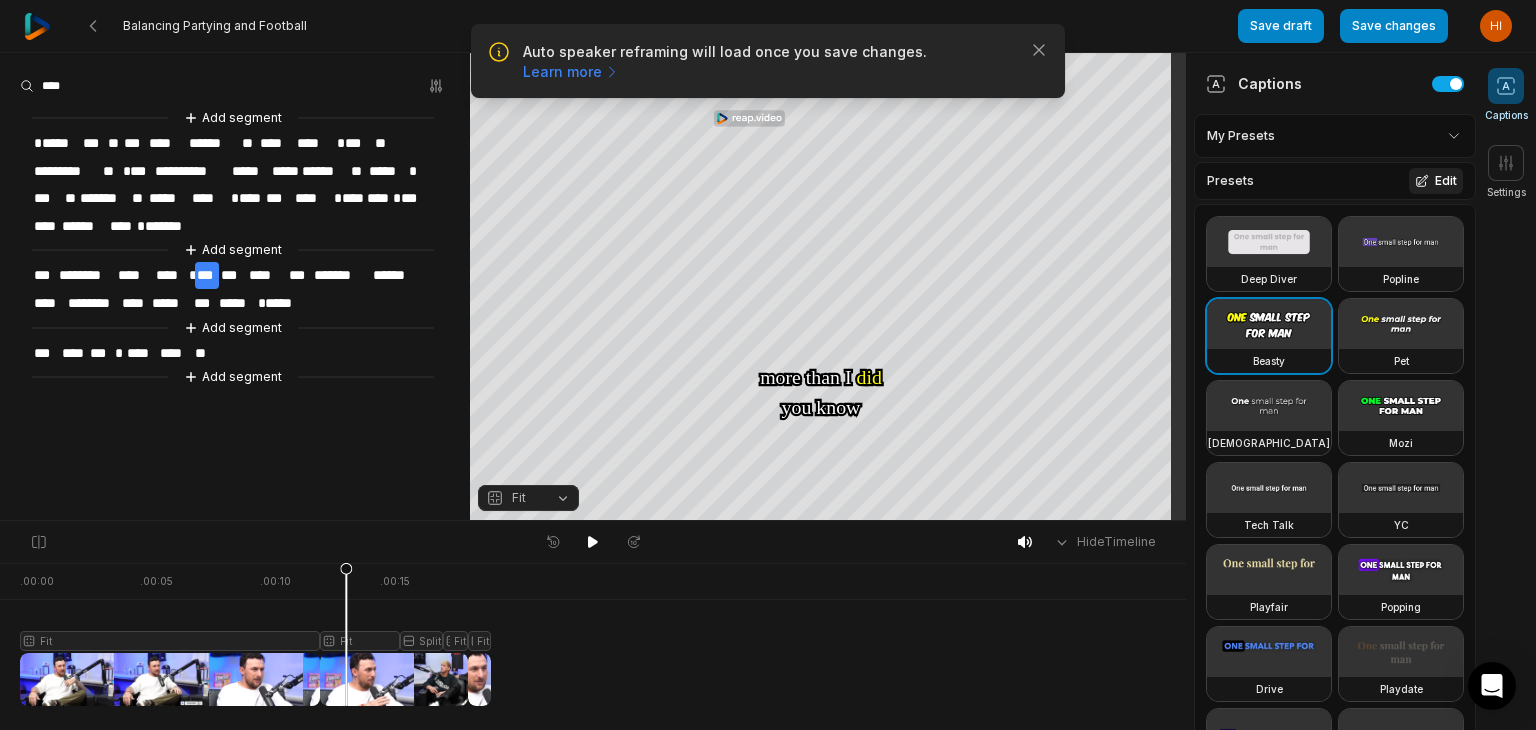 click on "Edit" at bounding box center [1436, 181] 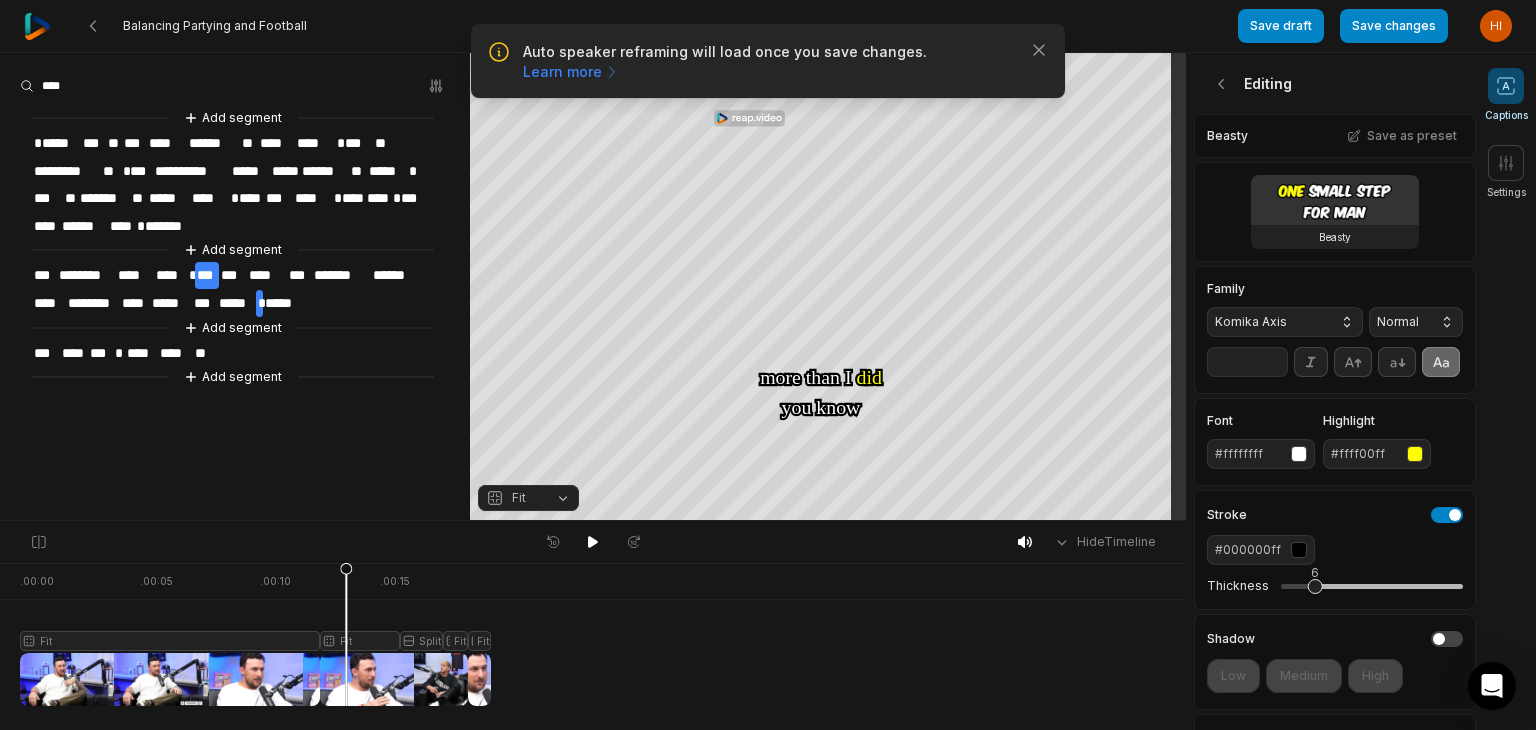click on "Komika Axis" at bounding box center (1285, 322) 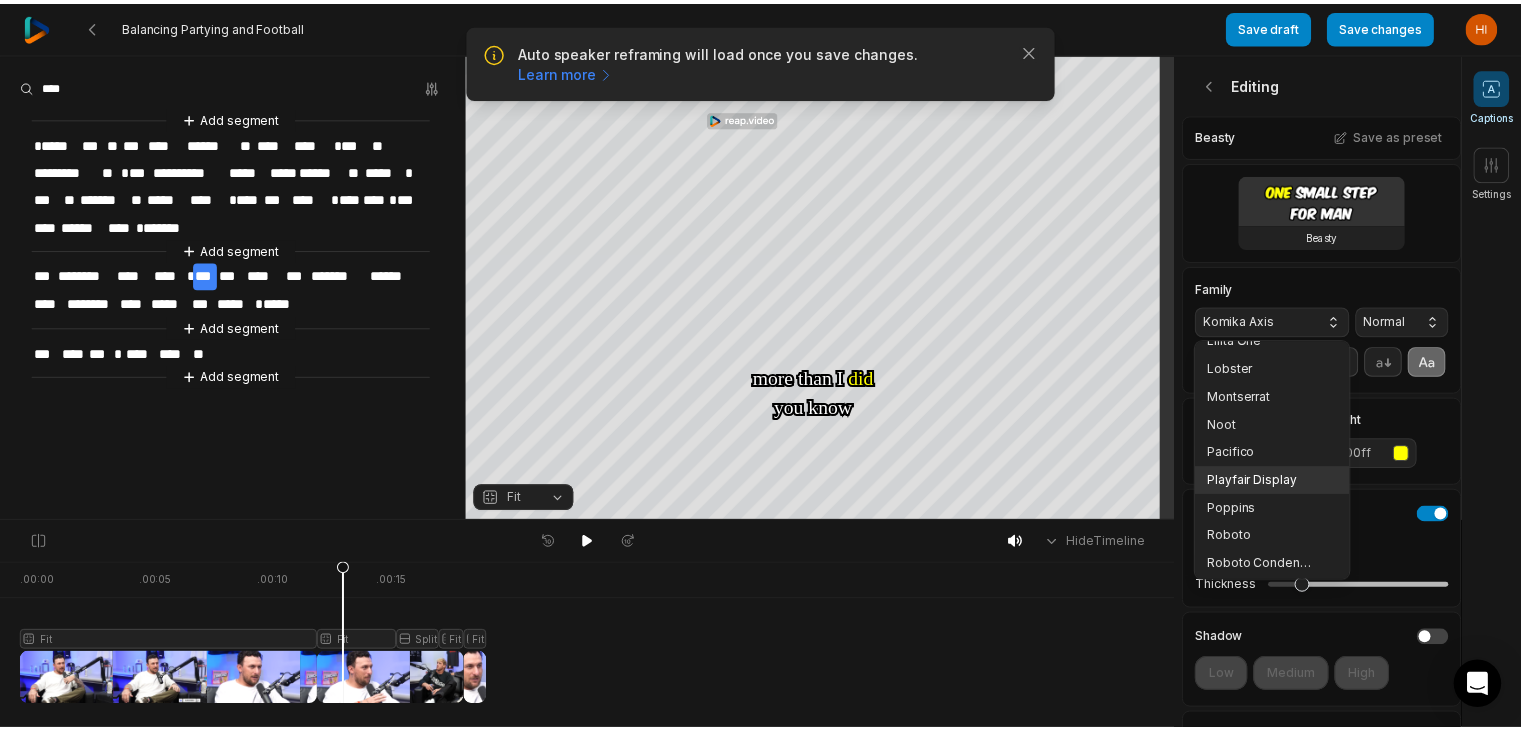 scroll, scrollTop: 316, scrollLeft: 0, axis: vertical 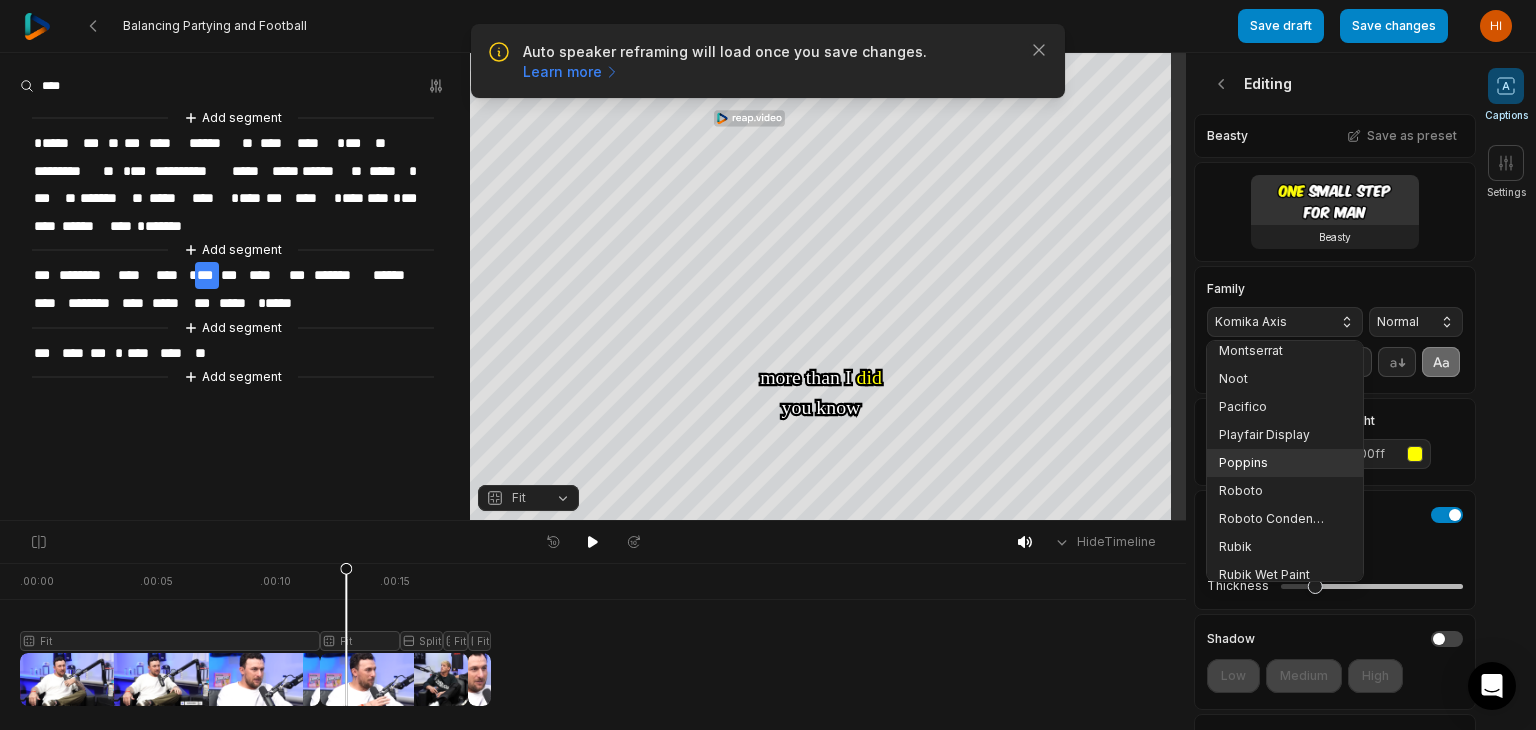 click on "Poppins" at bounding box center (1273, 463) 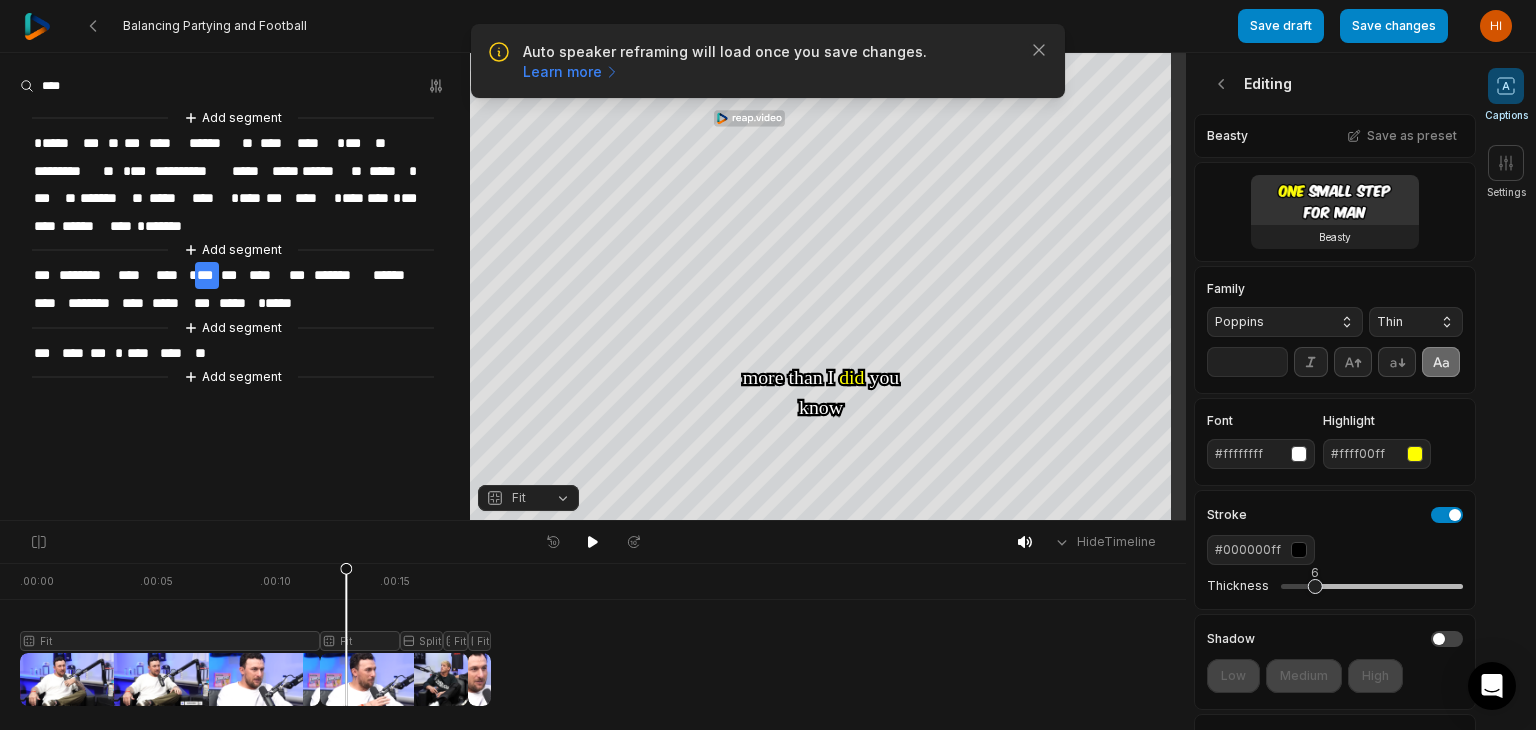 click on "Thin" at bounding box center [1416, 322] 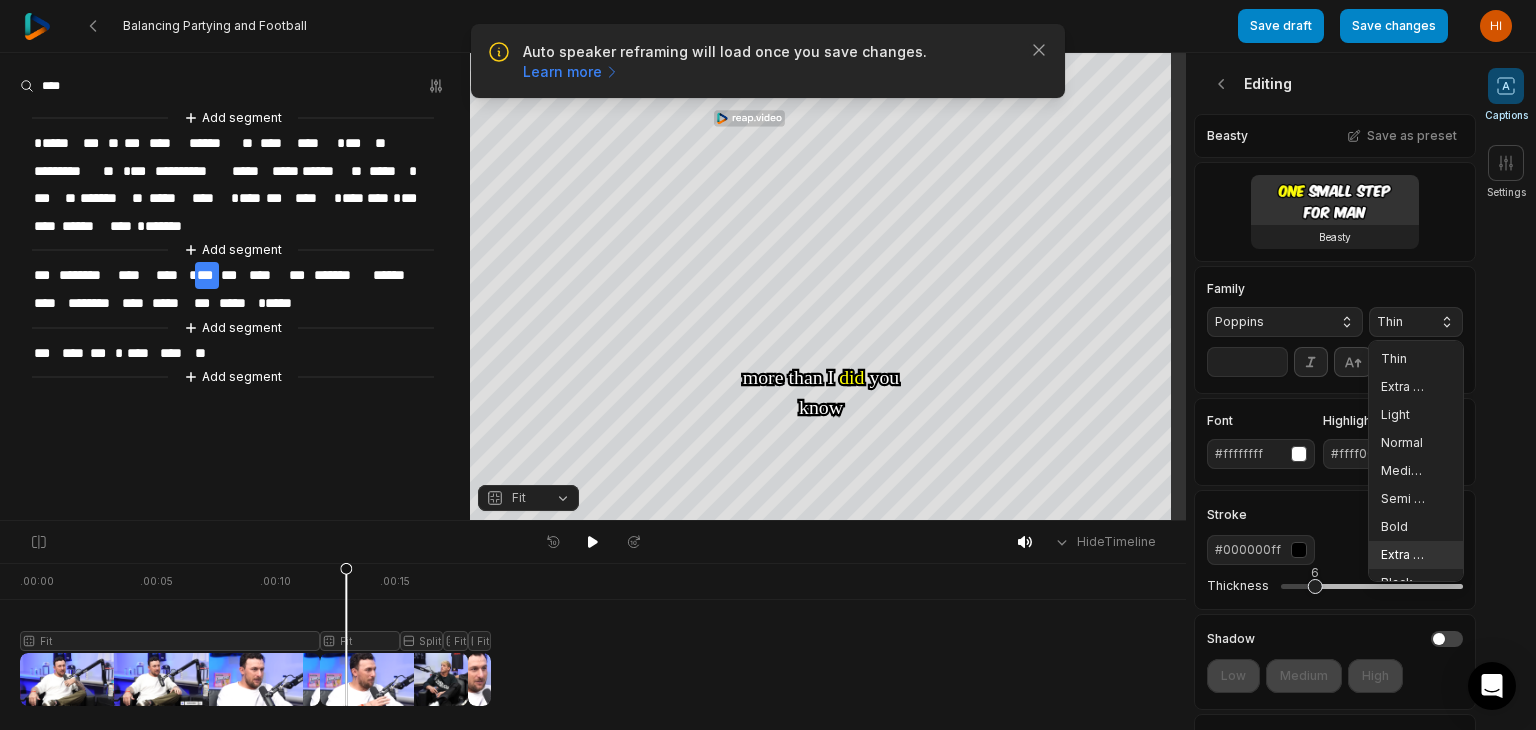 drag, startPoint x: 1395, startPoint y: 556, endPoint x: 1370, endPoint y: 534, distance: 33.30165 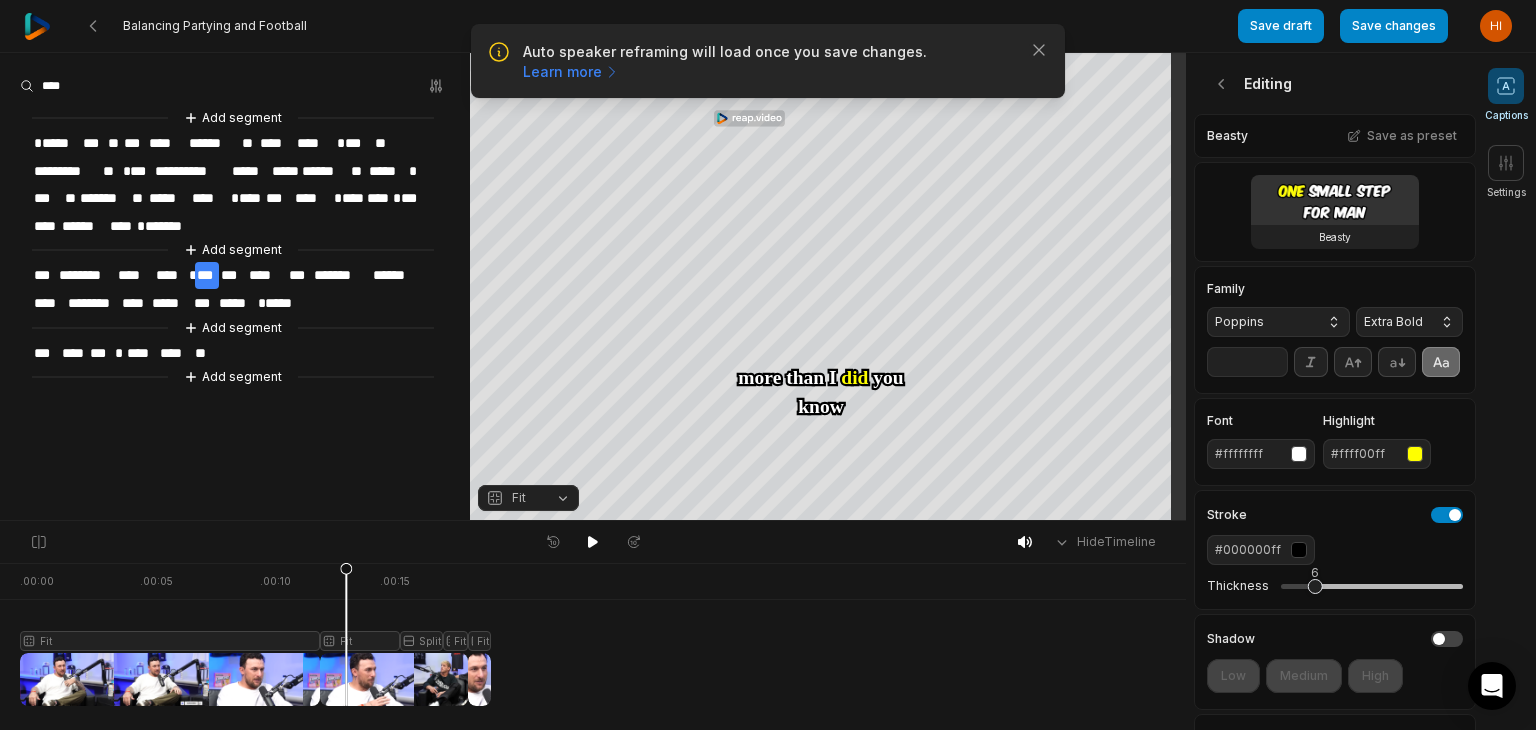click on "**" at bounding box center (1247, 362) 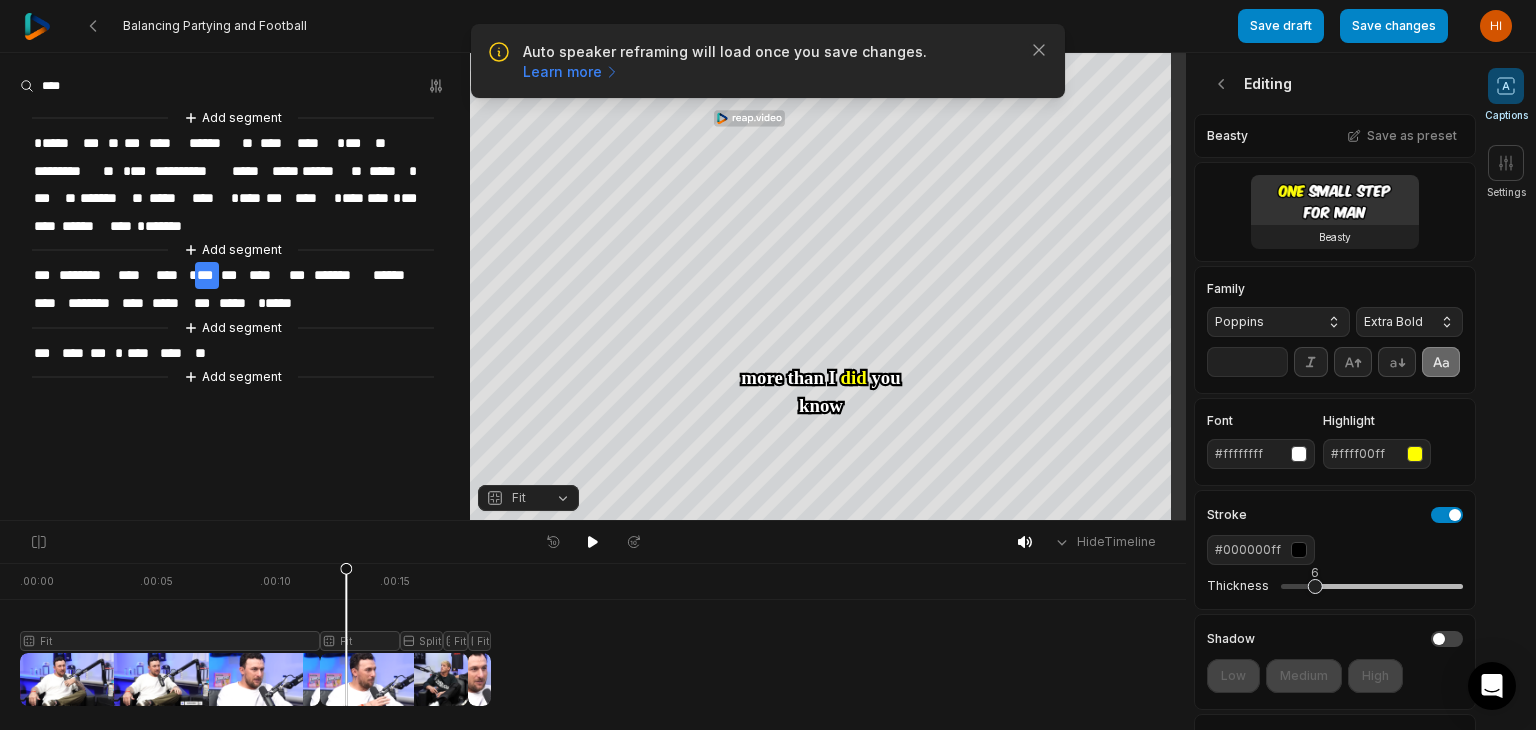 click on "**" at bounding box center (1247, 362) 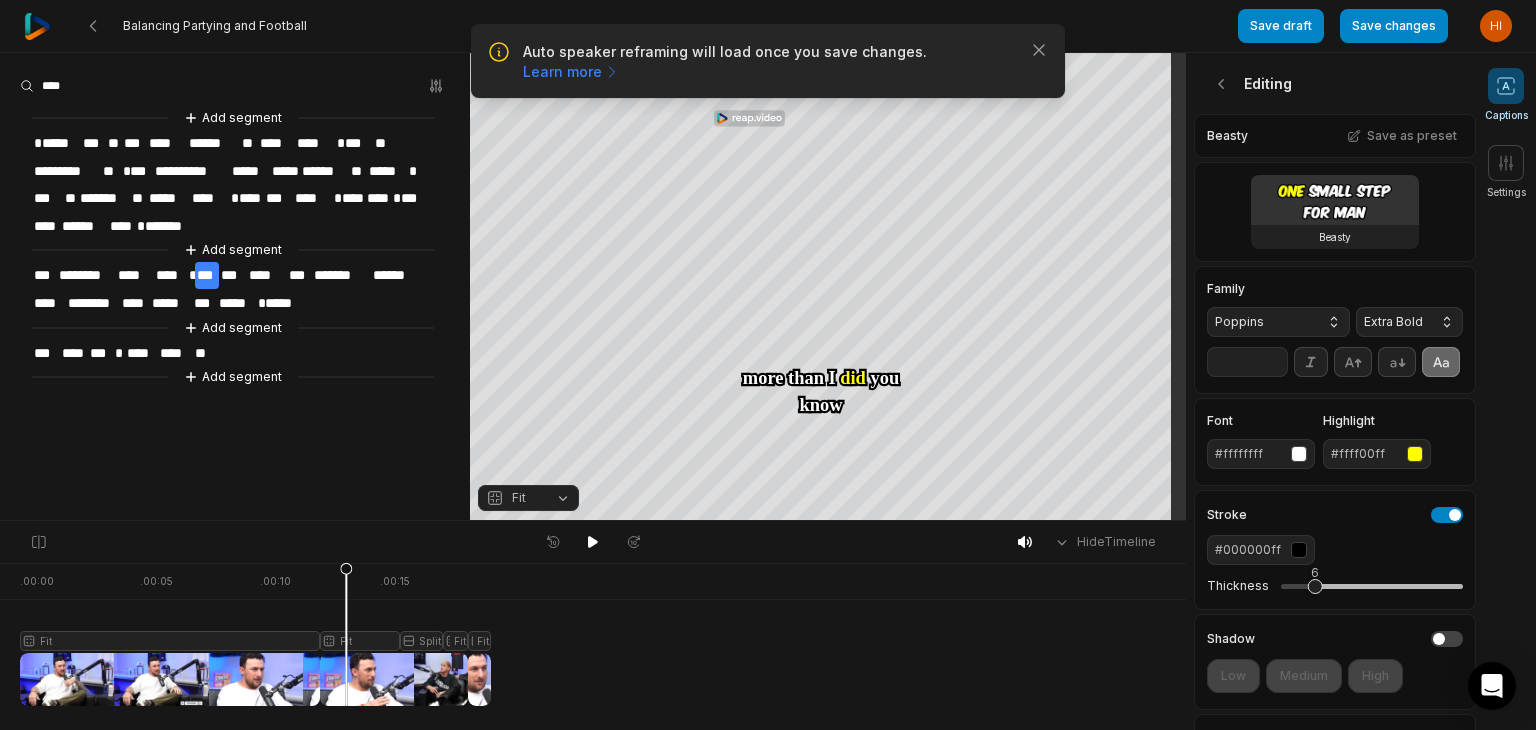 click on "**" at bounding box center [1247, 362] 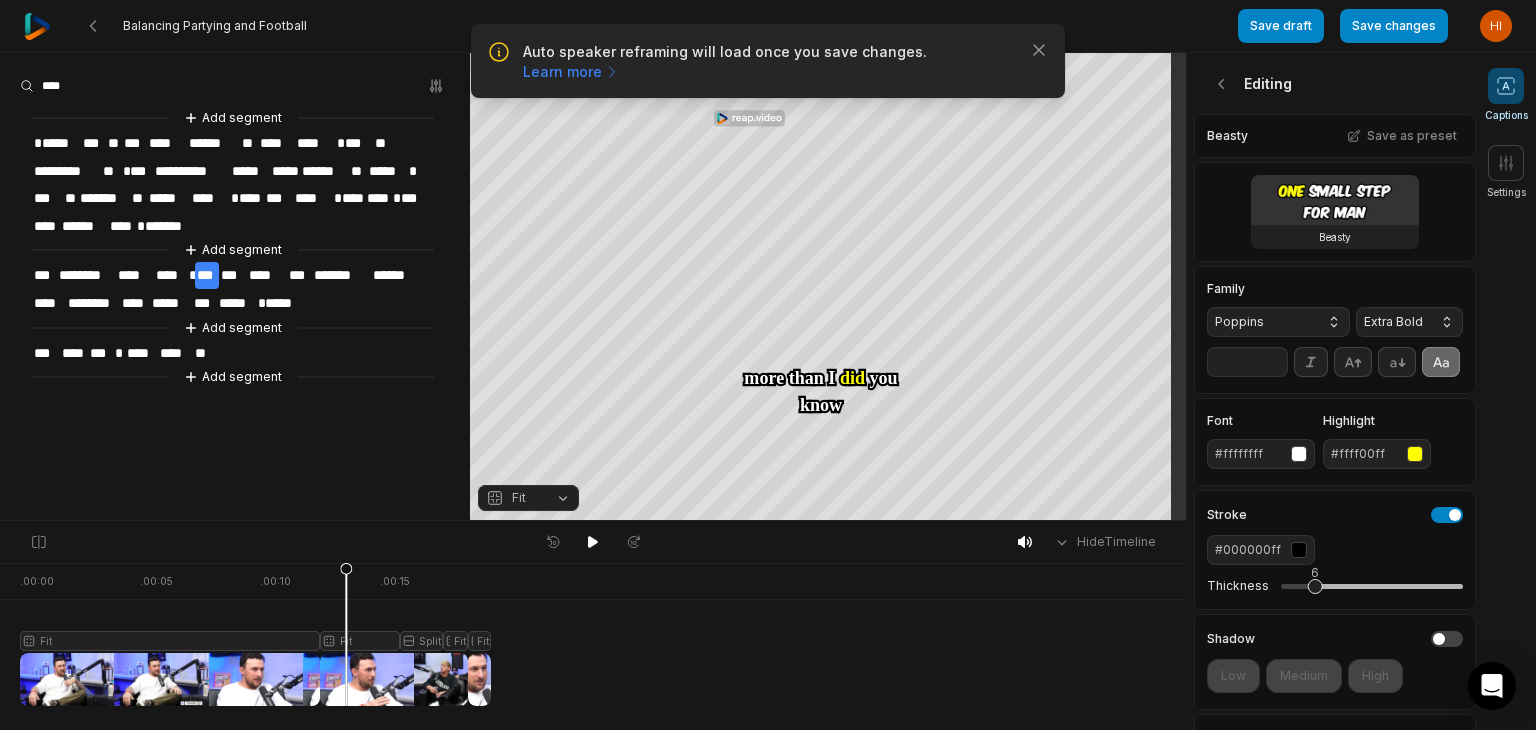 click on "**" at bounding box center (1247, 362) 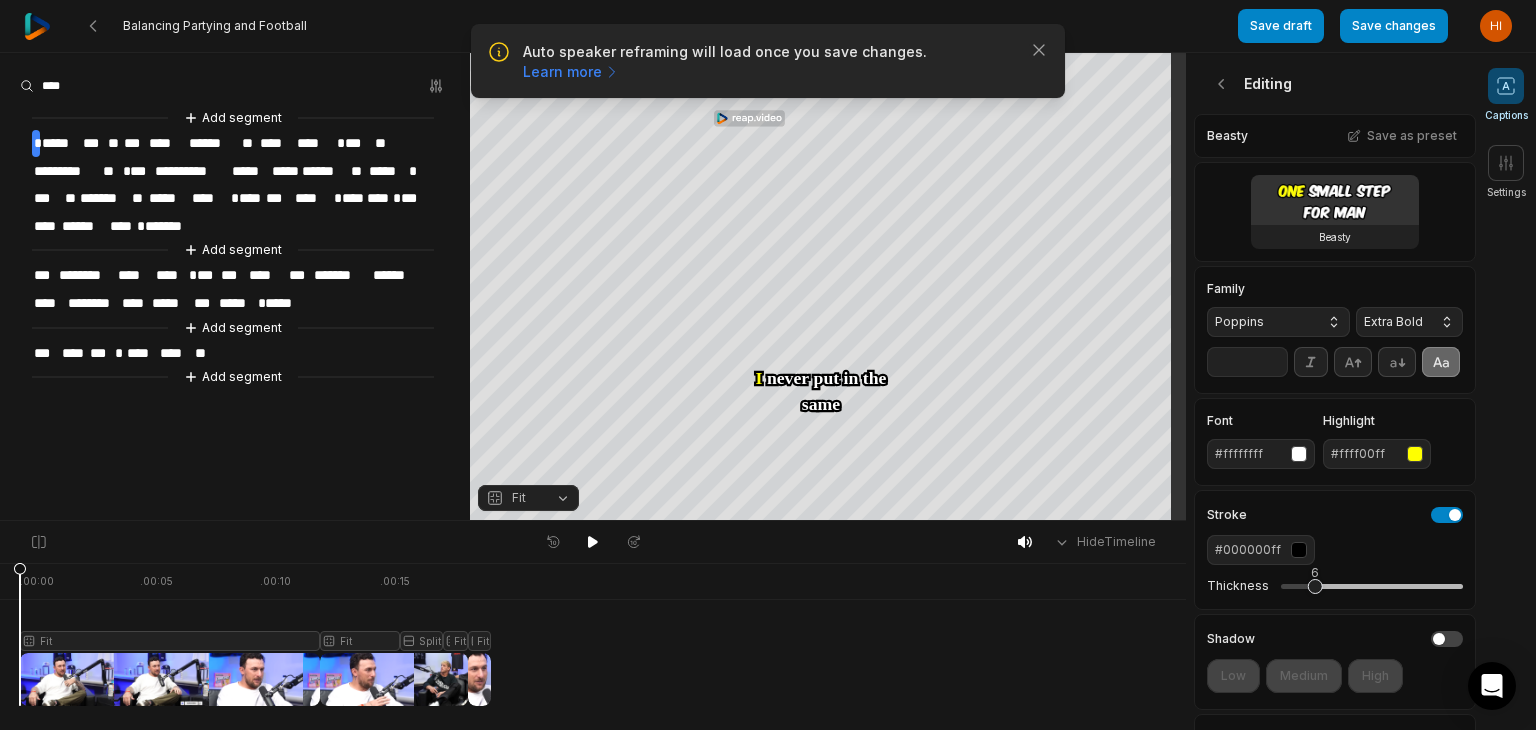 drag, startPoint x: 345, startPoint y: 563, endPoint x: 0, endPoint y: 629, distance: 351.25632 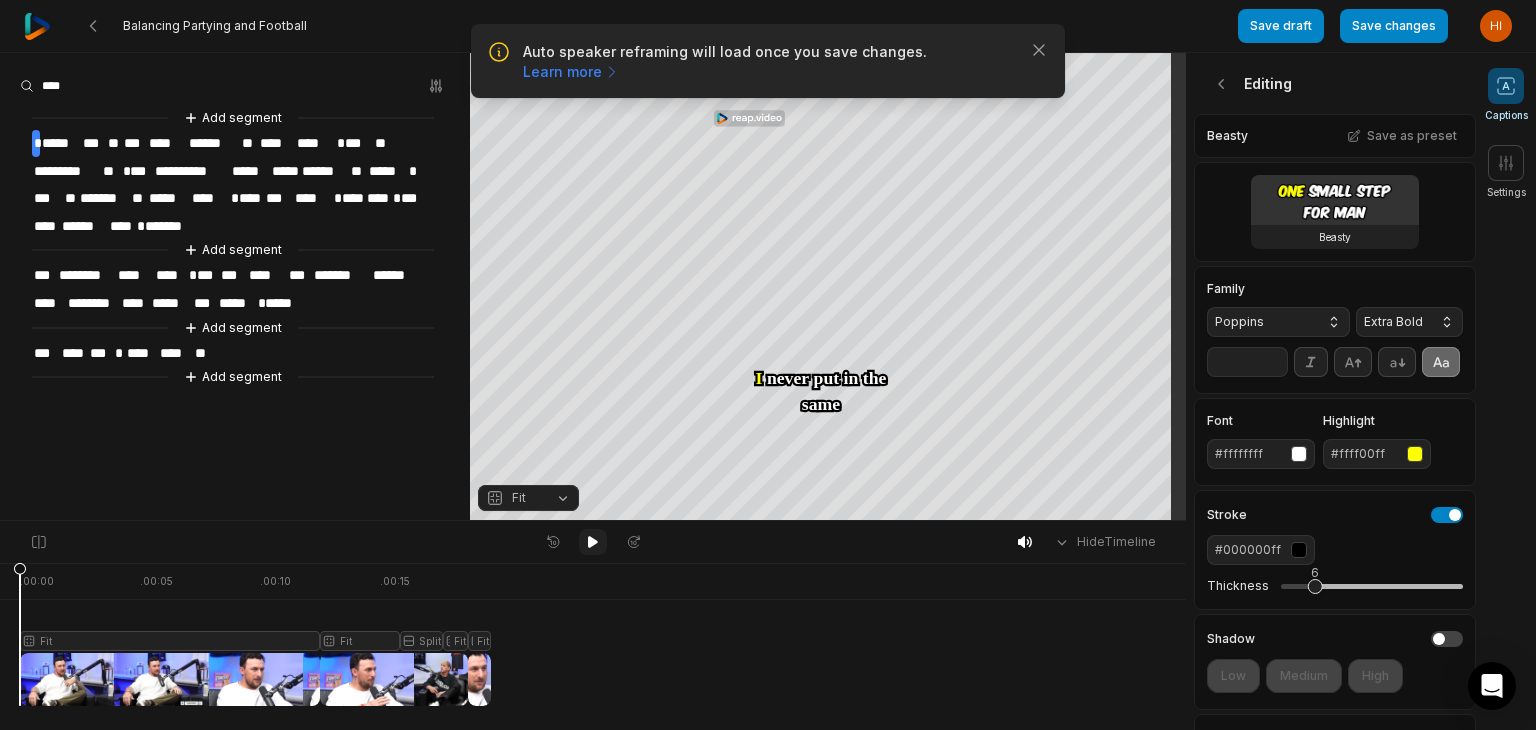 click 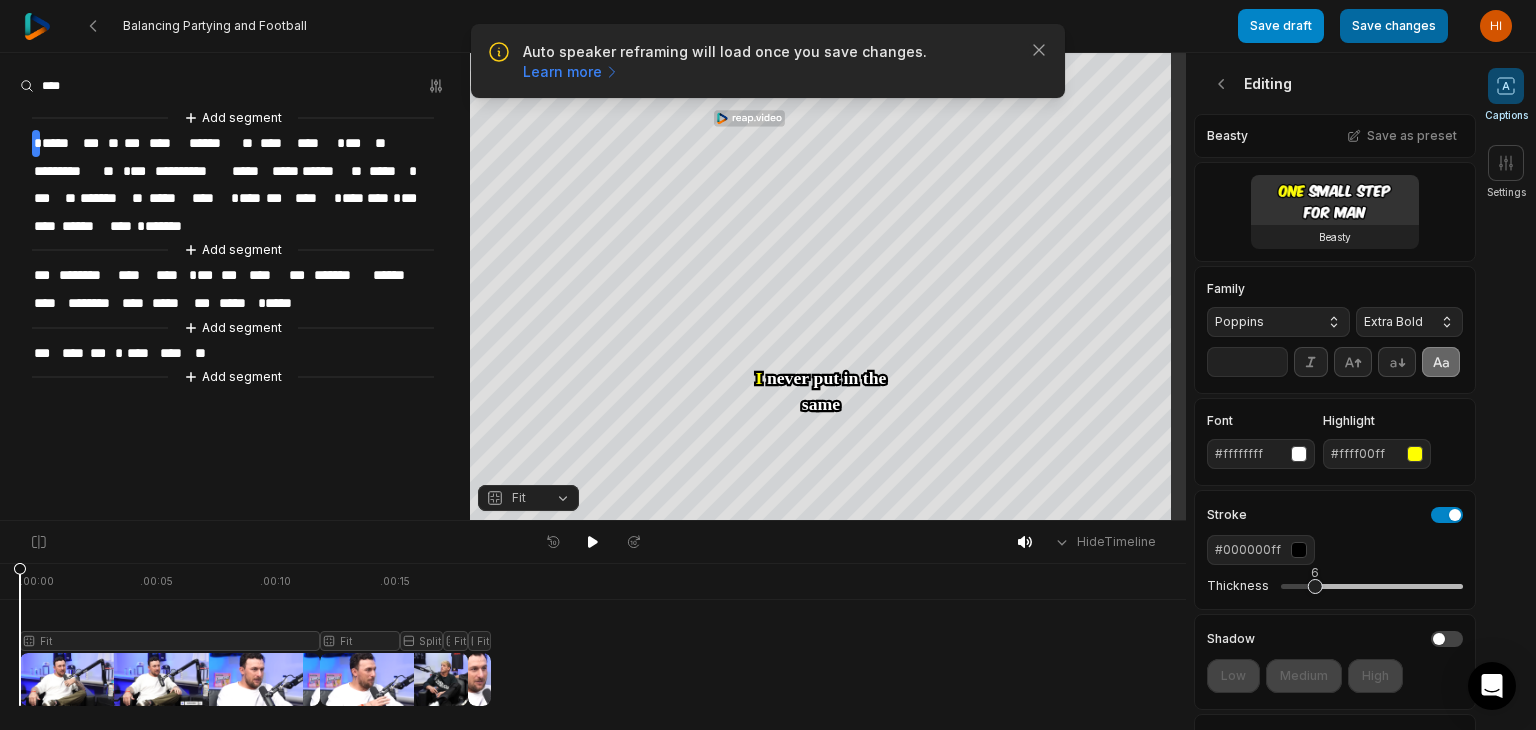 click on "Save changes" at bounding box center (1394, 26) 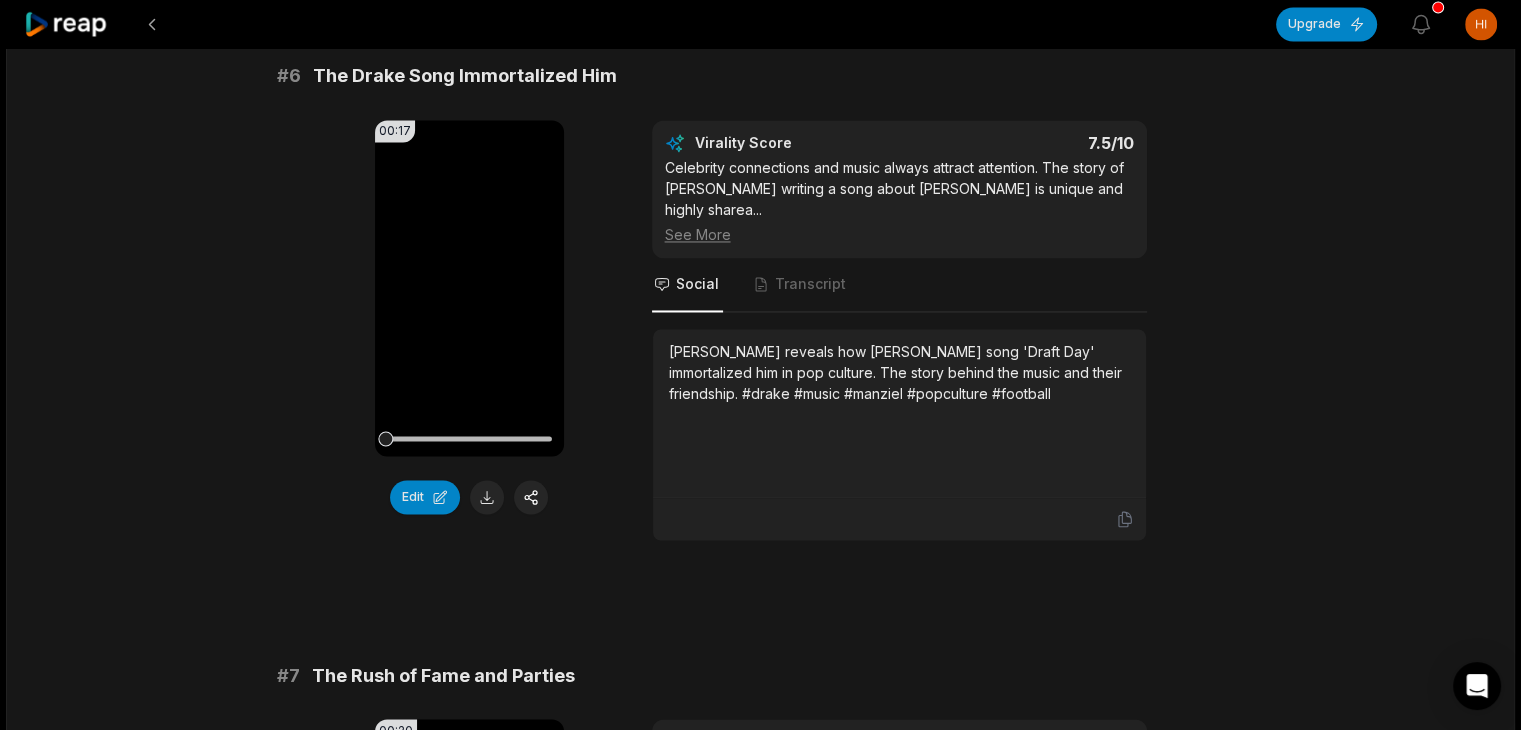 scroll, scrollTop: 5383, scrollLeft: 0, axis: vertical 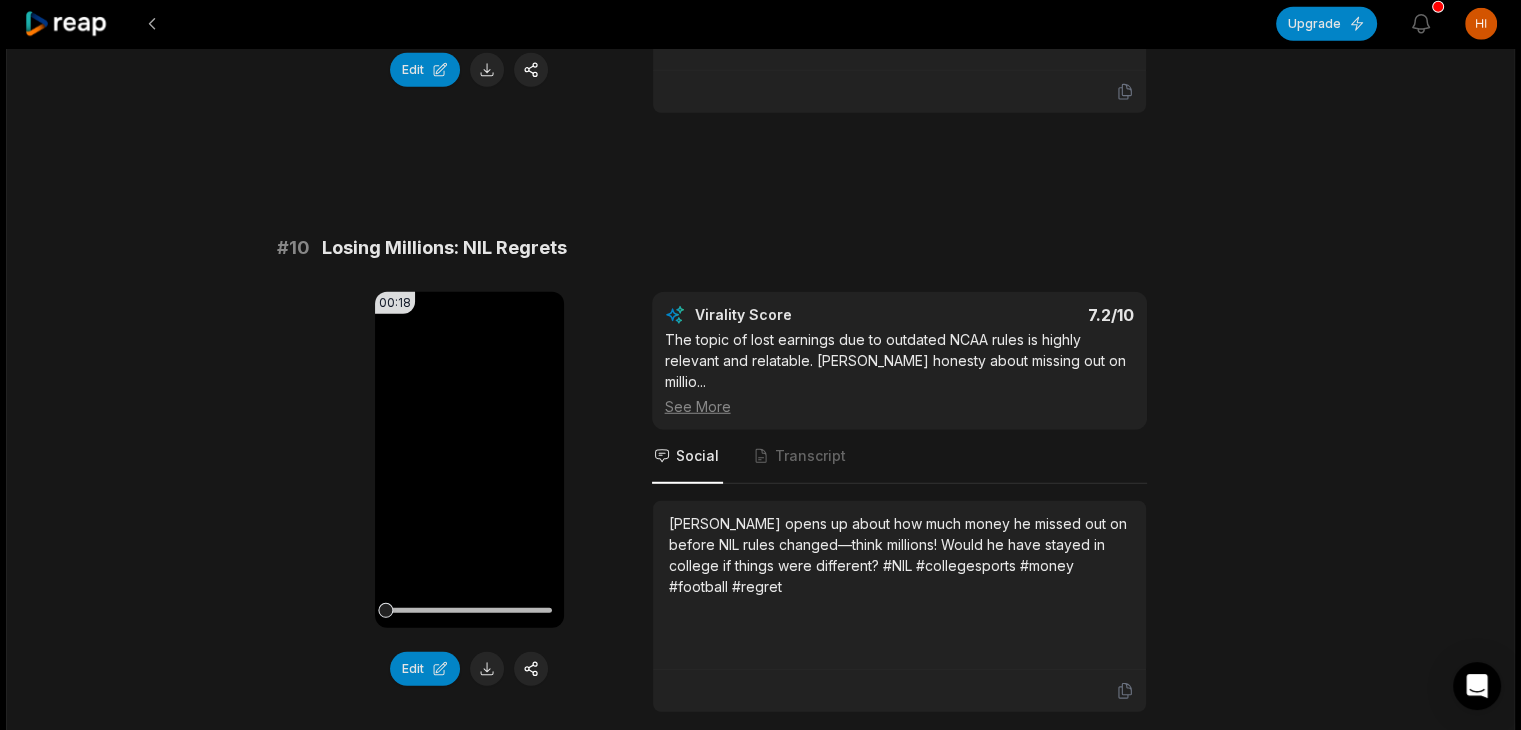 click on "3" at bounding box center [791, 816] 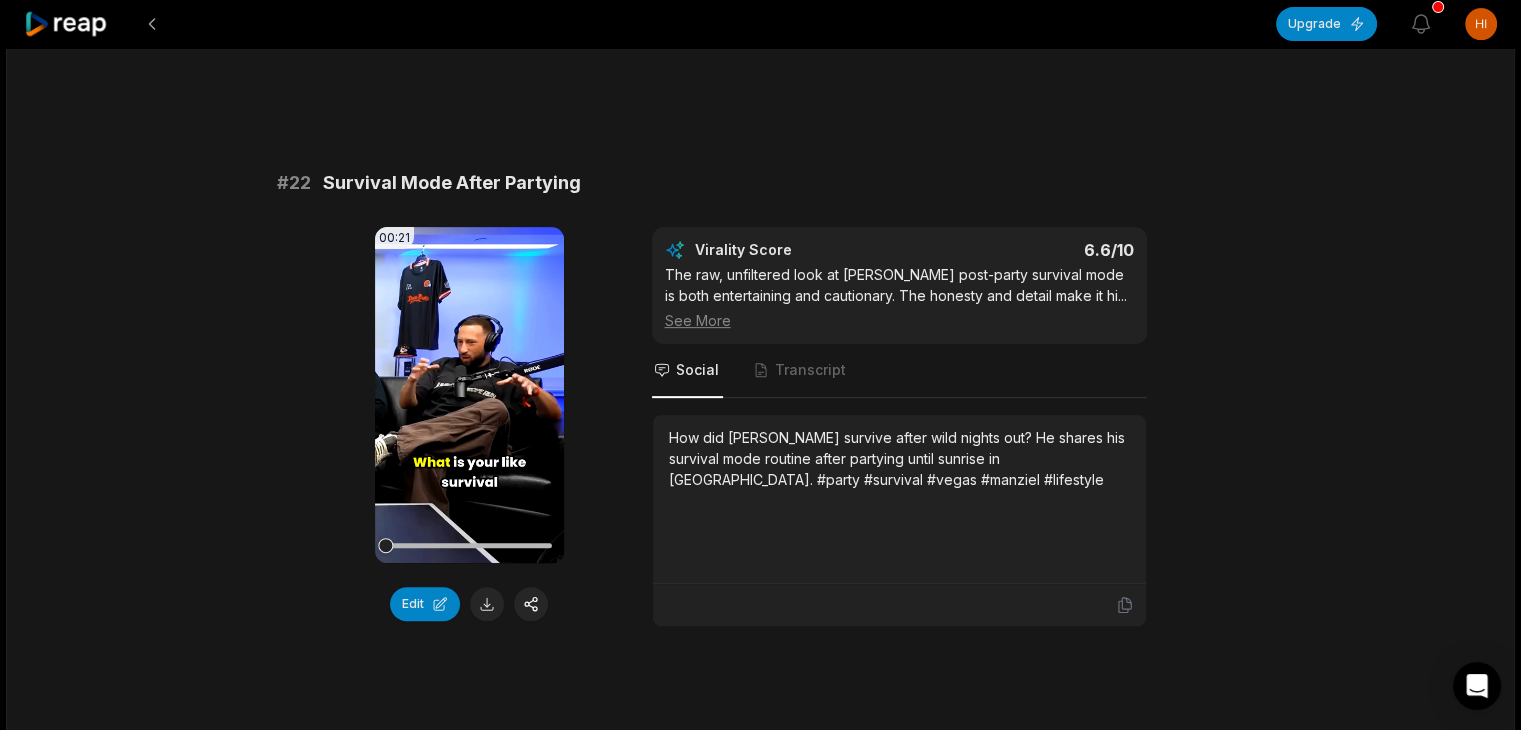 scroll, scrollTop: 800, scrollLeft: 0, axis: vertical 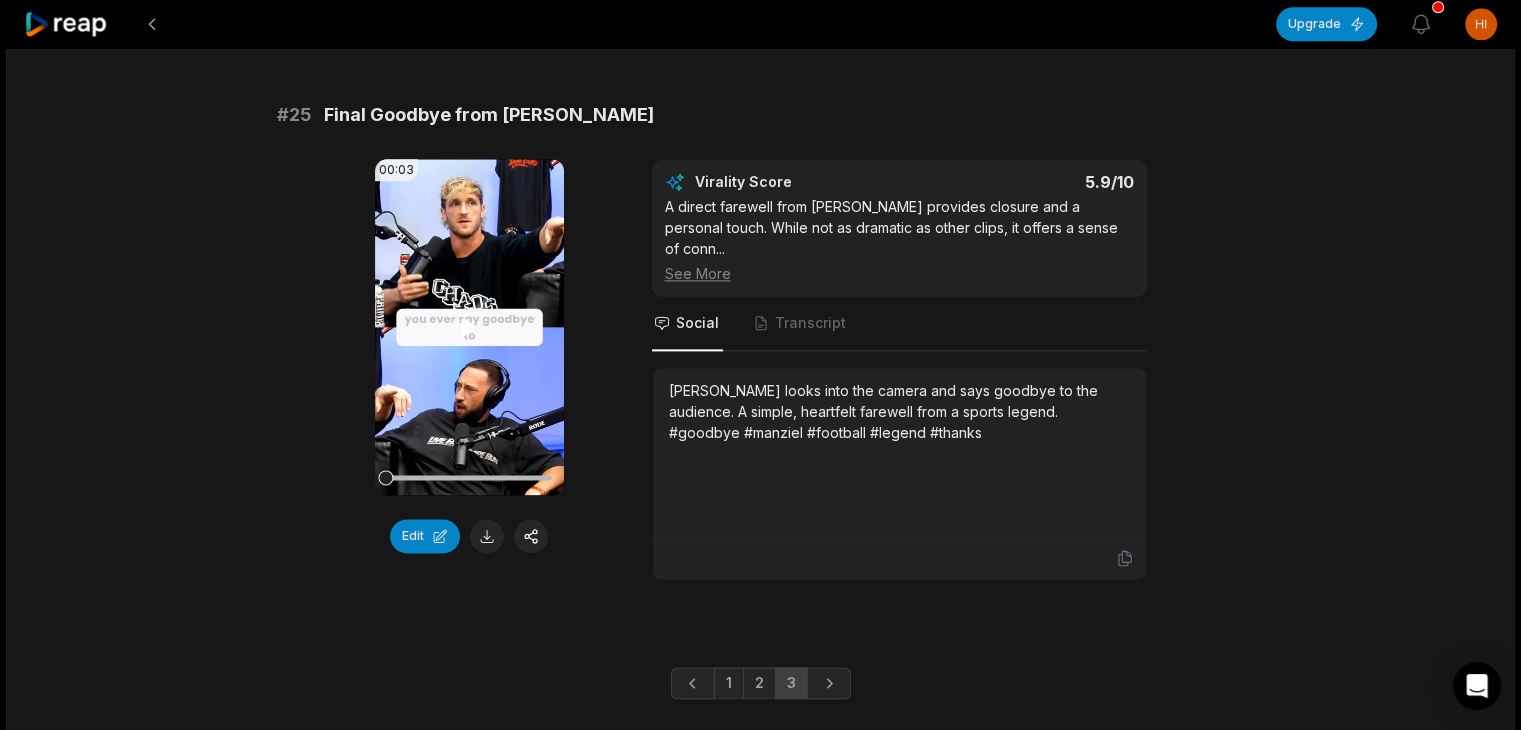 click 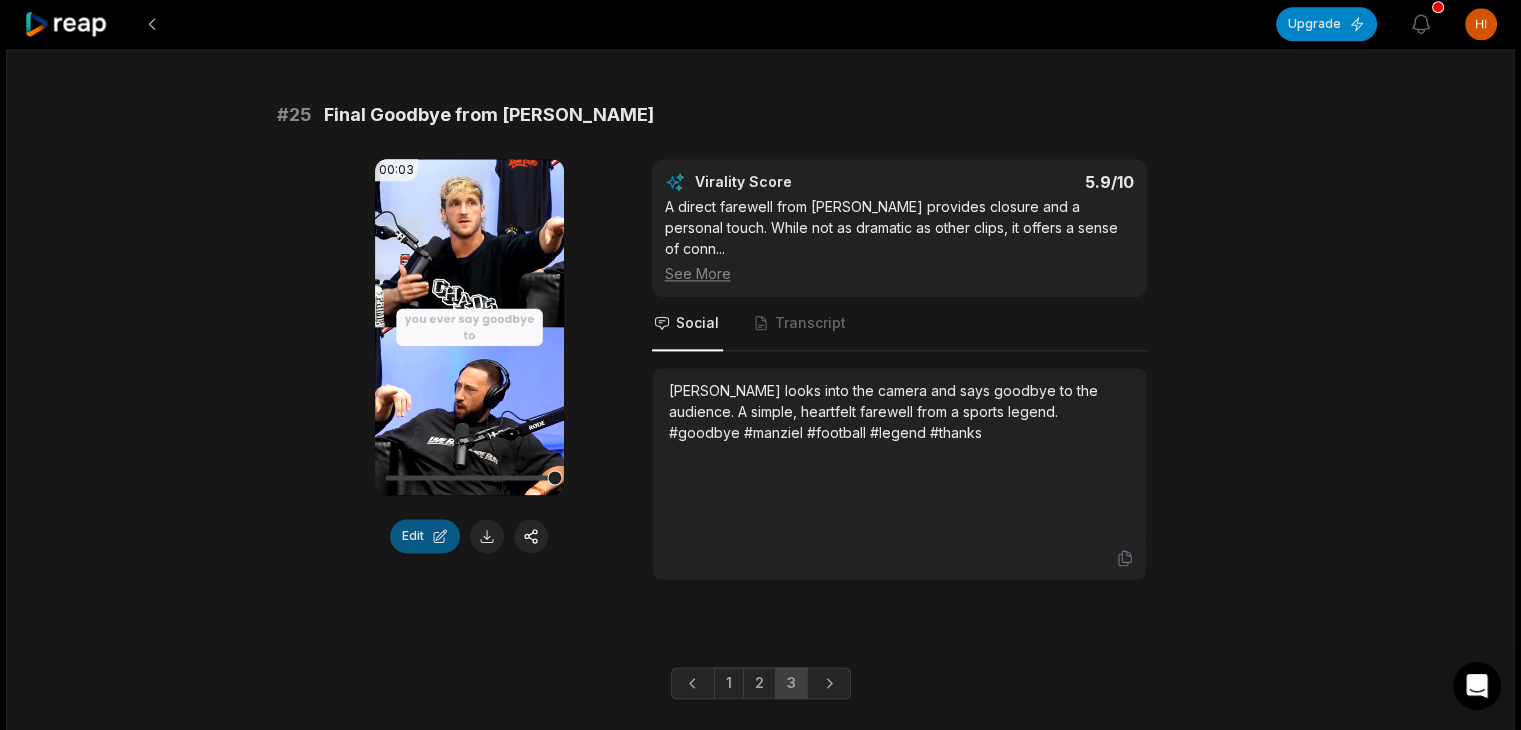 click on "Edit" at bounding box center (425, 536) 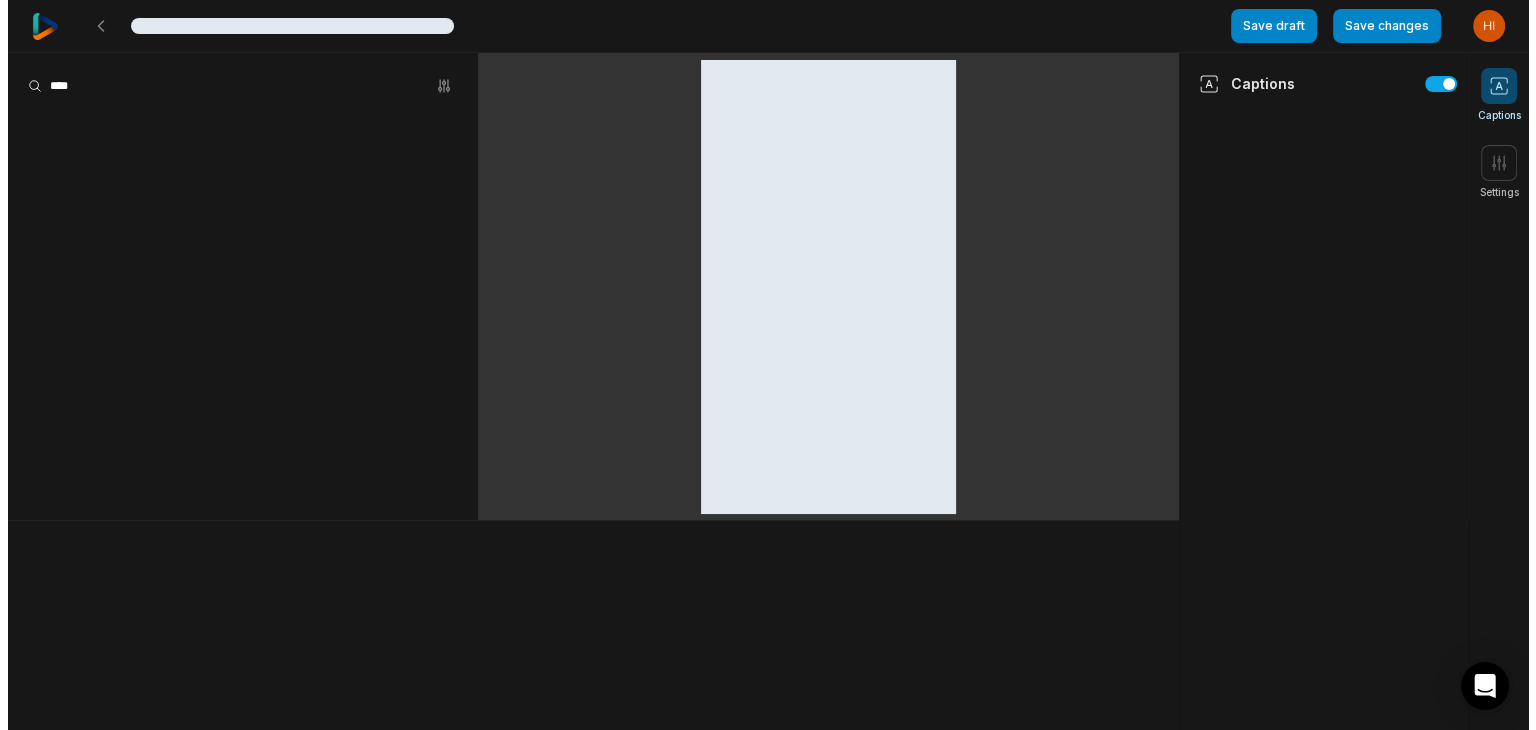 scroll, scrollTop: 0, scrollLeft: 0, axis: both 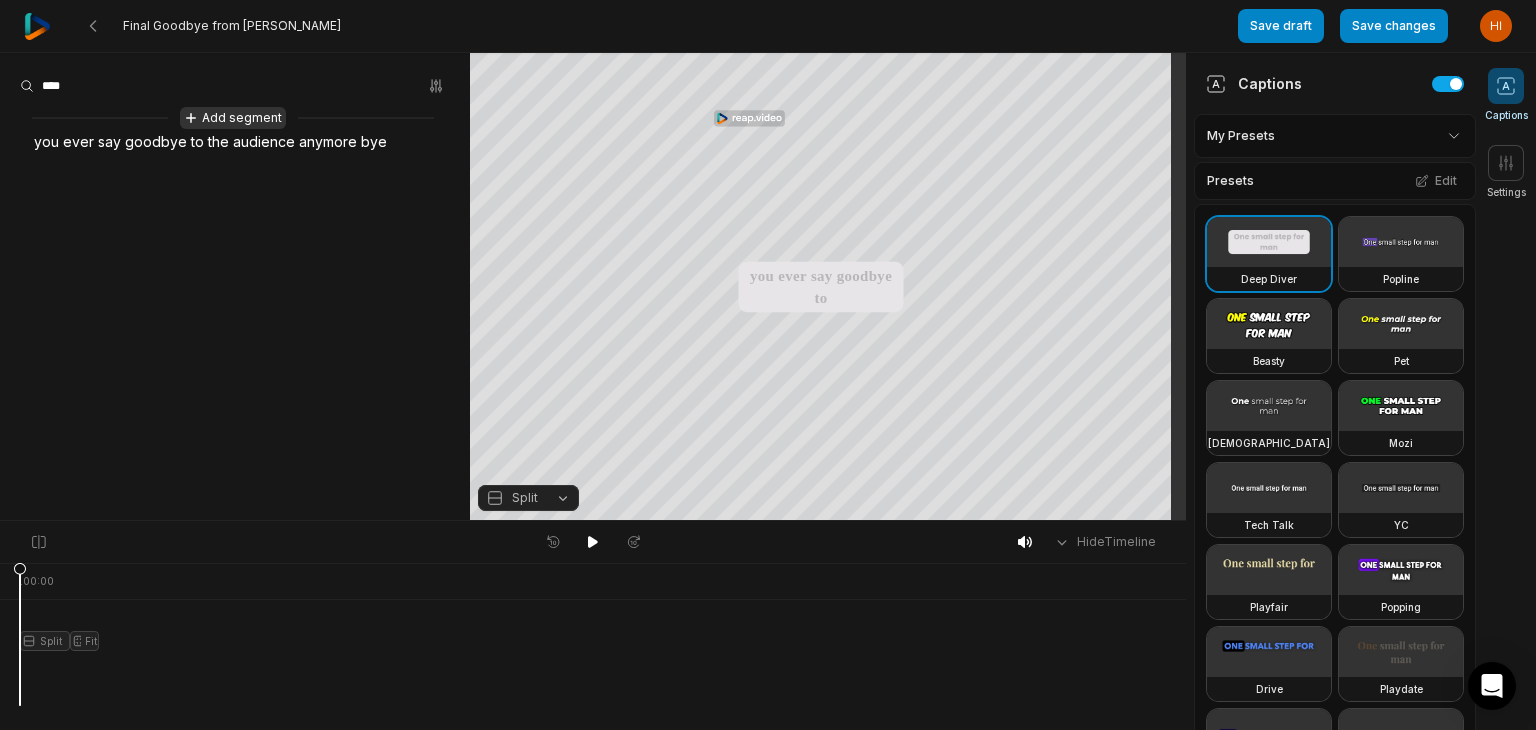 click on "Add segment" at bounding box center (233, 118) 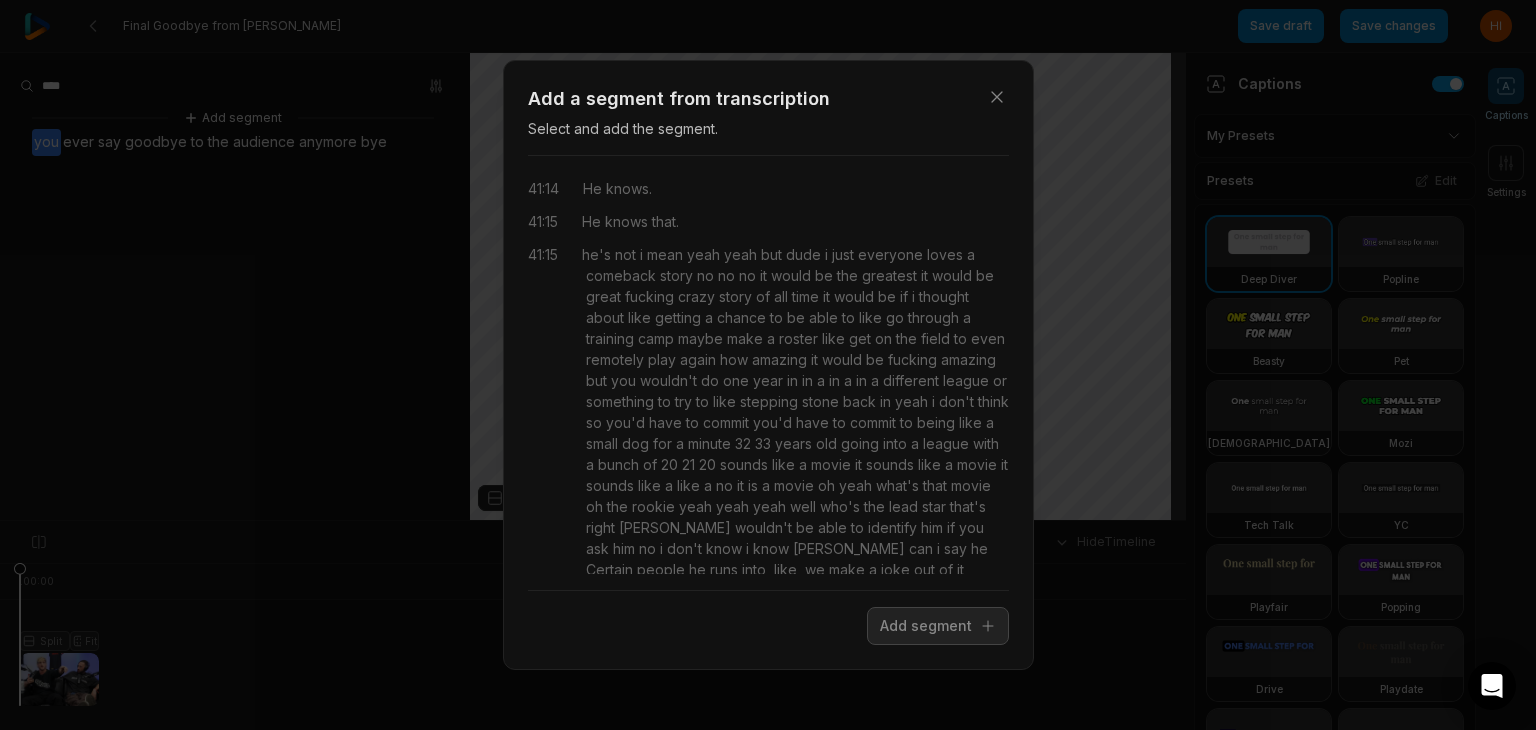 scroll, scrollTop: 27302, scrollLeft: 0, axis: vertical 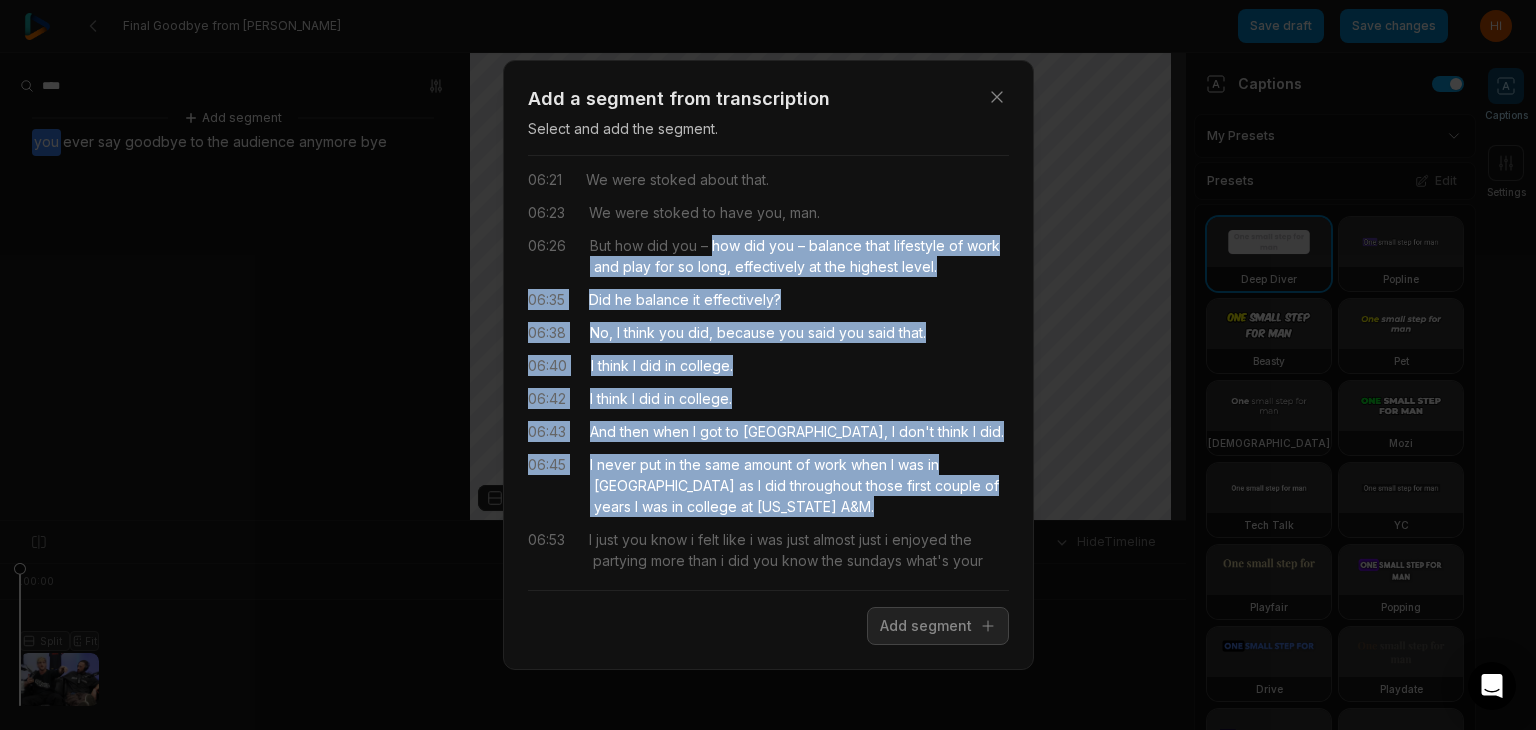 drag, startPoint x: 711, startPoint y: 342, endPoint x: 796, endPoint y: 516, distance: 193.65175 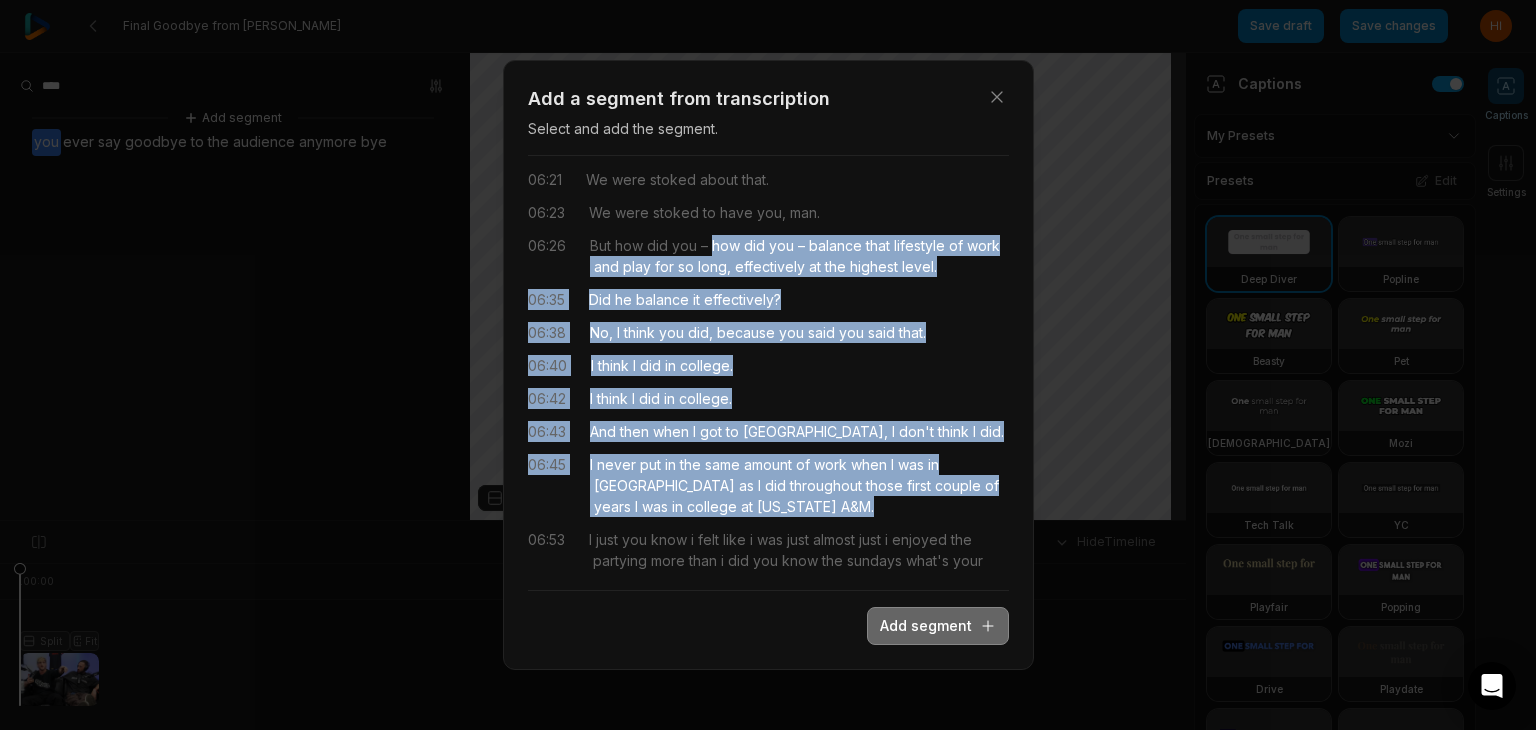 click on "Add segment" at bounding box center (938, 626) 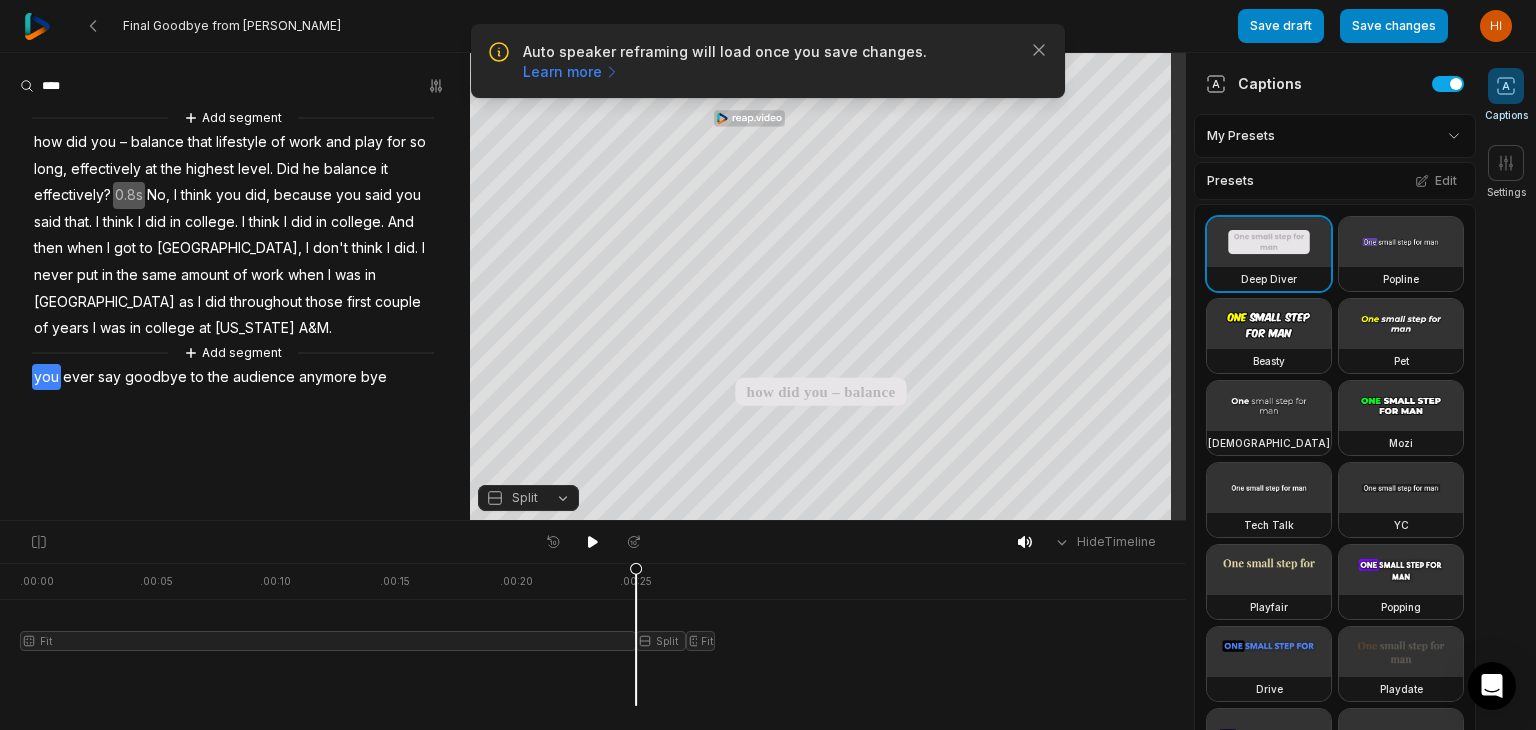 scroll, scrollTop: 0, scrollLeft: 0, axis: both 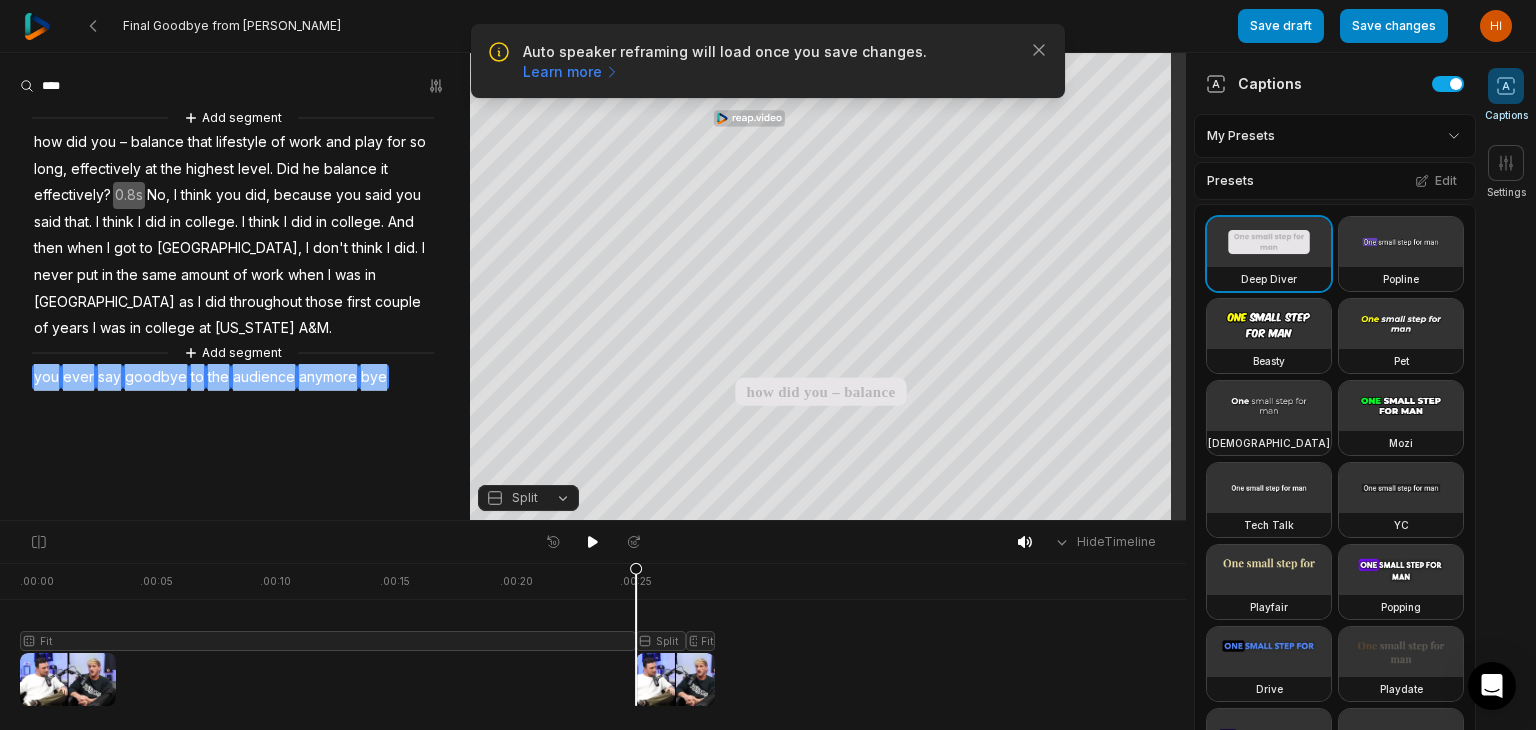 drag, startPoint x: 379, startPoint y: 378, endPoint x: 0, endPoint y: 421, distance: 381.43152 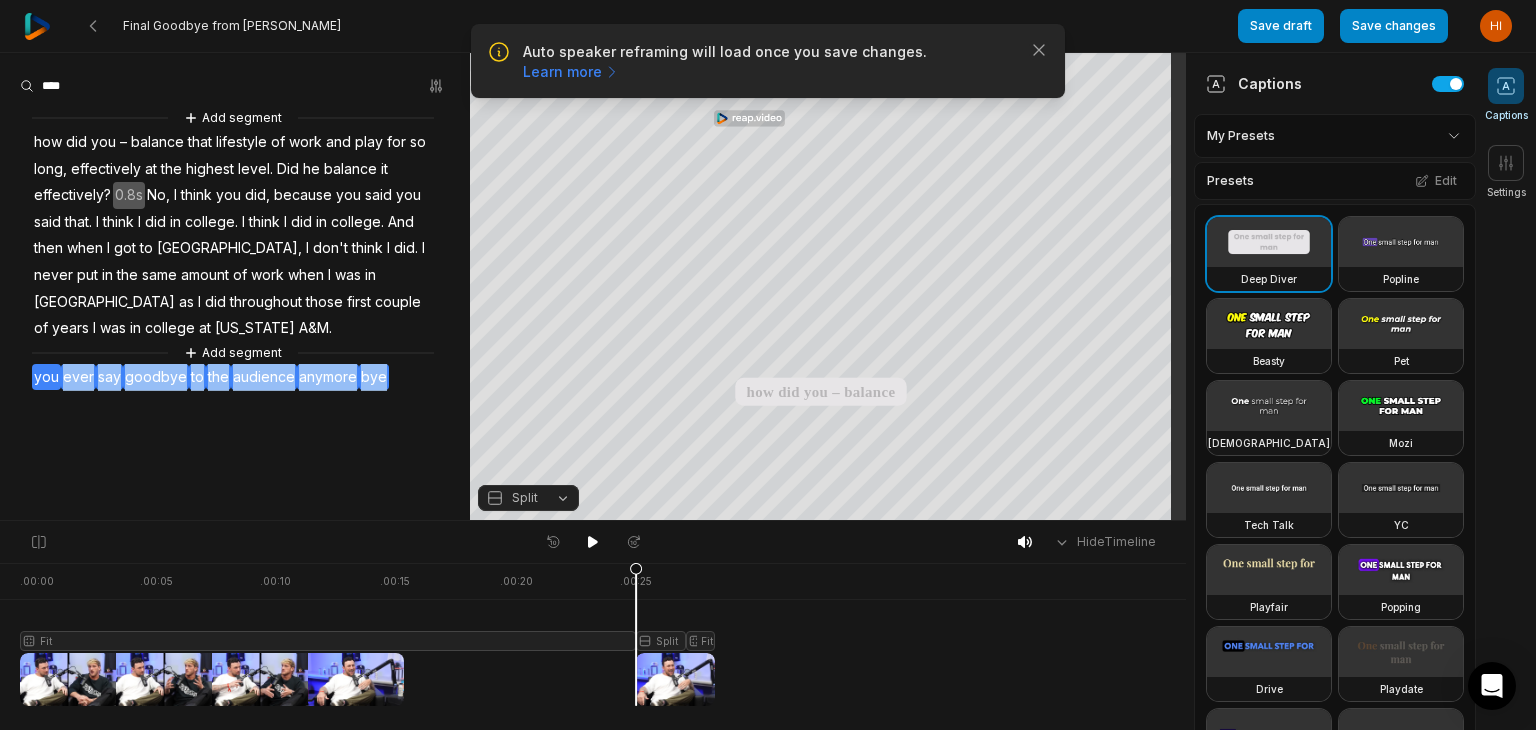 drag, startPoint x: 391, startPoint y: 376, endPoint x: 56, endPoint y: 384, distance: 335.09552 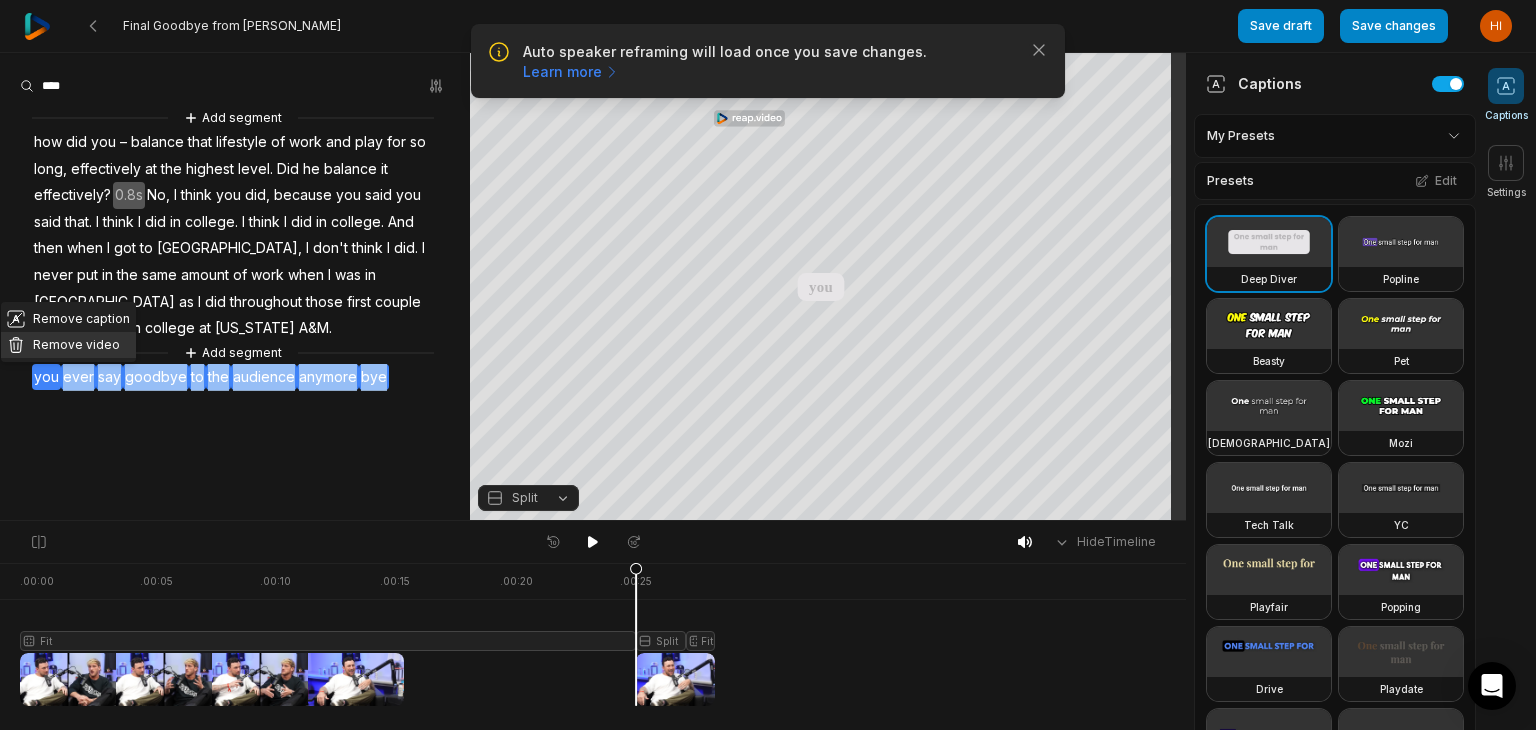click on "Remove video" at bounding box center [68, 345] 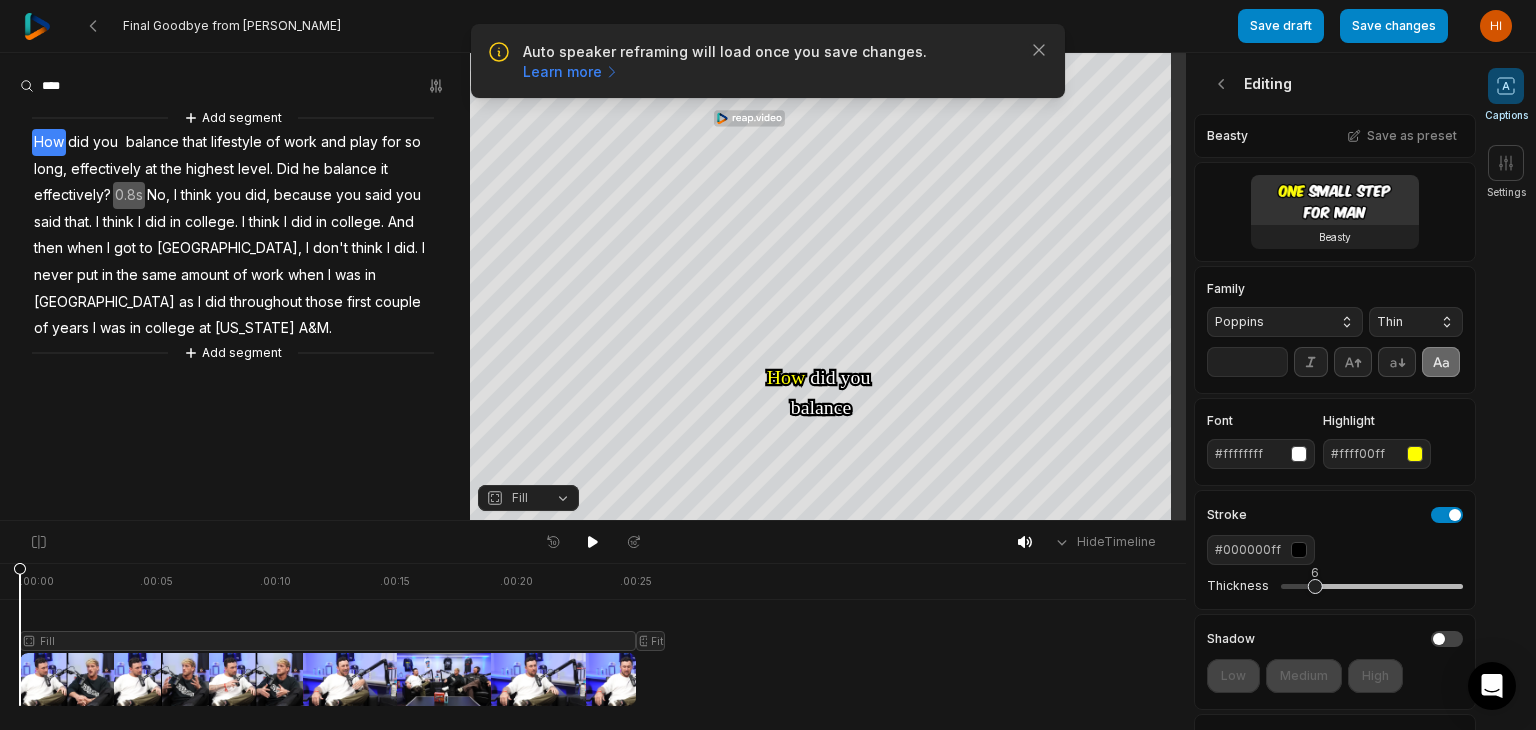 scroll, scrollTop: 0, scrollLeft: 0, axis: both 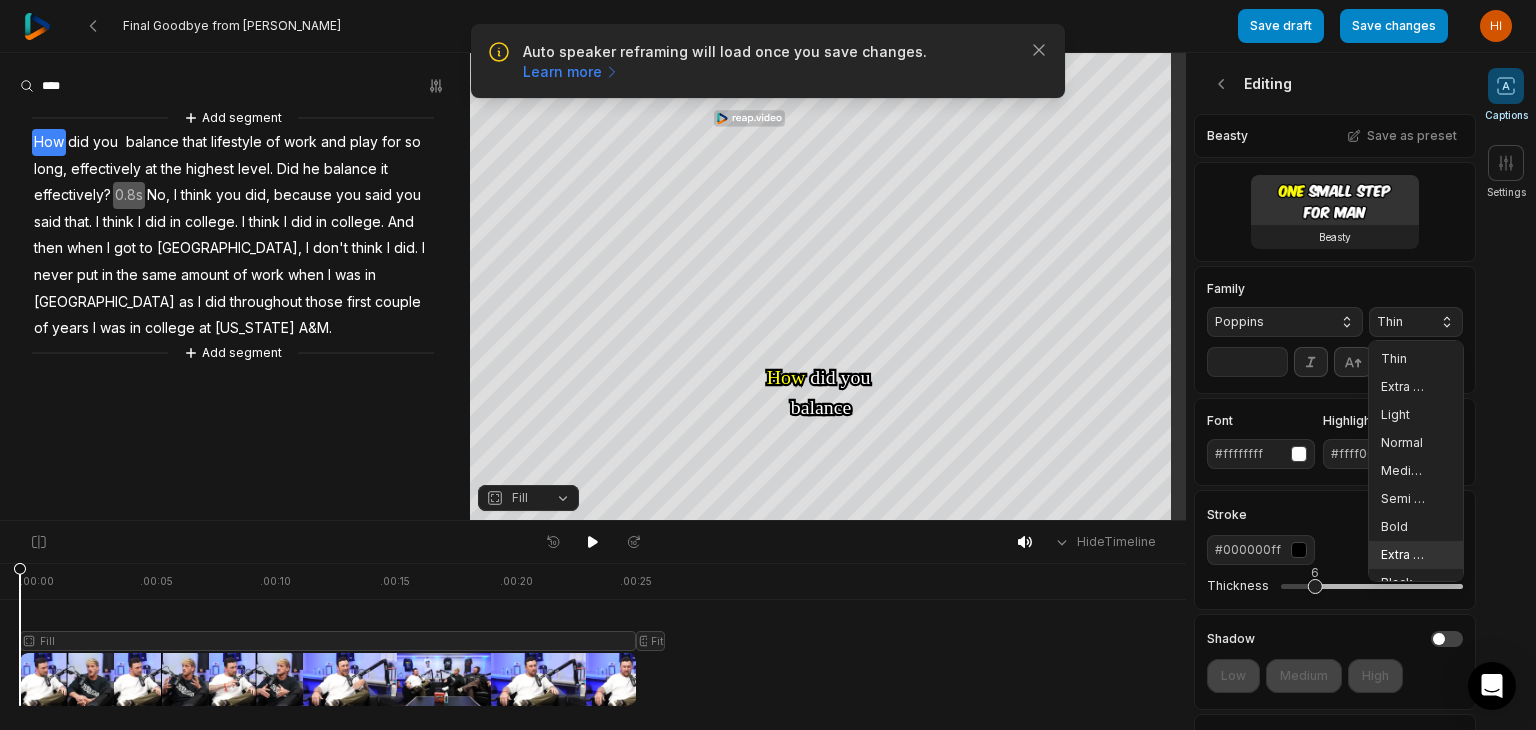 drag, startPoint x: 1392, startPoint y: 554, endPoint x: 1296, endPoint y: 469, distance: 128.22246 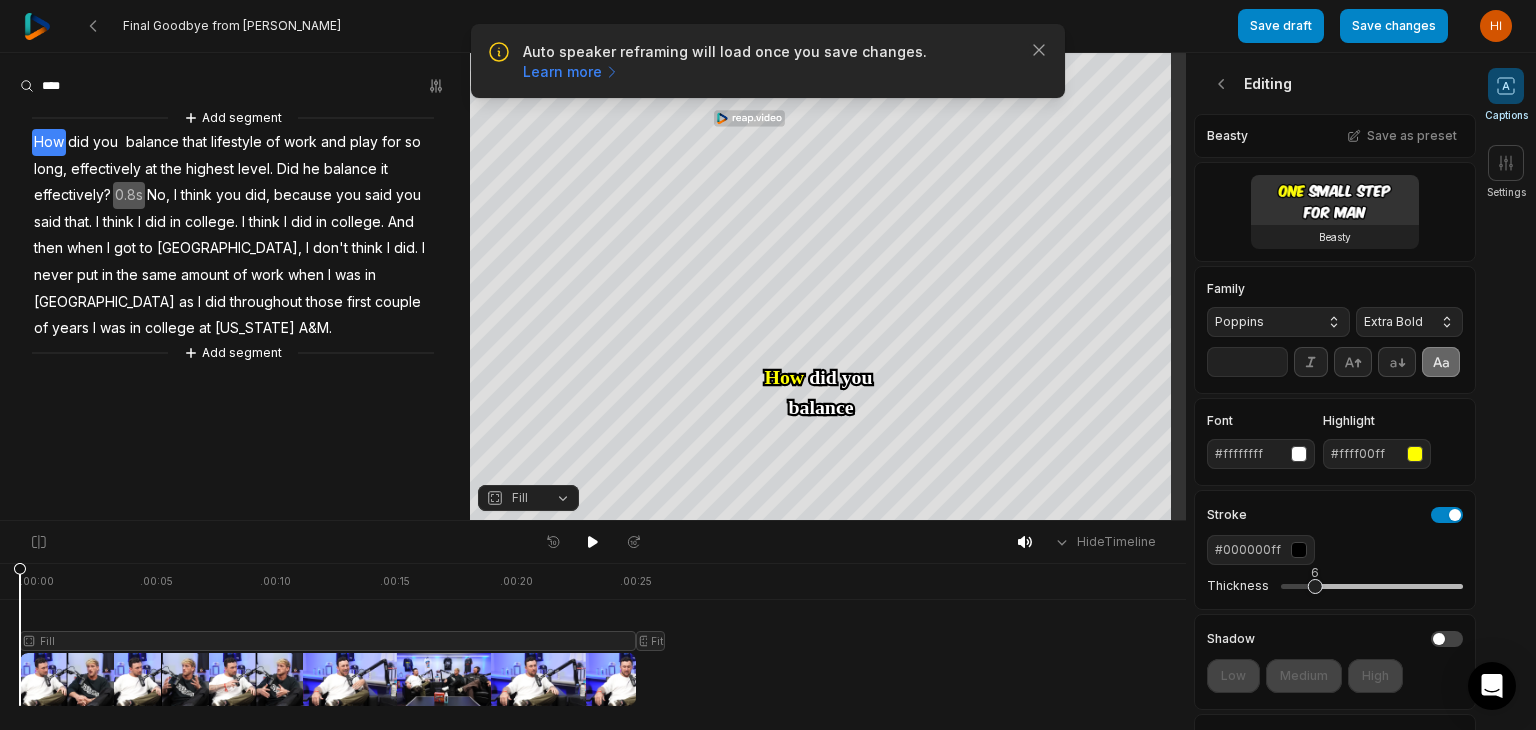 click on "**" at bounding box center [1247, 362] 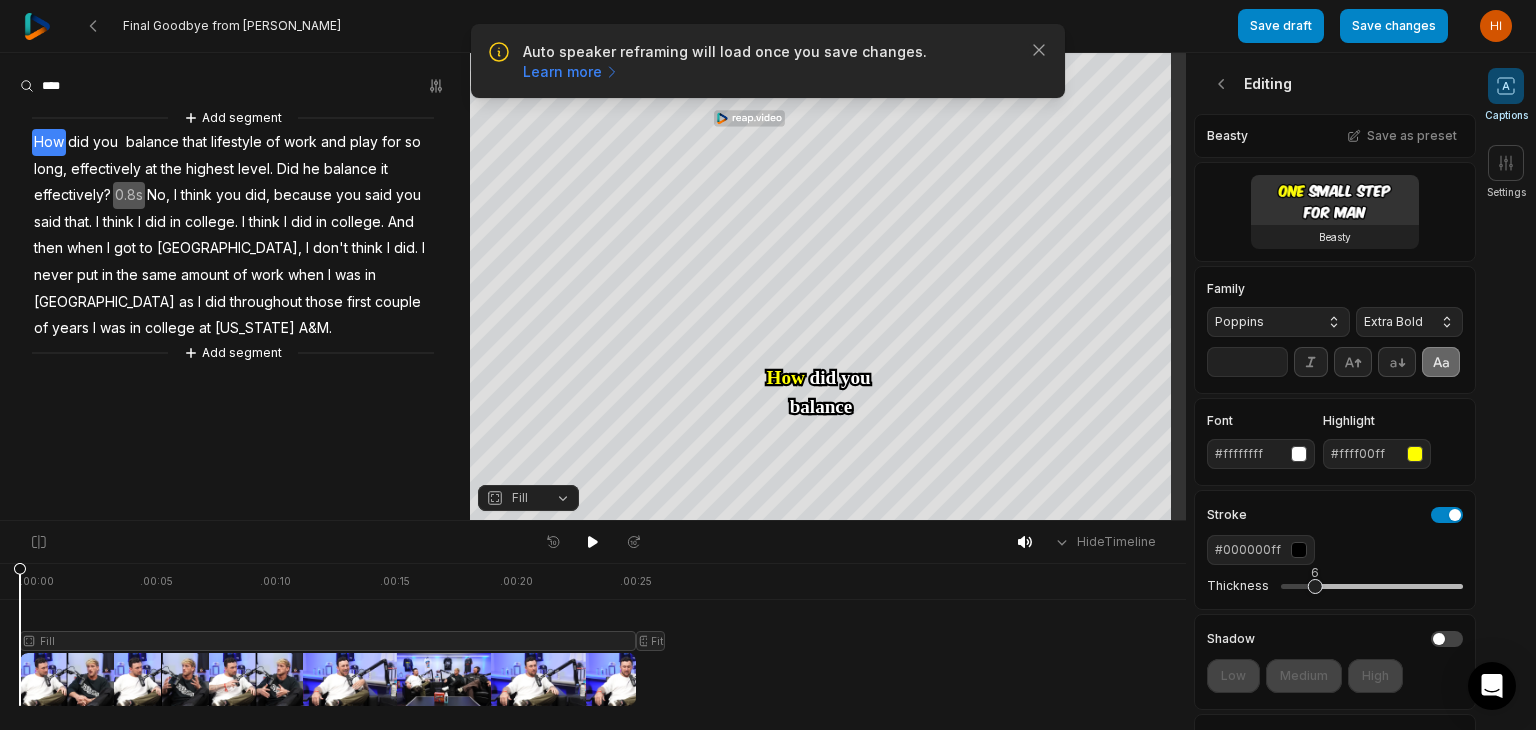 click on "**" at bounding box center (1247, 362) 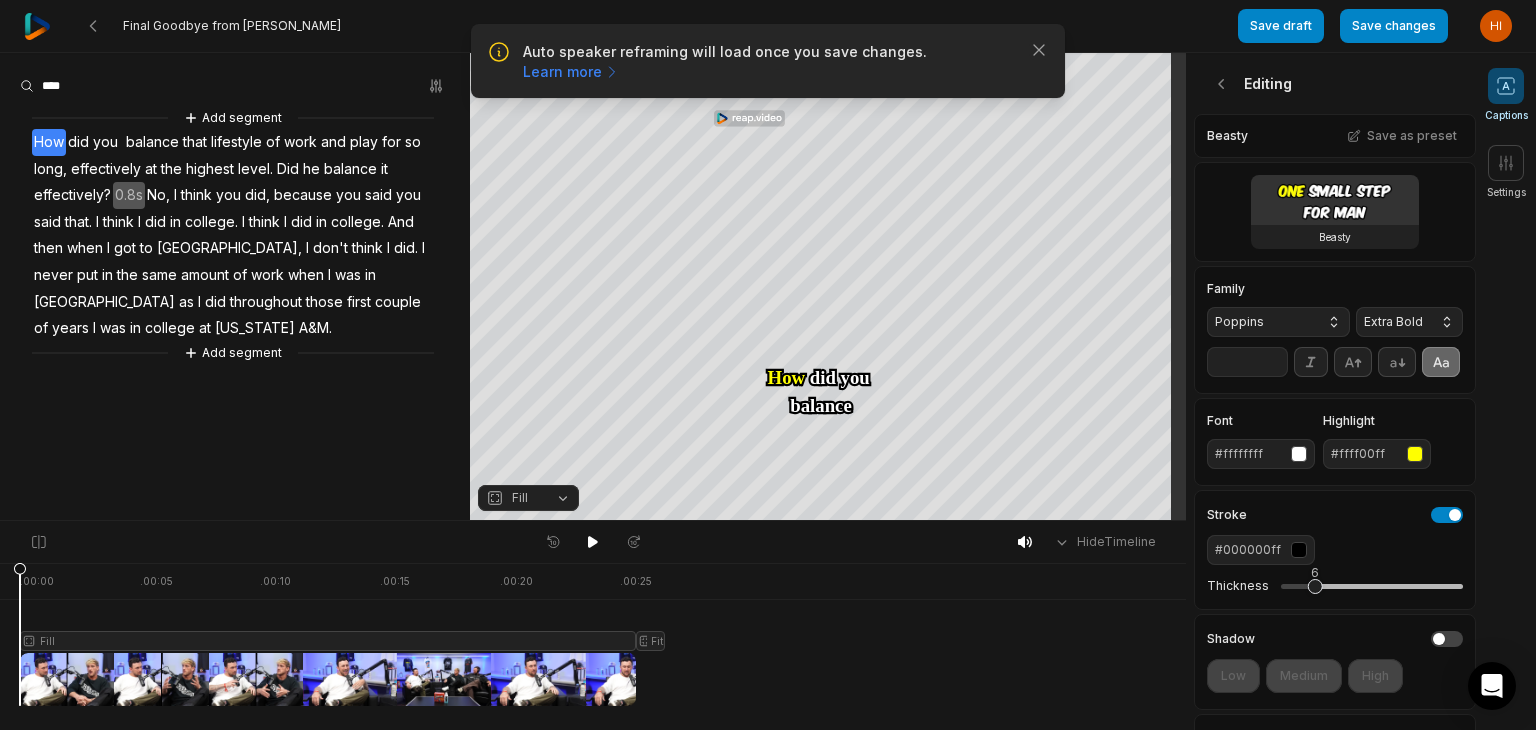 click on "**" at bounding box center (1247, 362) 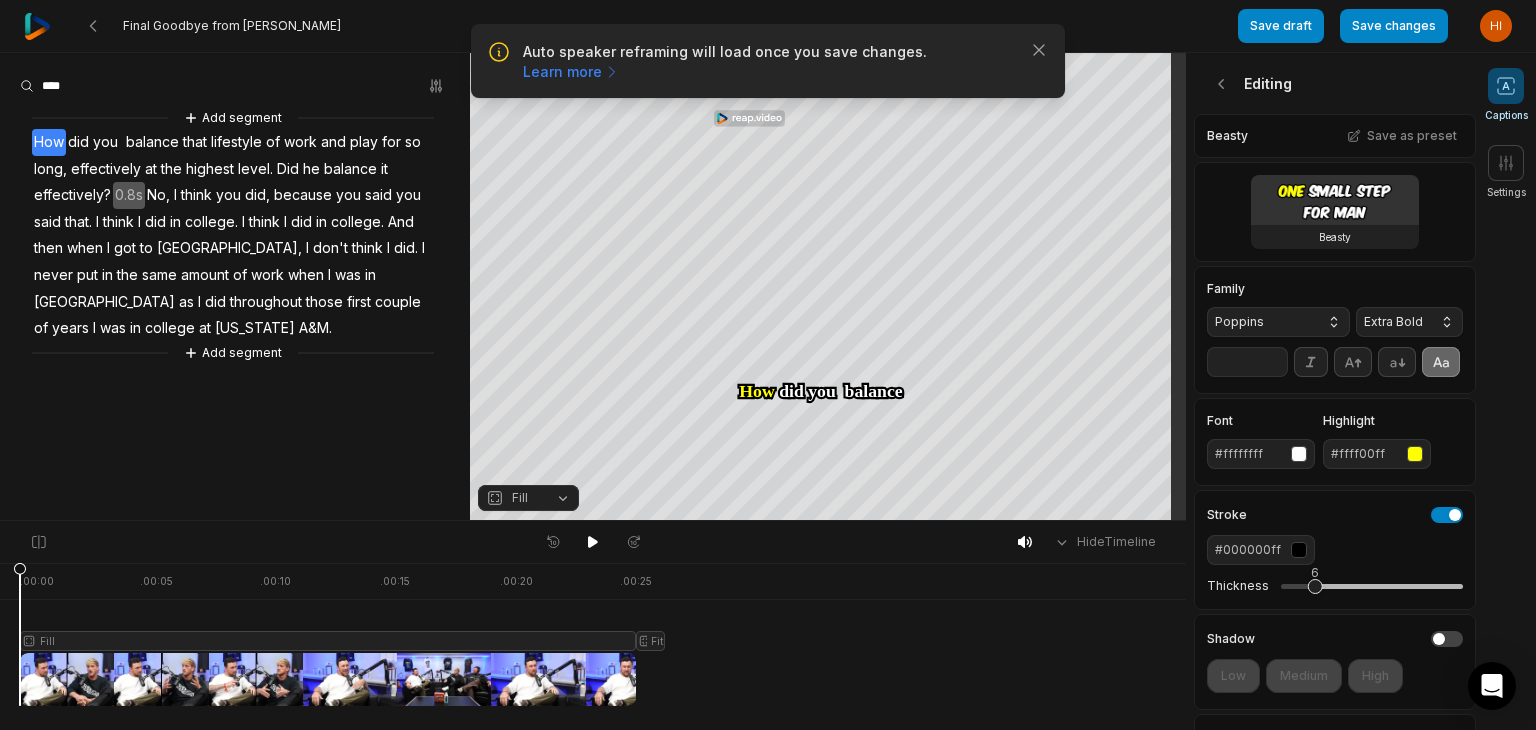 type on "**" 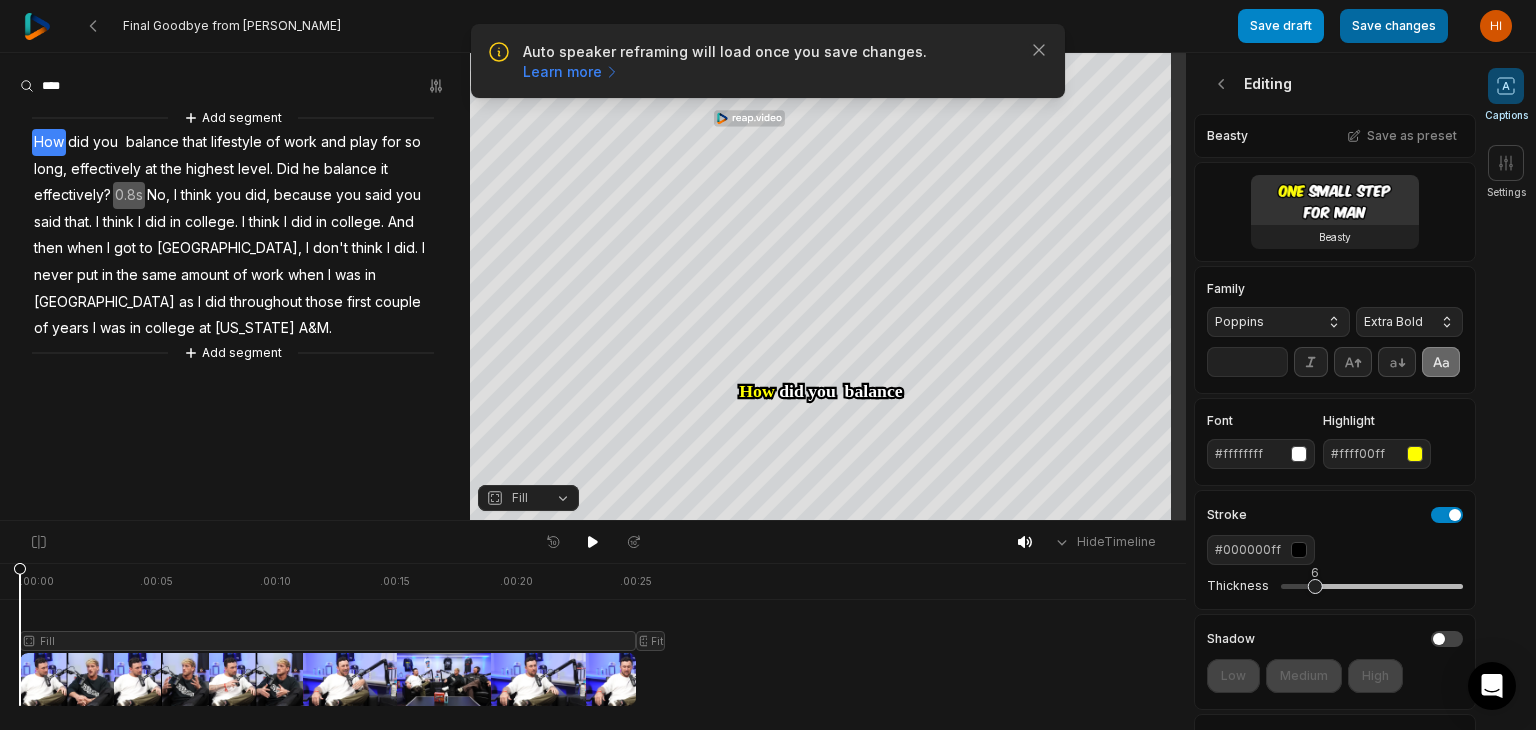 click on "Save changes" at bounding box center [1394, 26] 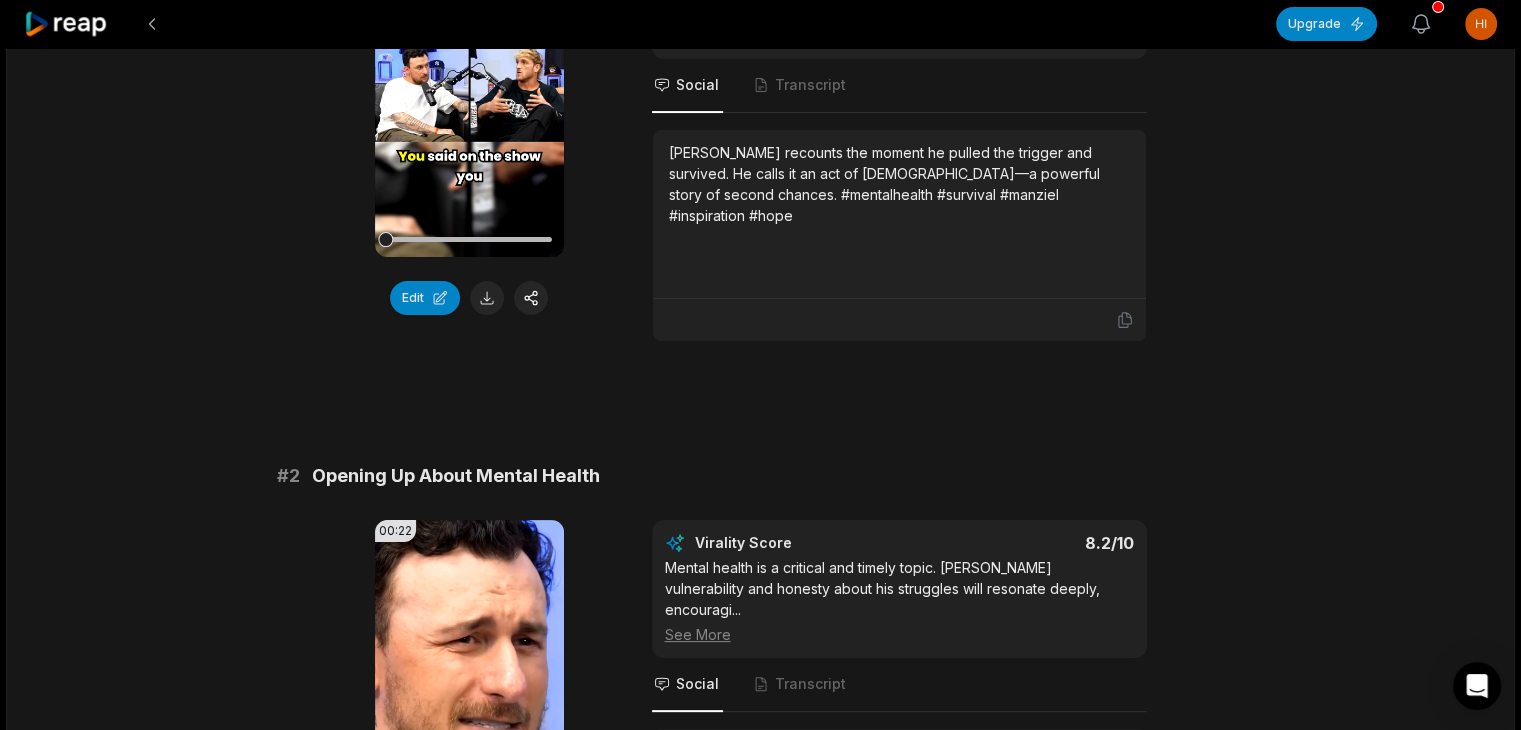 scroll, scrollTop: 600, scrollLeft: 0, axis: vertical 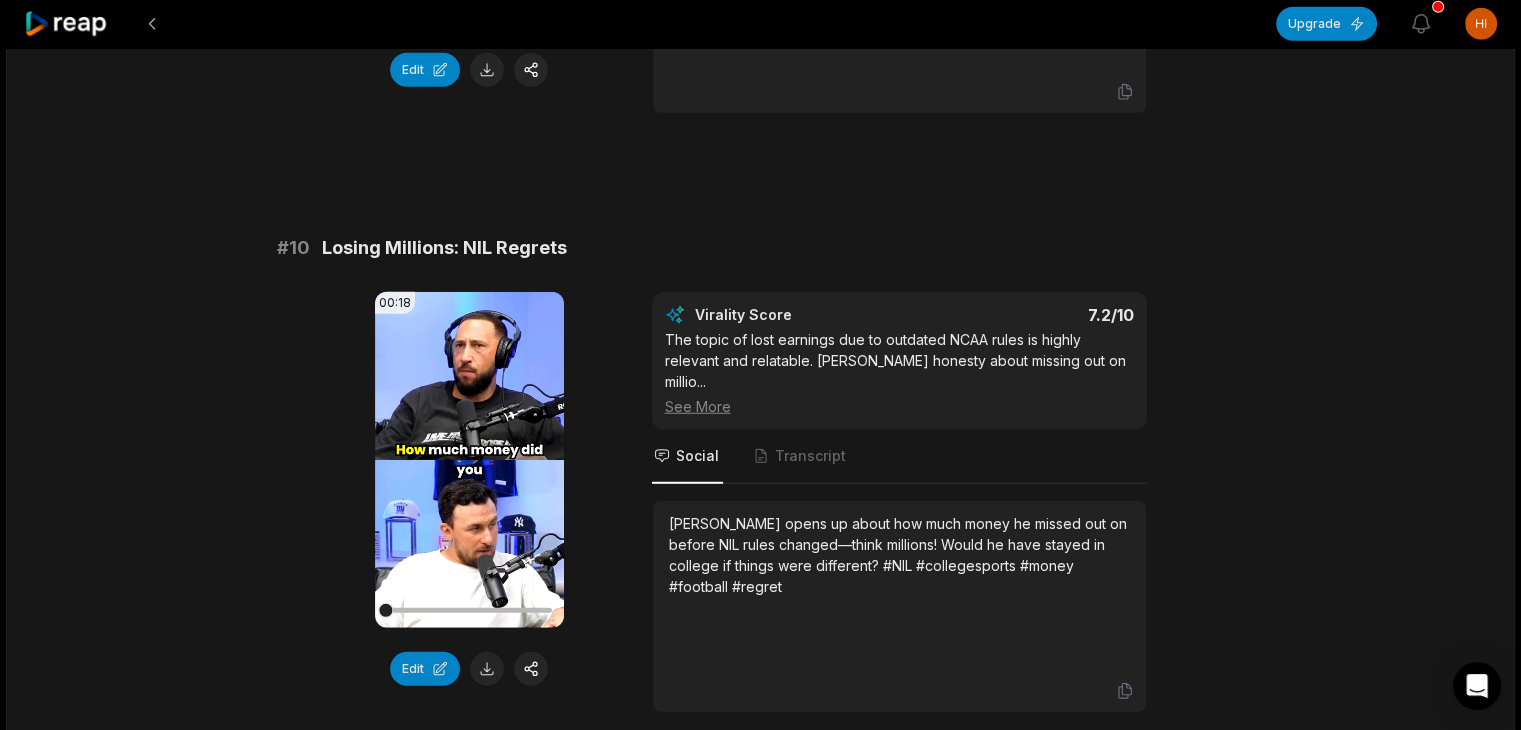 click on "2" at bounding box center [759, 816] 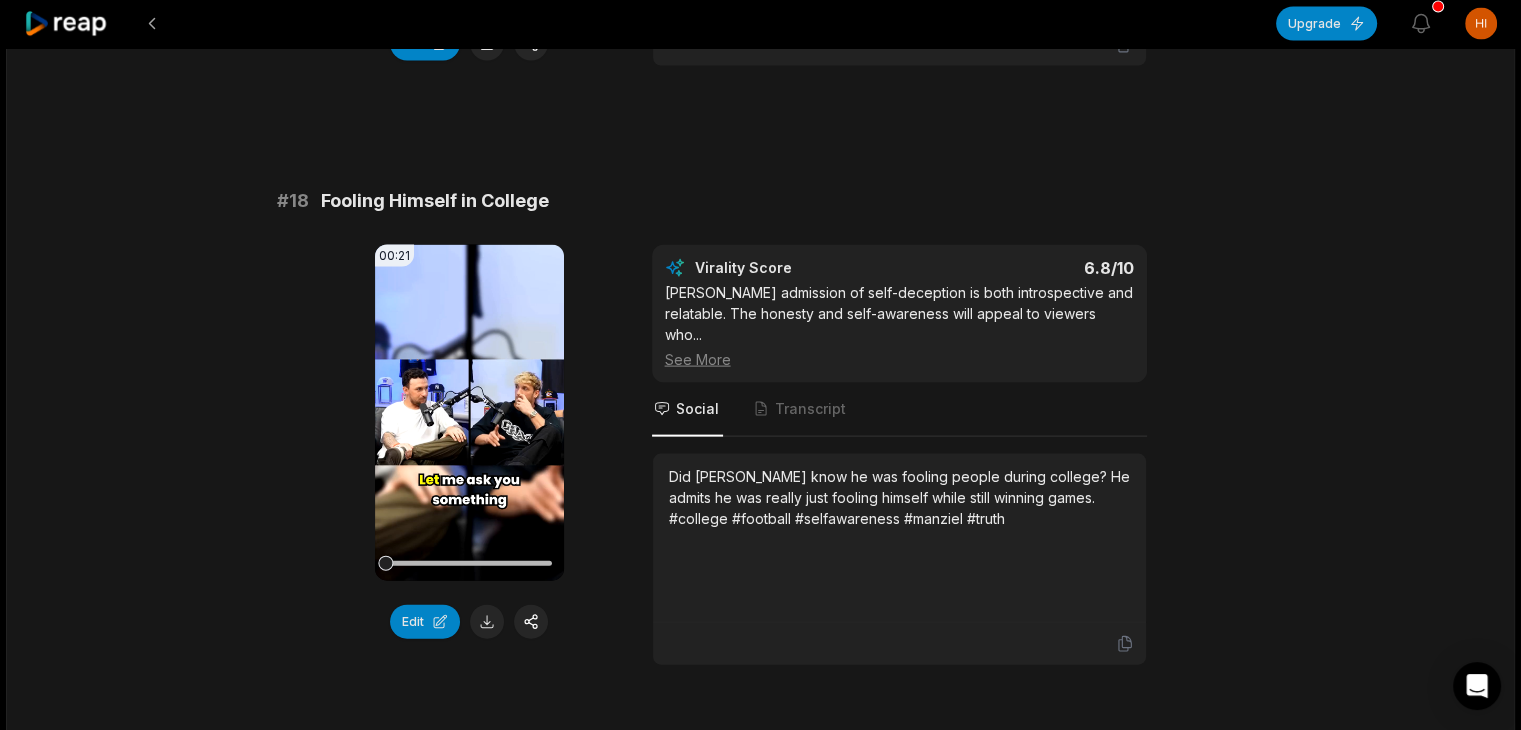 scroll, scrollTop: 4200, scrollLeft: 0, axis: vertical 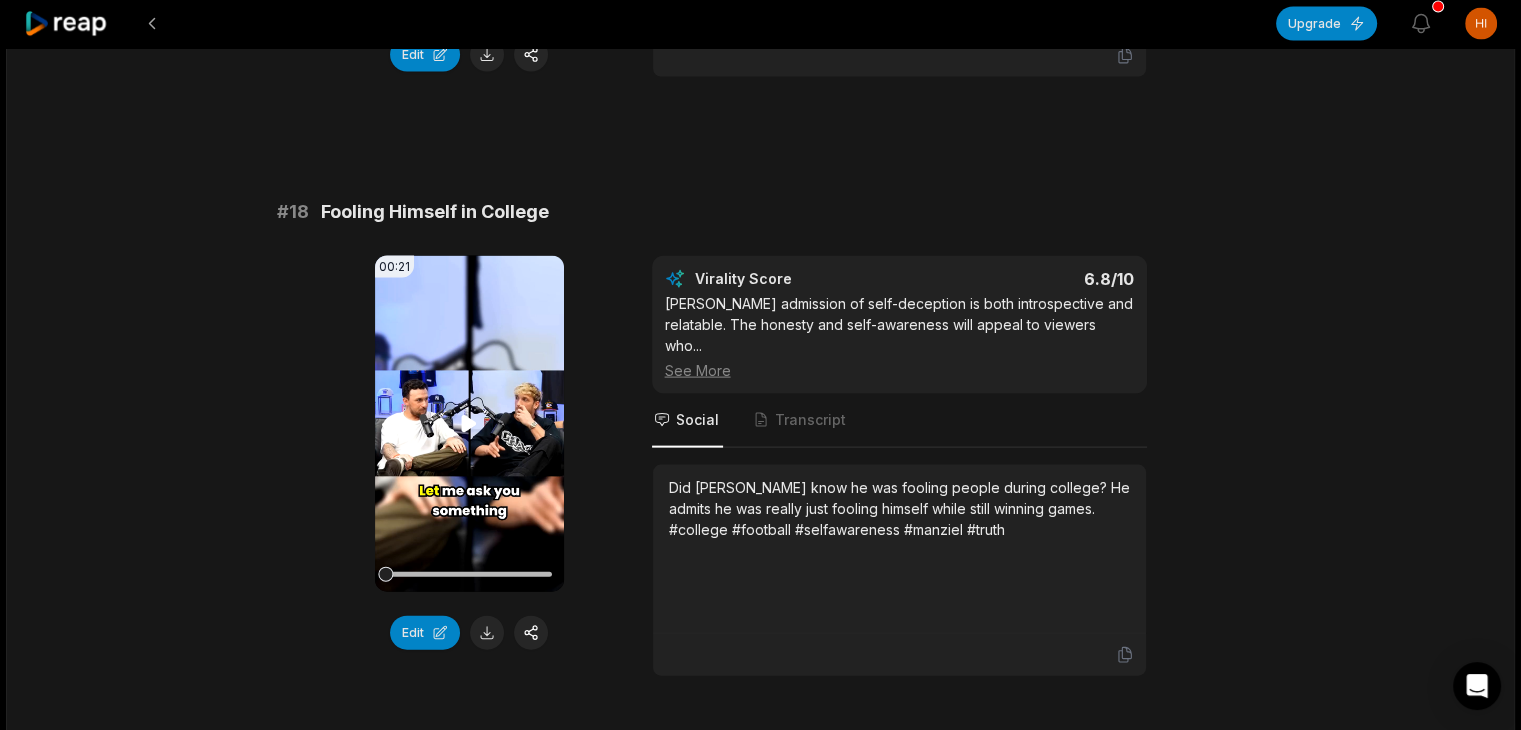 click on "Your browser does not support mp4 format." at bounding box center [469, 424] 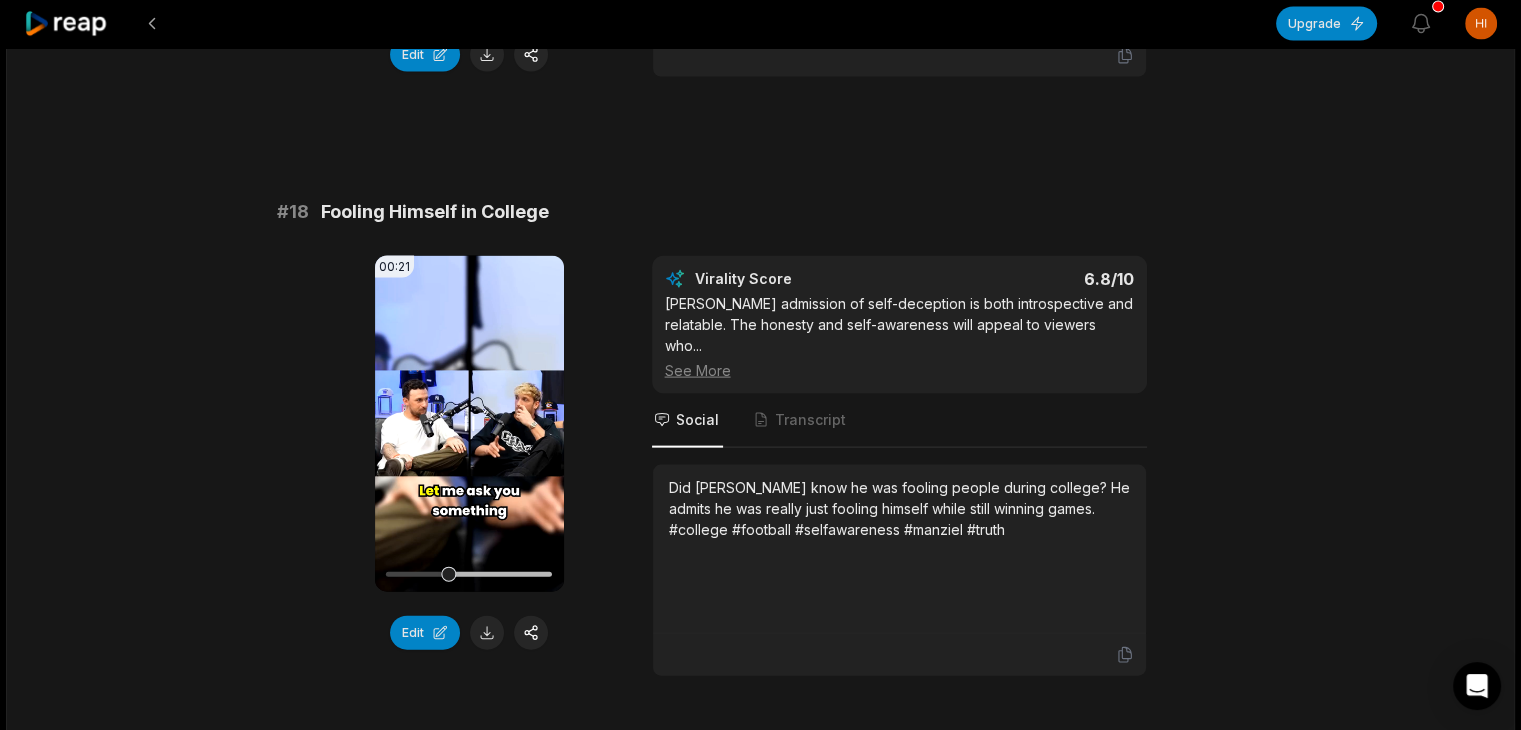 click on "Your browser does not support mp4 format." at bounding box center (469, 424) 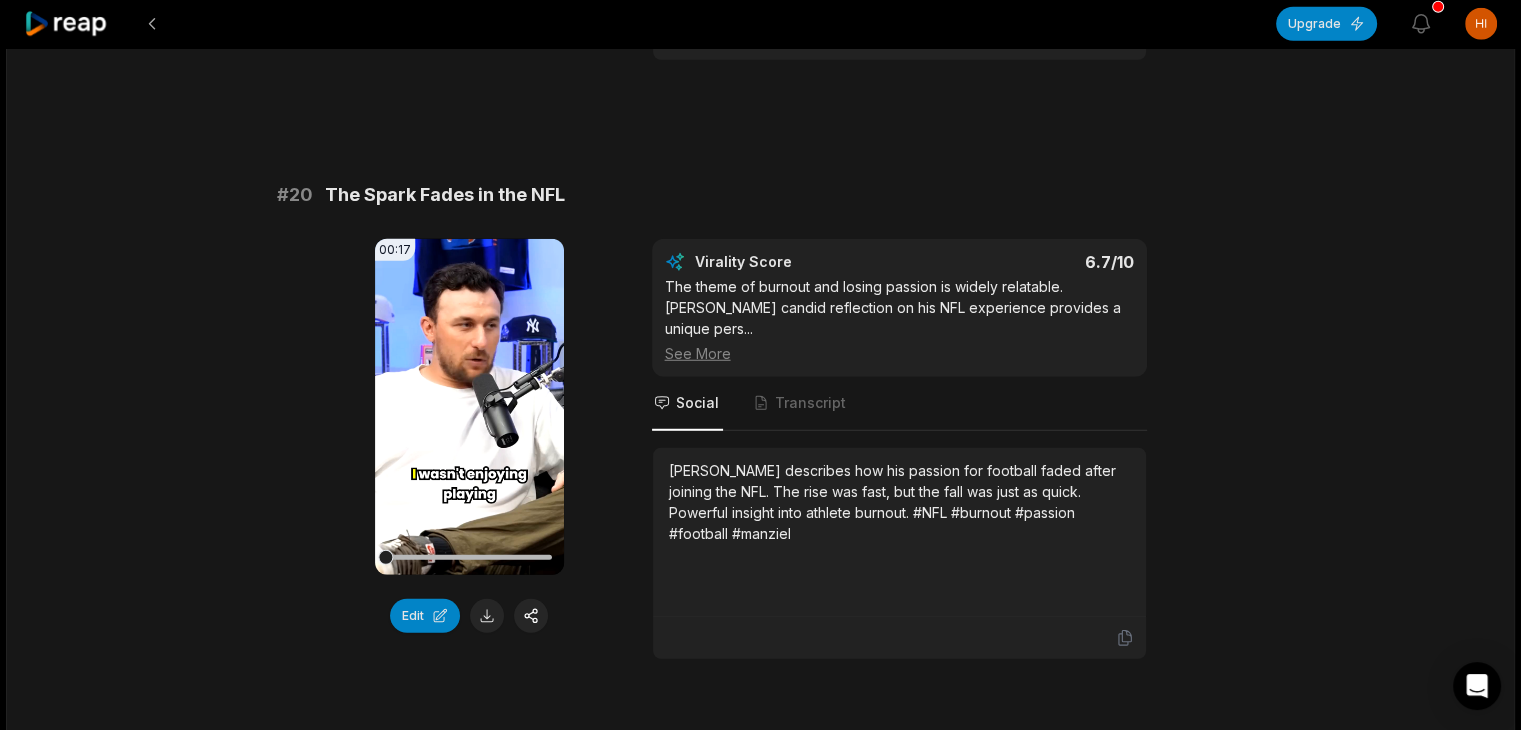 scroll, scrollTop: 5425, scrollLeft: 0, axis: vertical 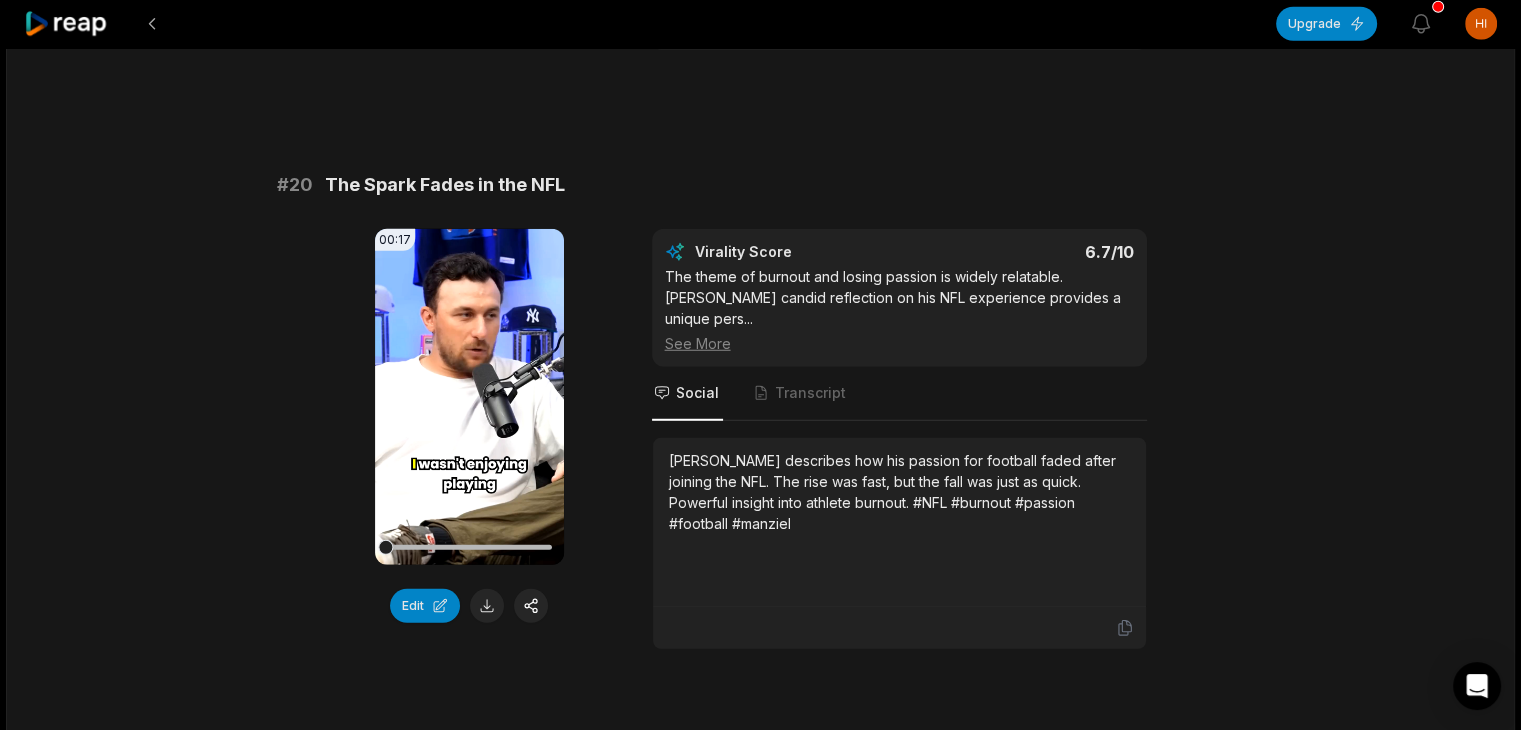 click on "48:48 Johnny Manziel Regrets Destroying NFL Career, Partying w/ Drake & LeBron, Losing $10M In College 5 days ago English en 00:00  -  48:48 Portrait 29.97   fps Deep Diver # 11 Advice for the Next Generation 00:22 Your browser does not support mp4 format. Edit Virality Score 7.1 /10 Advice from someone who has lived through both highs and lows is always compelling. Manziel's direct message to young athletes is act ...   See More Social Transcript Johnny Manziel shares blunt advice for young athletes: learn from his mistakes and focus on your goals. The party can wait! #advice #athletes #manziel #football #success # 12 A Dream Come True: Draft Night with Drake 00:23 Your browser does not support mp4 format. Edit Virality Score 7.1 /10 The combination of a major life milestone and celebrity support is compelling. Manziel's excitement and gratitude make this a feel-go ...   See More Social Transcript # 13 High Profile Scandals and NCAA Trouble 00:24 Your browser does not support mp4 format. Edit Virality Score" at bounding box center [760, -2267] 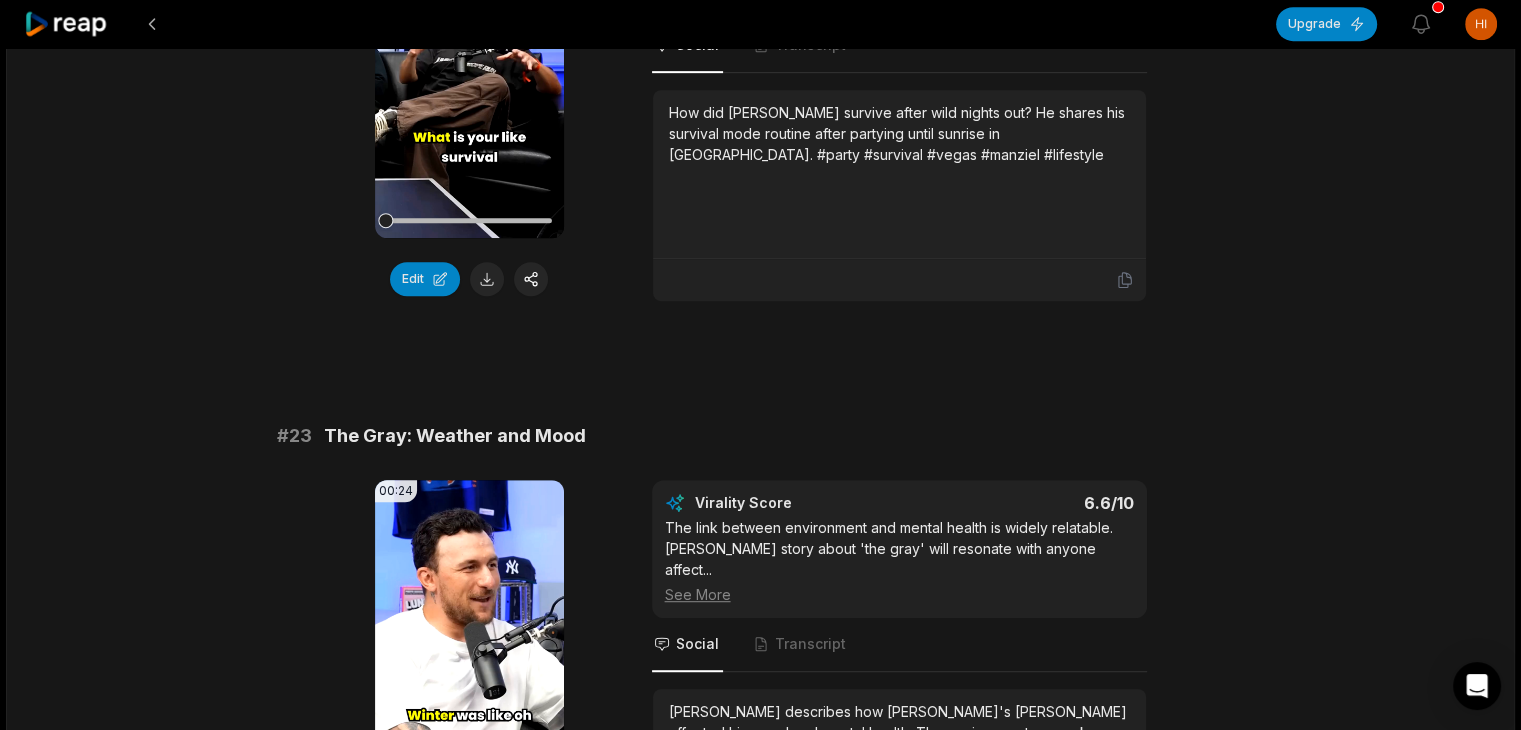 scroll, scrollTop: 1000, scrollLeft: 0, axis: vertical 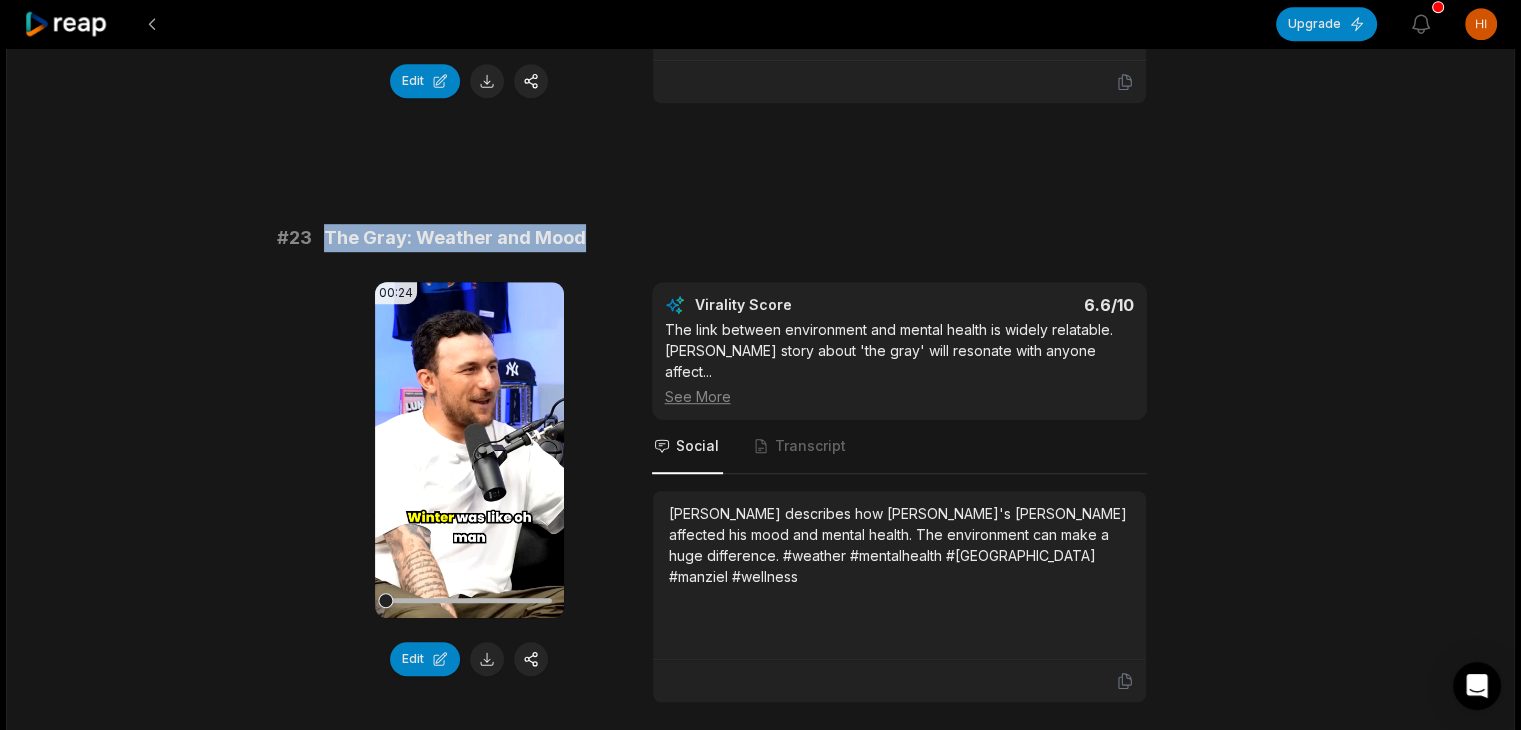 drag, startPoint x: 324, startPoint y: 236, endPoint x: 580, endPoint y: 237, distance: 256.00195 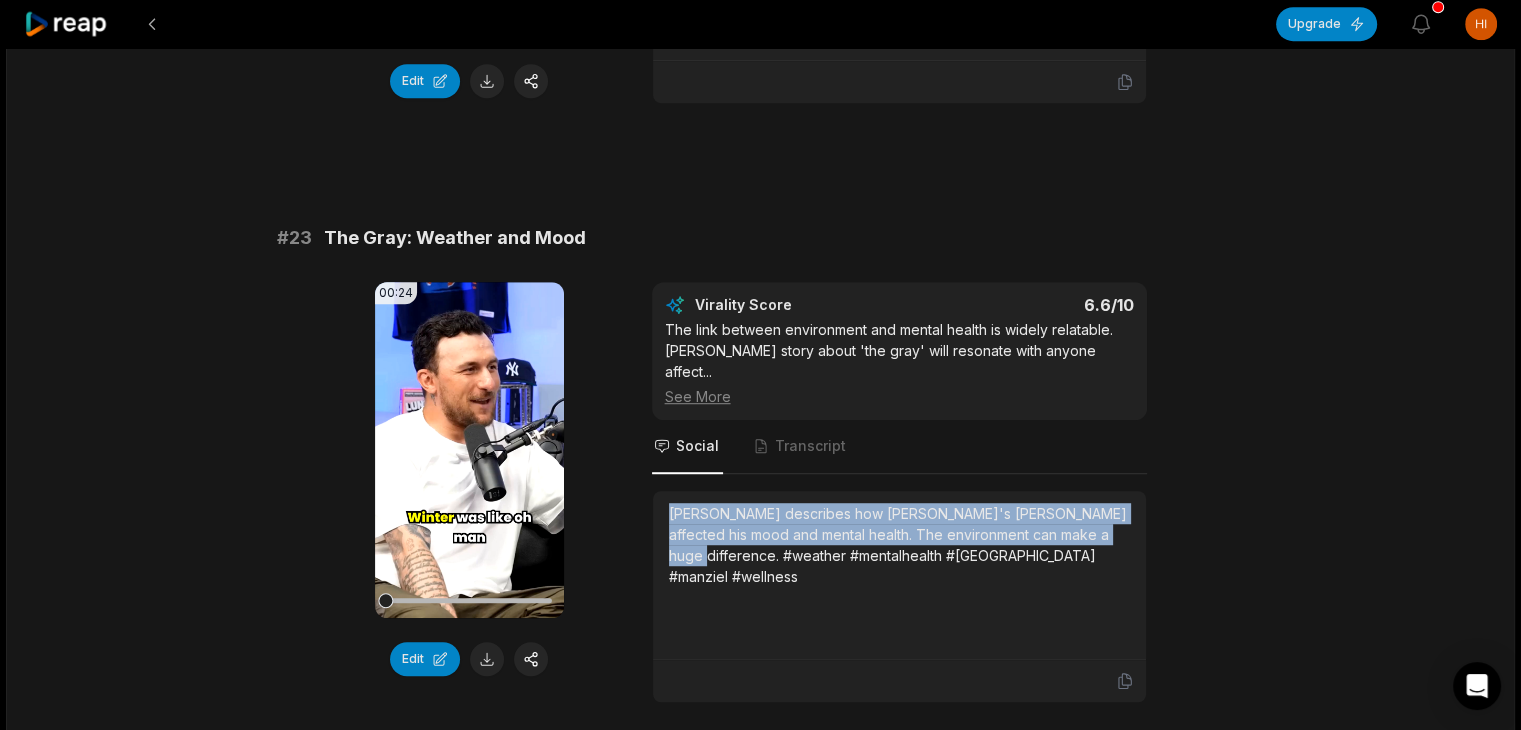 drag, startPoint x: 667, startPoint y: 481, endPoint x: 1104, endPoint y: 509, distance: 437.89612 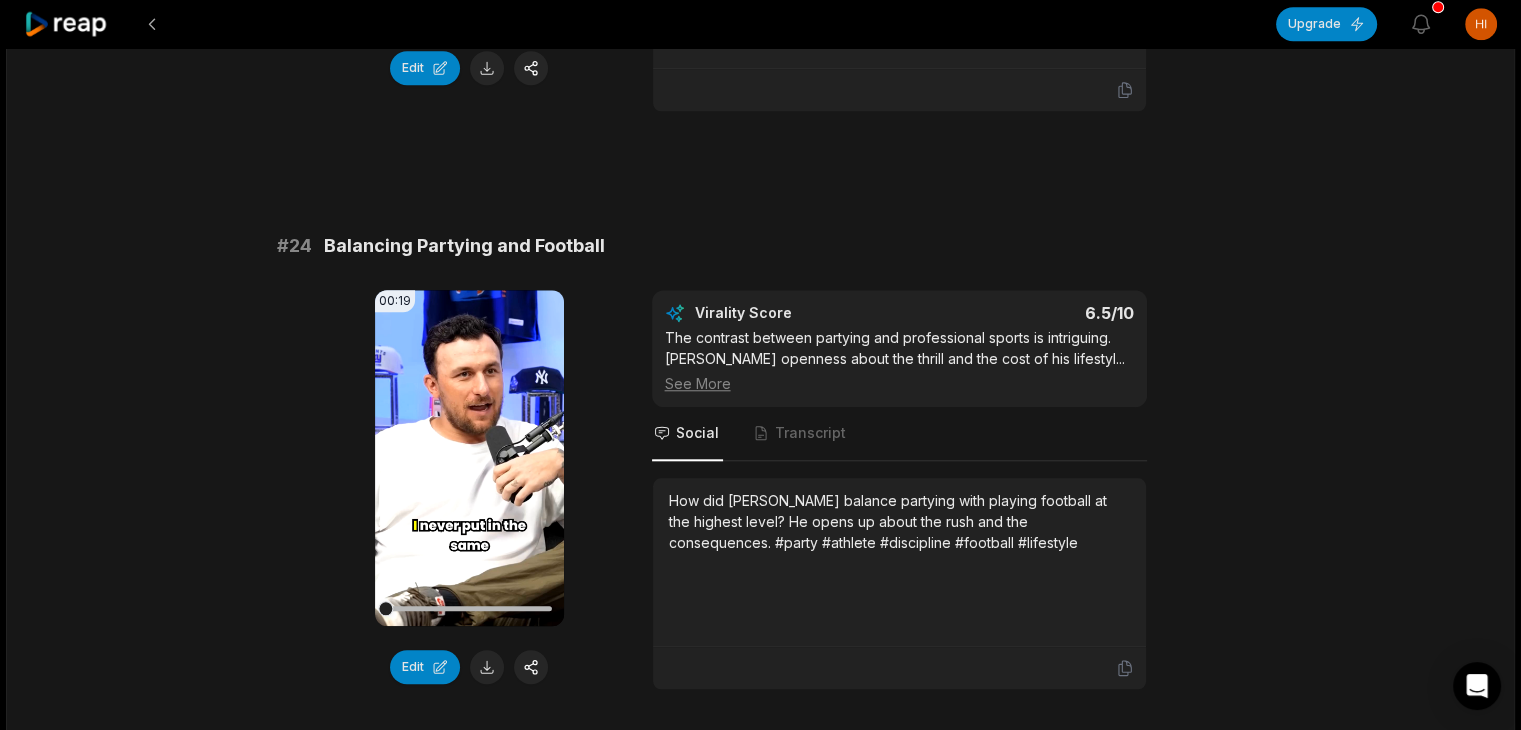 scroll, scrollTop: 1800, scrollLeft: 0, axis: vertical 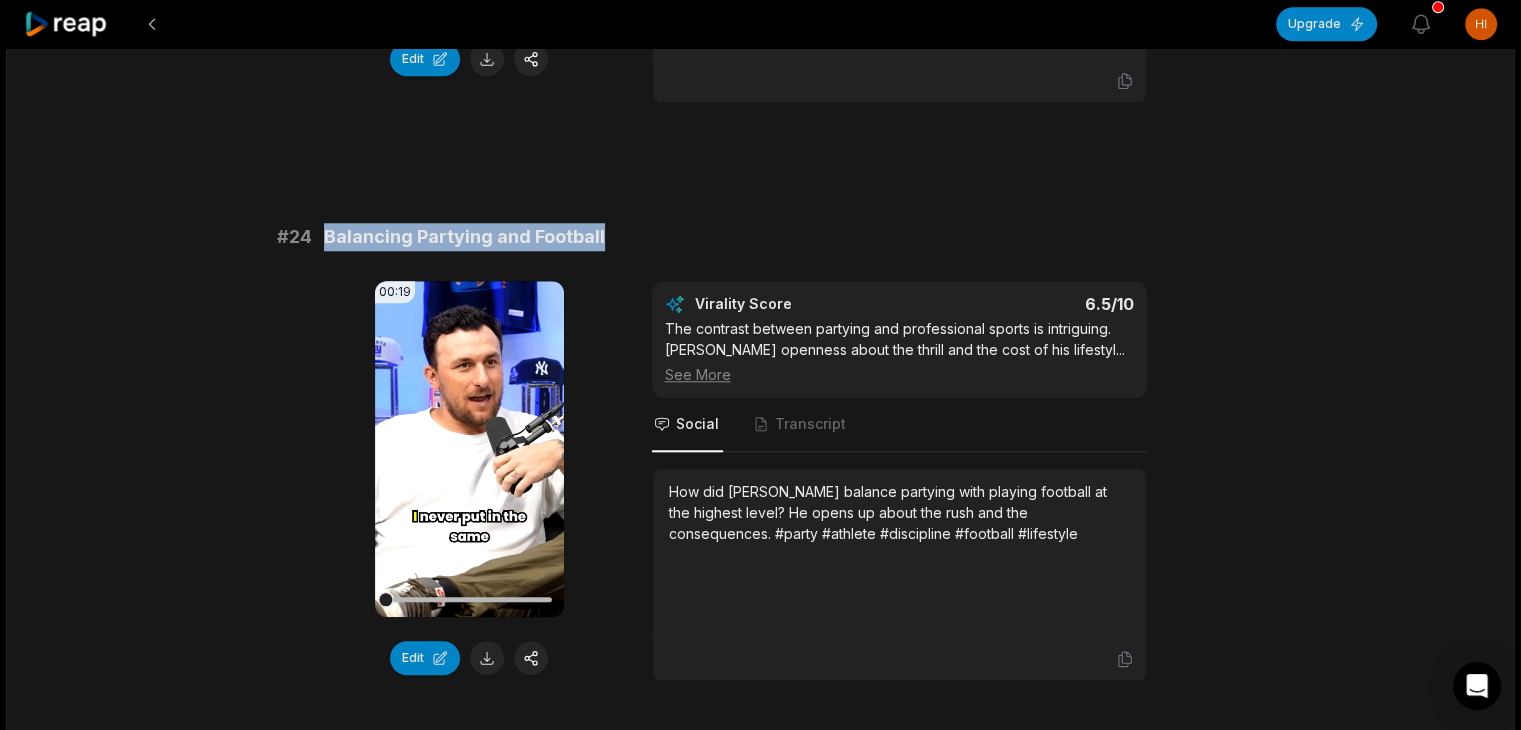 drag, startPoint x: 328, startPoint y: 203, endPoint x: 635, endPoint y: 219, distance: 307.41666 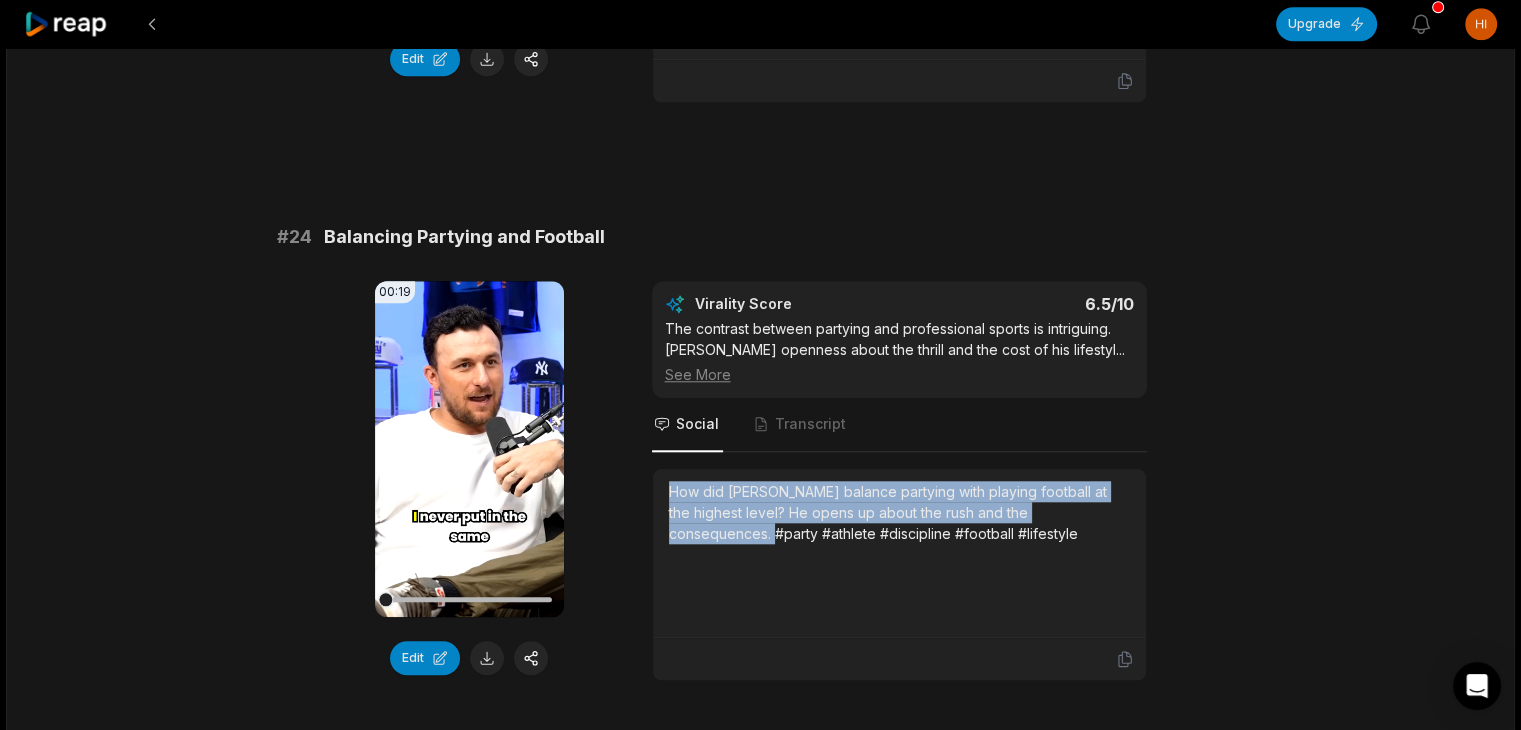 drag, startPoint x: 662, startPoint y: 466, endPoint x: 1103, endPoint y: 483, distance: 441.32755 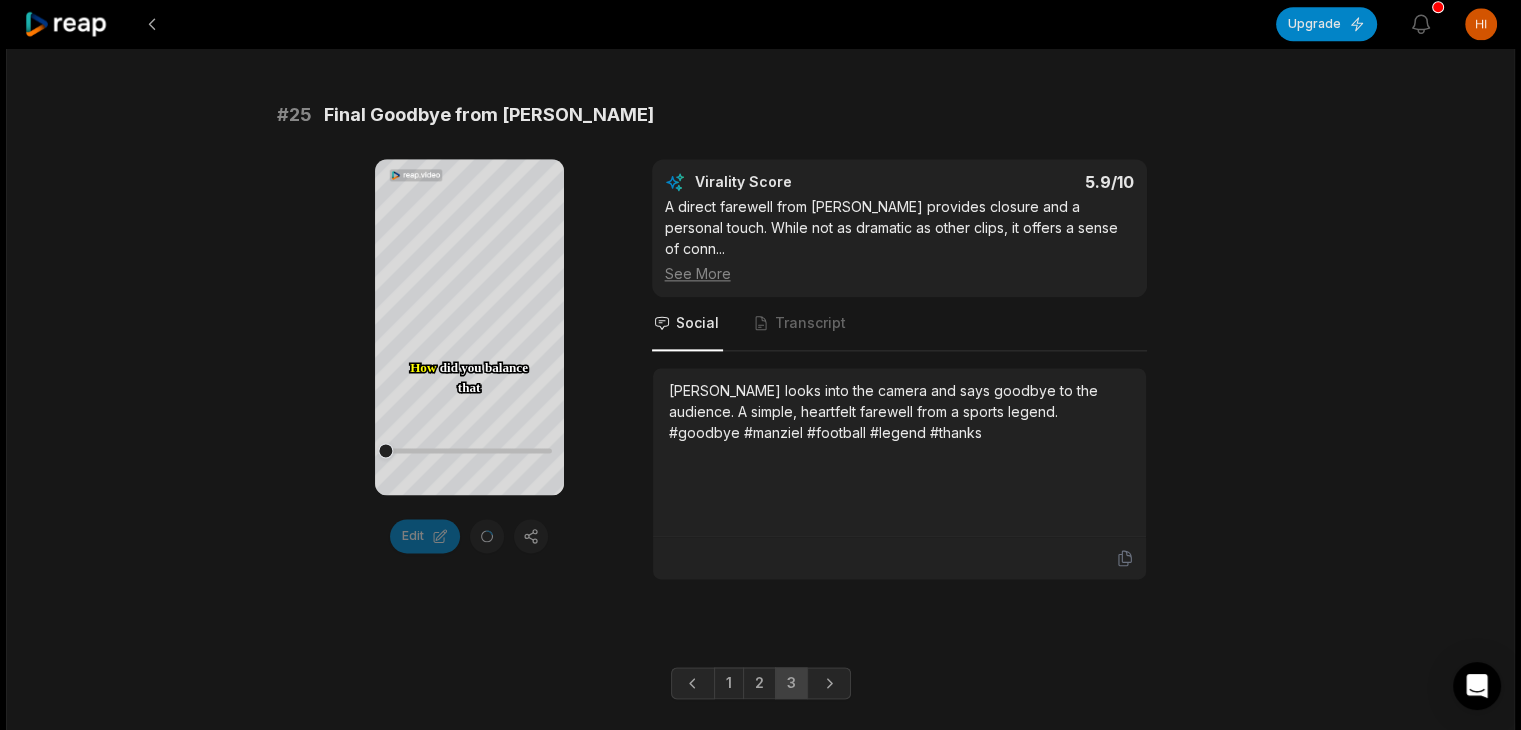 scroll, scrollTop: 2300, scrollLeft: 0, axis: vertical 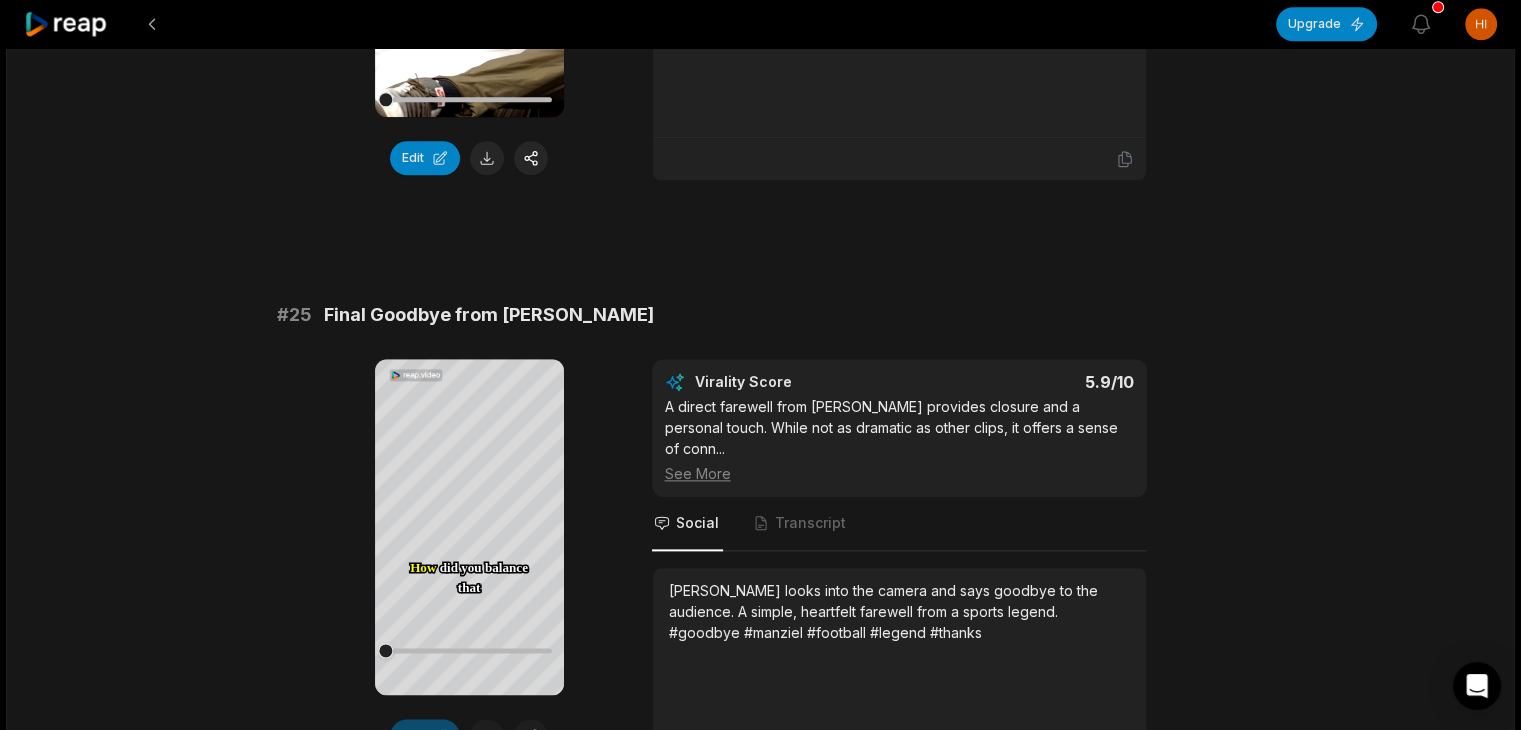 drag, startPoint x: 340, startPoint y: 291, endPoint x: 680, endPoint y: 288, distance: 340.01324 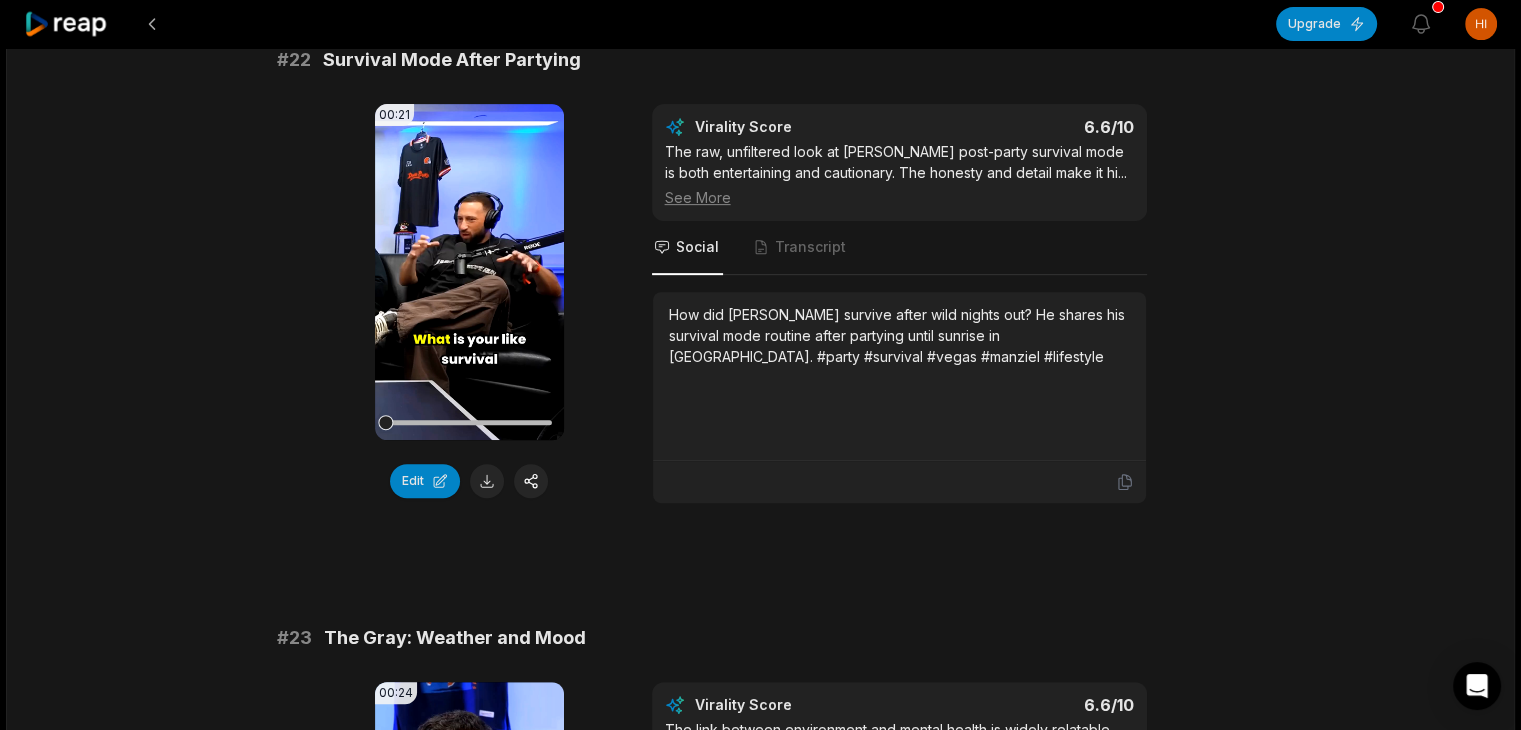scroll, scrollTop: 1000, scrollLeft: 0, axis: vertical 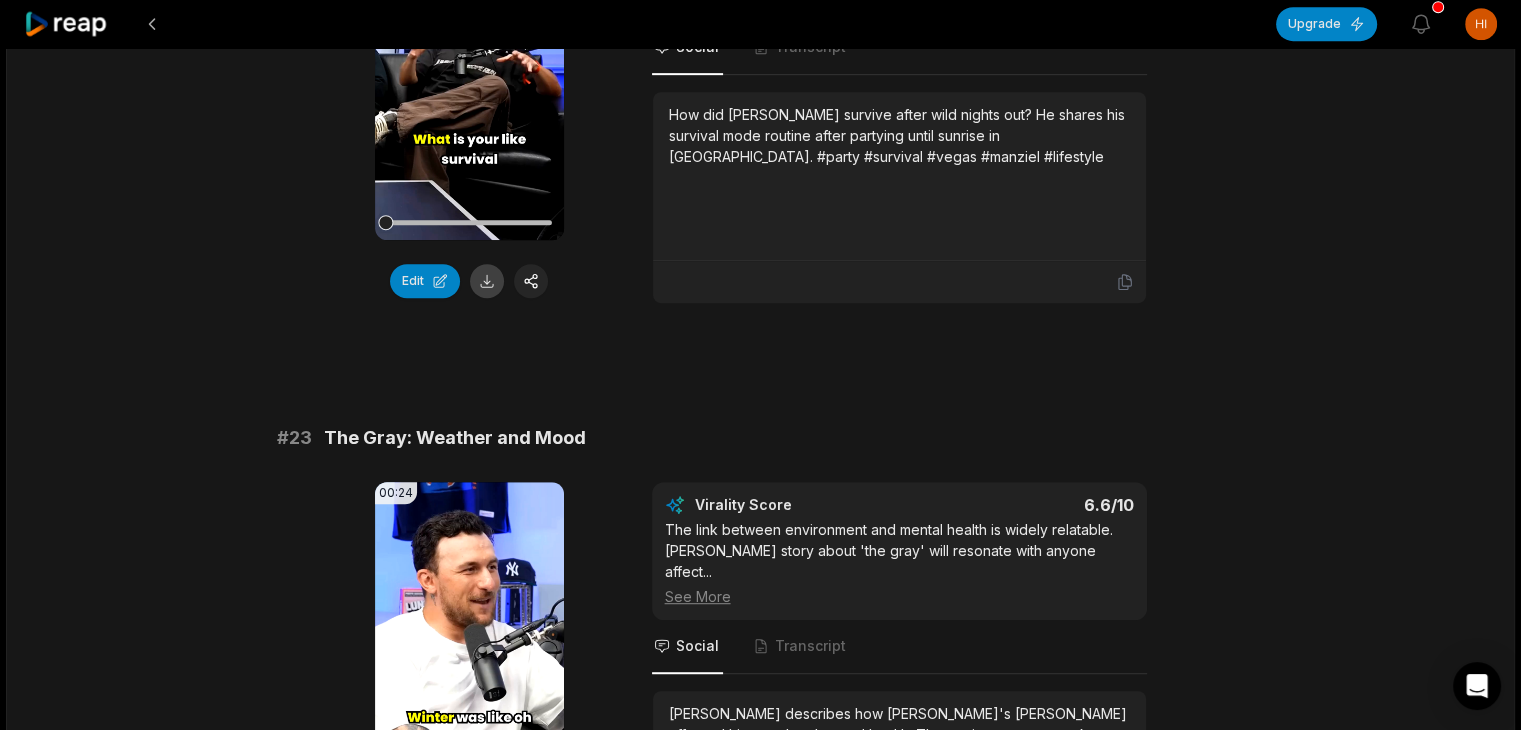 click at bounding box center [487, 281] 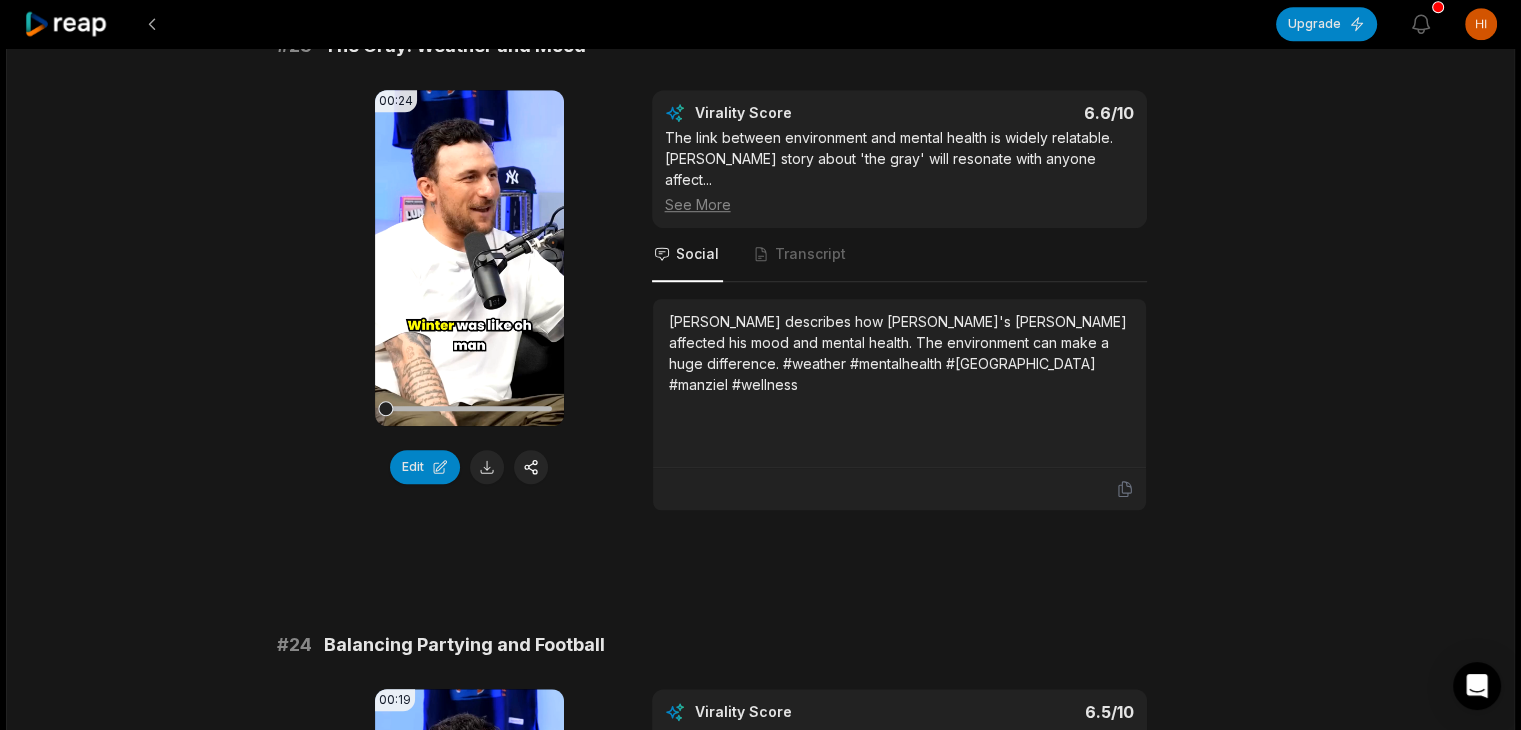scroll, scrollTop: 1500, scrollLeft: 0, axis: vertical 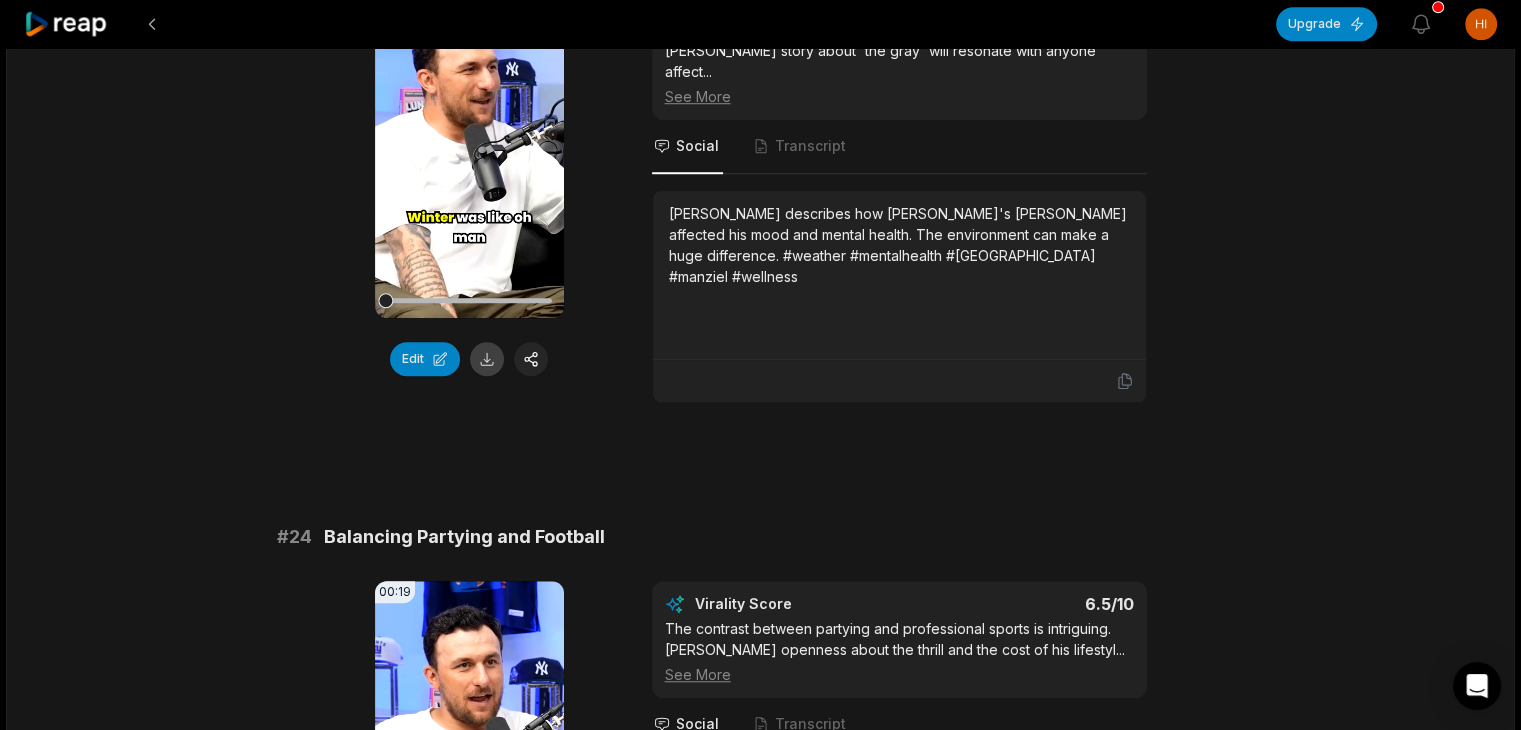 click at bounding box center (487, 359) 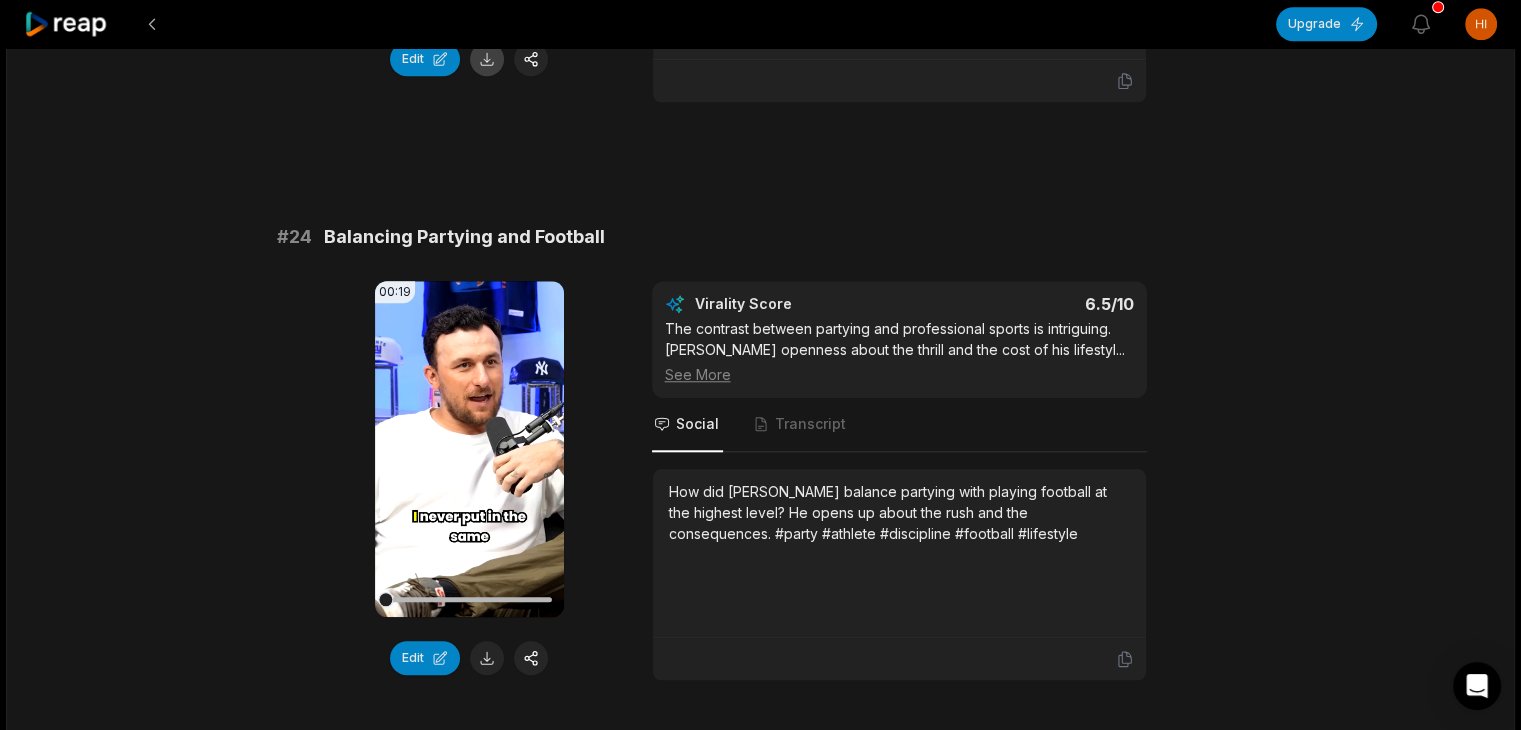 scroll, scrollTop: 2000, scrollLeft: 0, axis: vertical 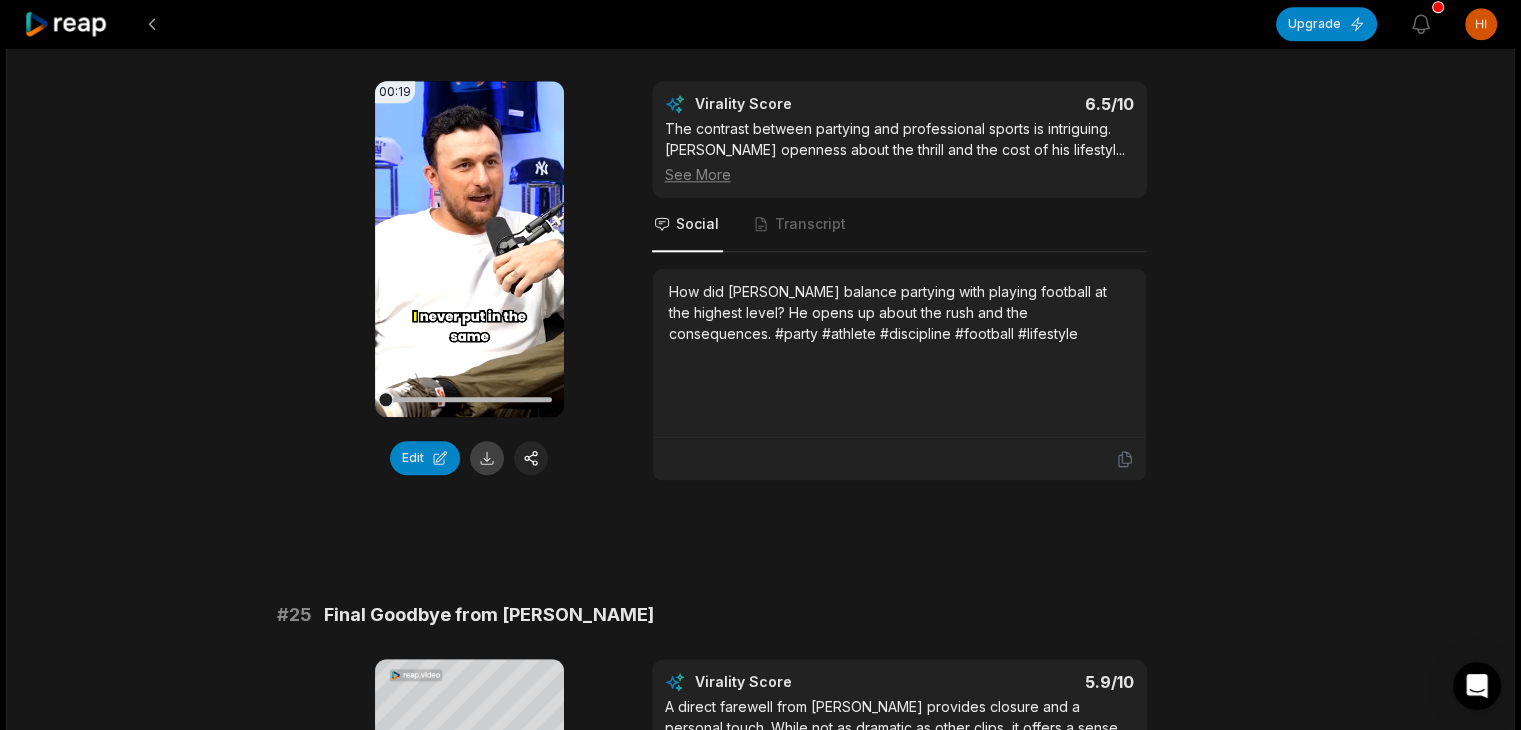 click at bounding box center [487, 458] 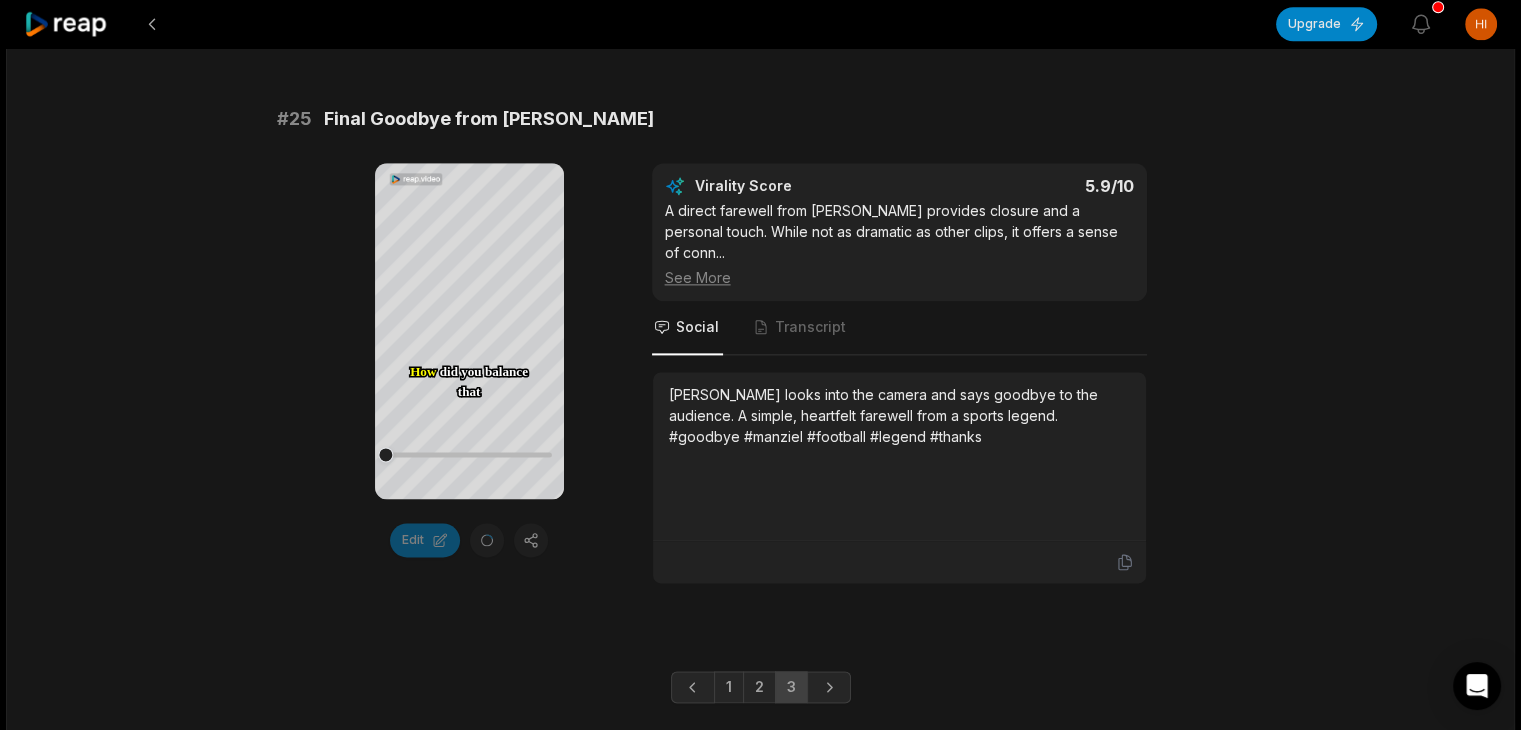 scroll, scrollTop: 2500, scrollLeft: 0, axis: vertical 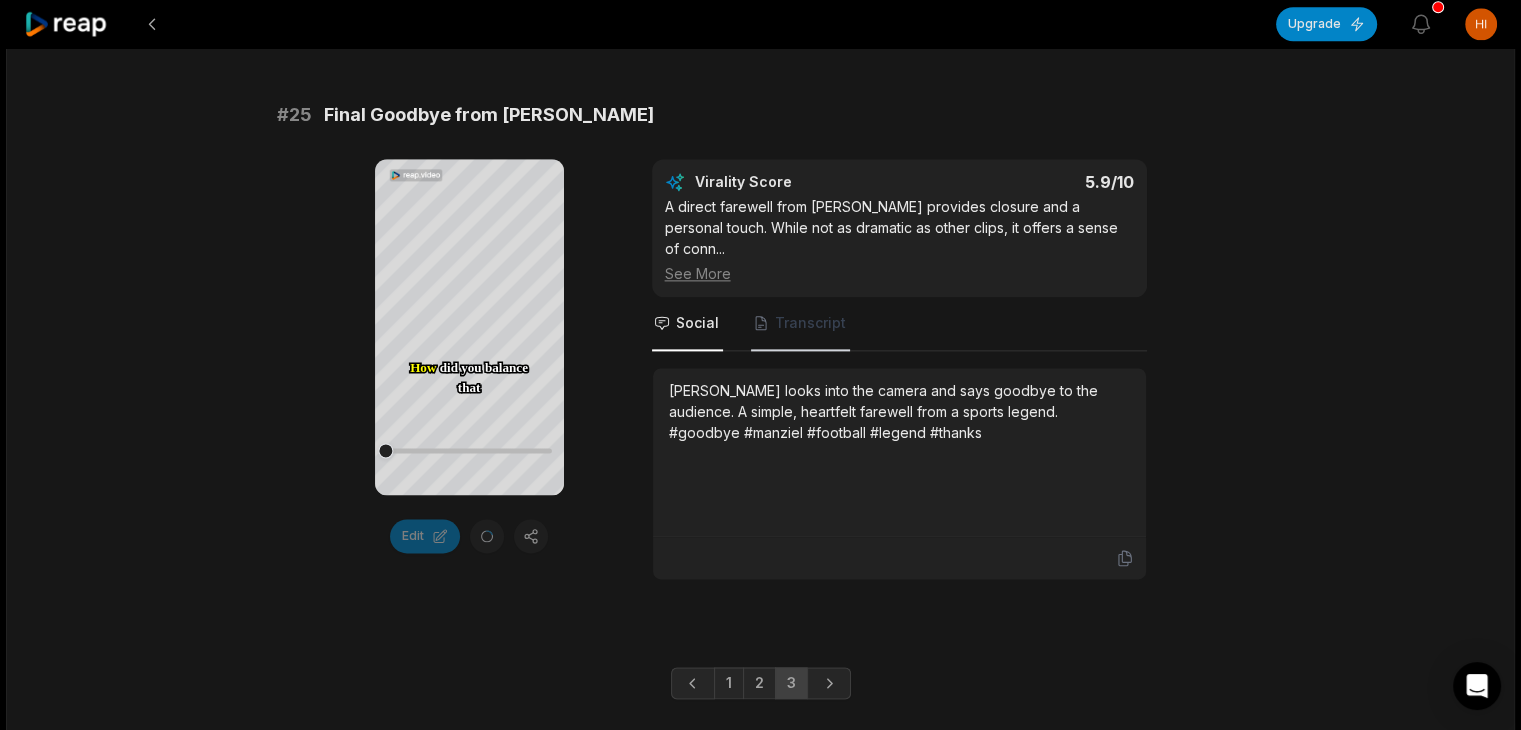 click on "Transcript" at bounding box center (810, 323) 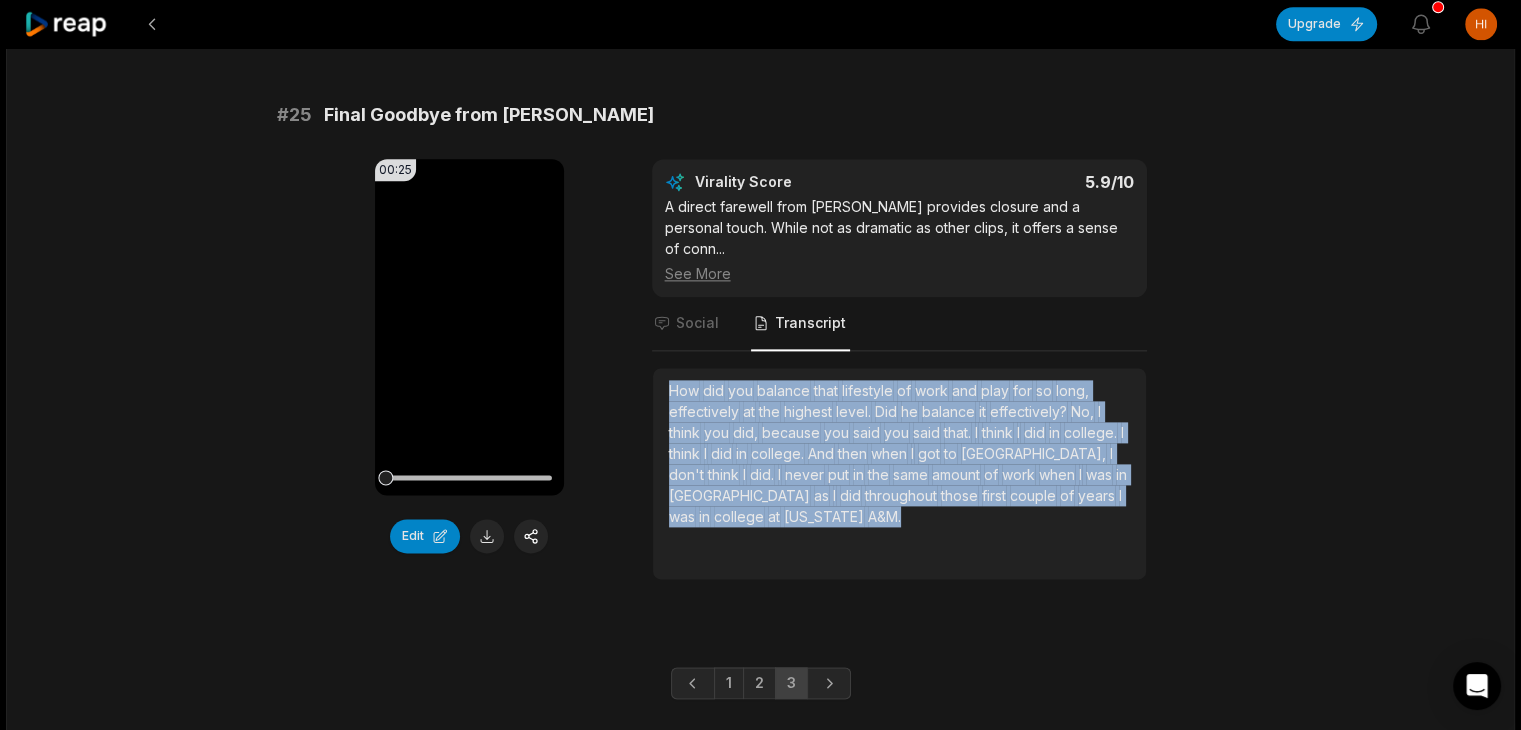 drag, startPoint x: 773, startPoint y: 466, endPoint x: 664, endPoint y: 340, distance: 166.60432 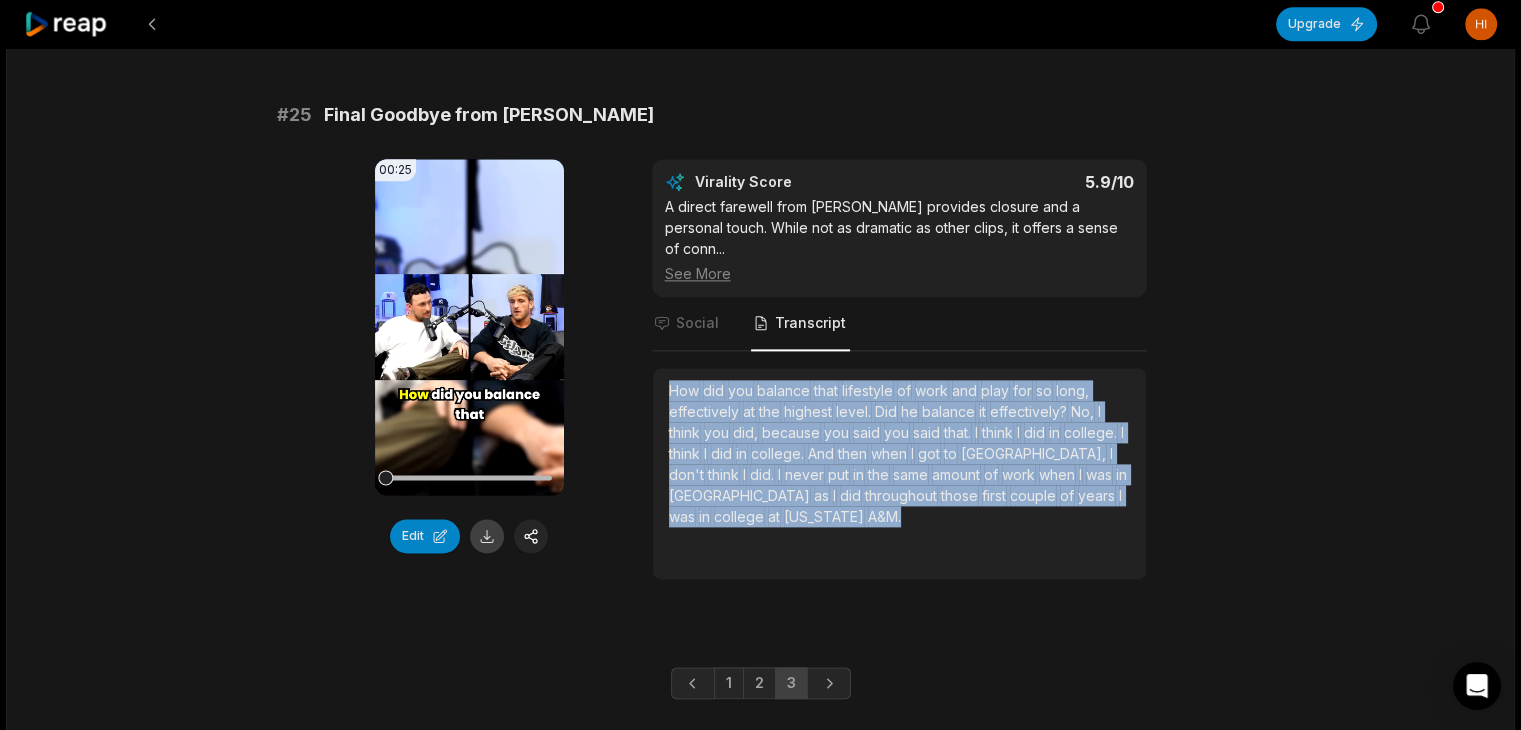 click at bounding box center [487, 536] 